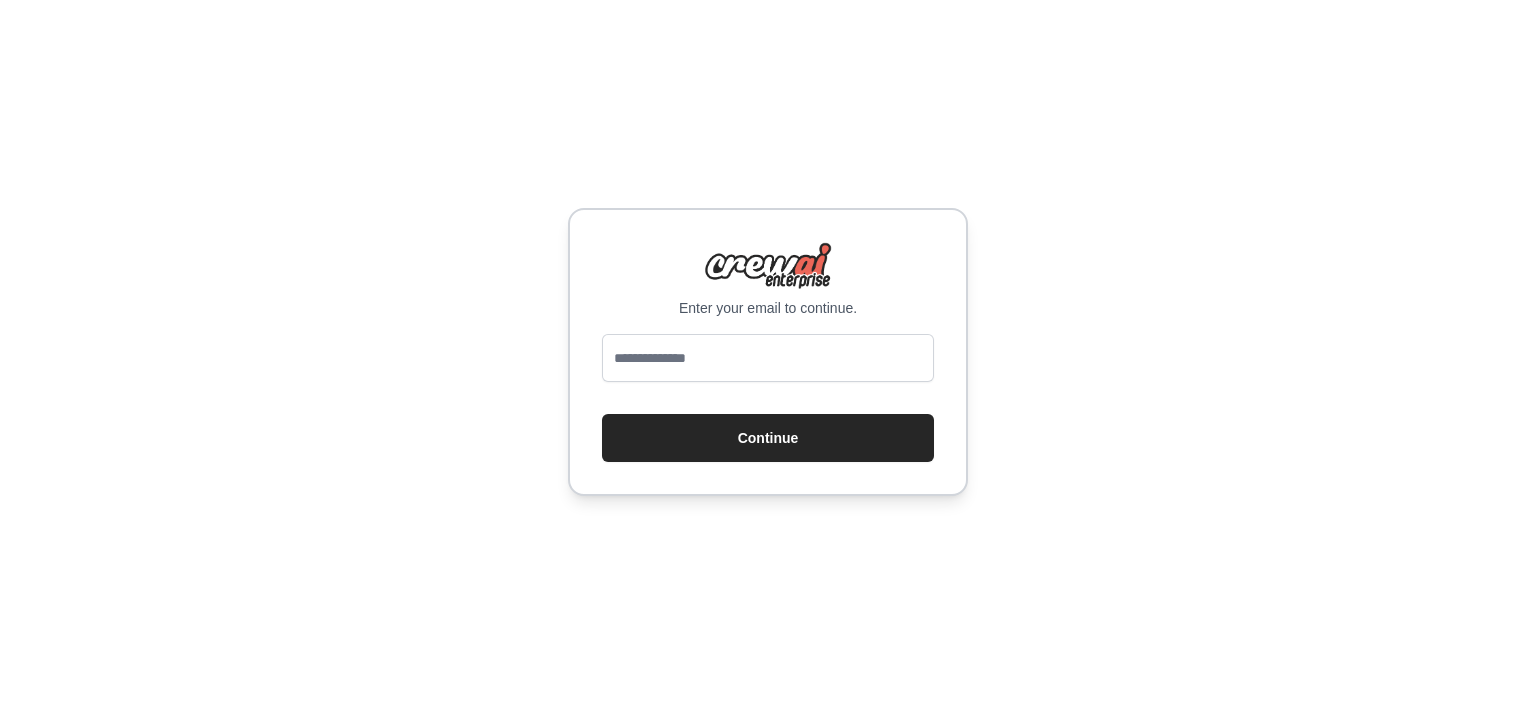 scroll, scrollTop: 0, scrollLeft: 0, axis: both 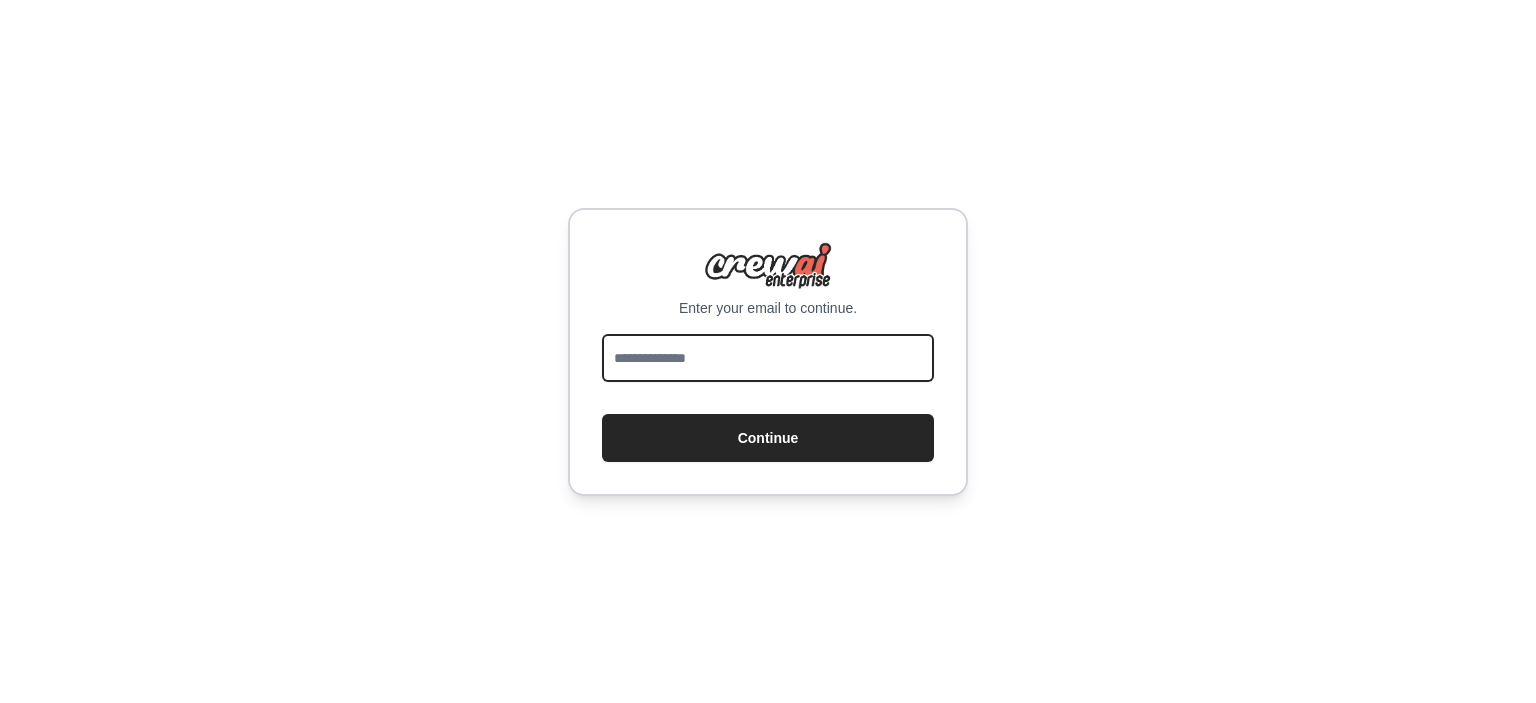 click at bounding box center [768, 358] 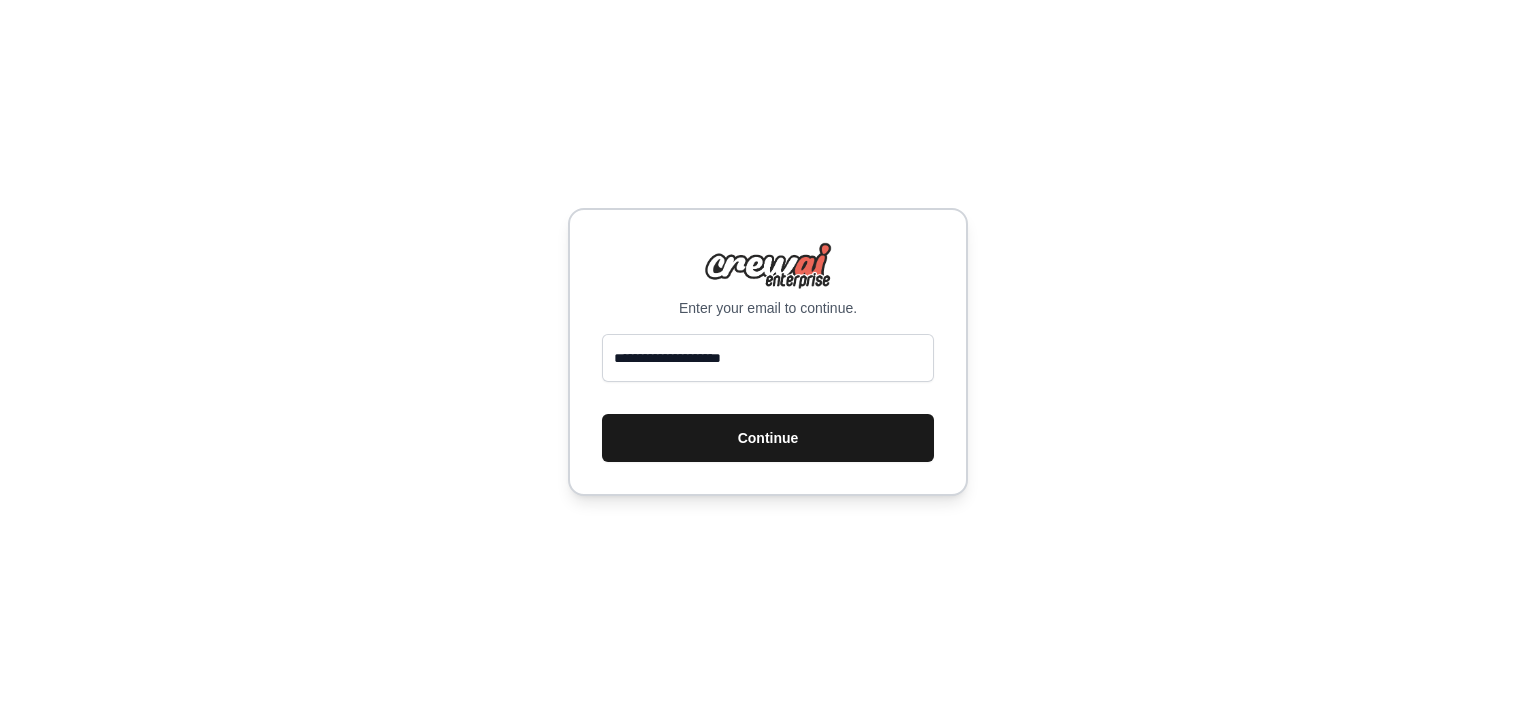 click on "Continue" at bounding box center [768, 438] 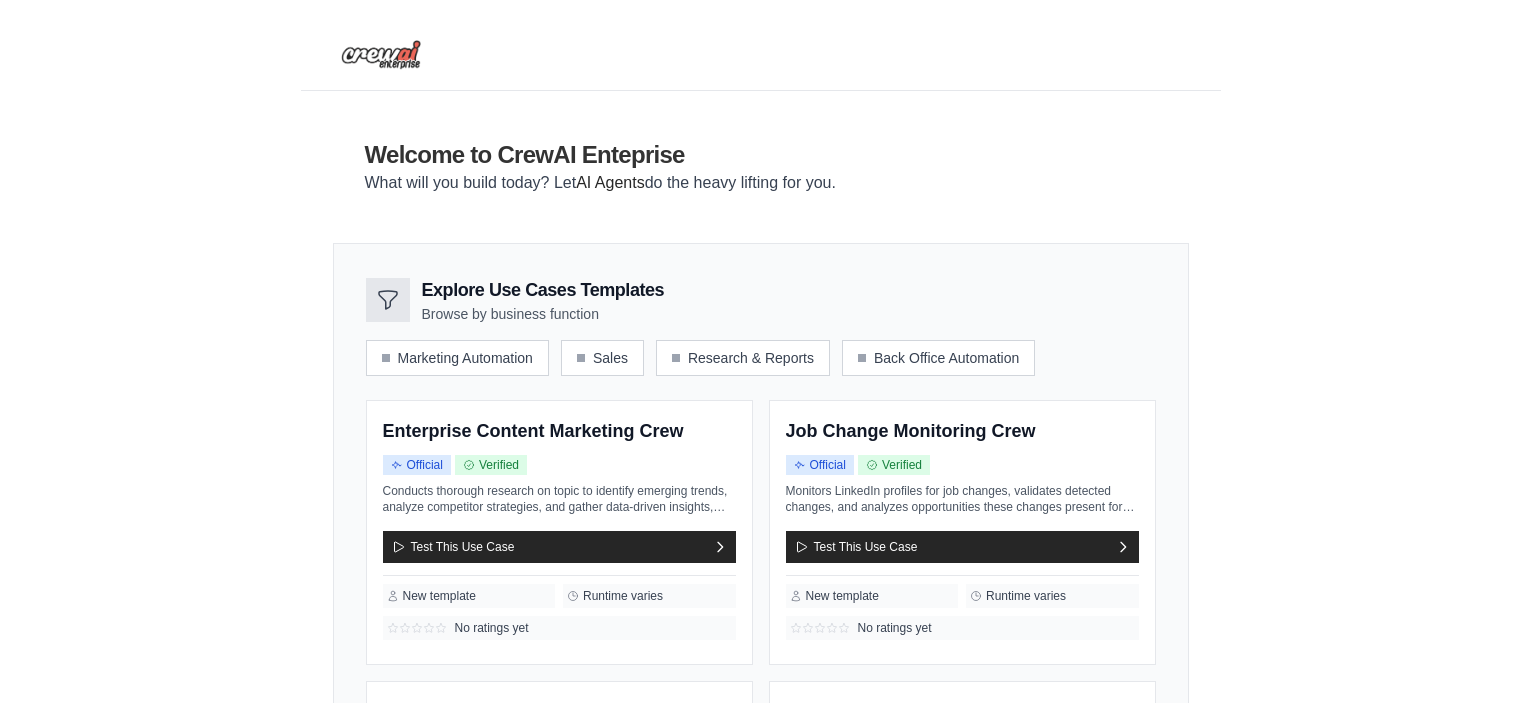 scroll, scrollTop: 0, scrollLeft: 0, axis: both 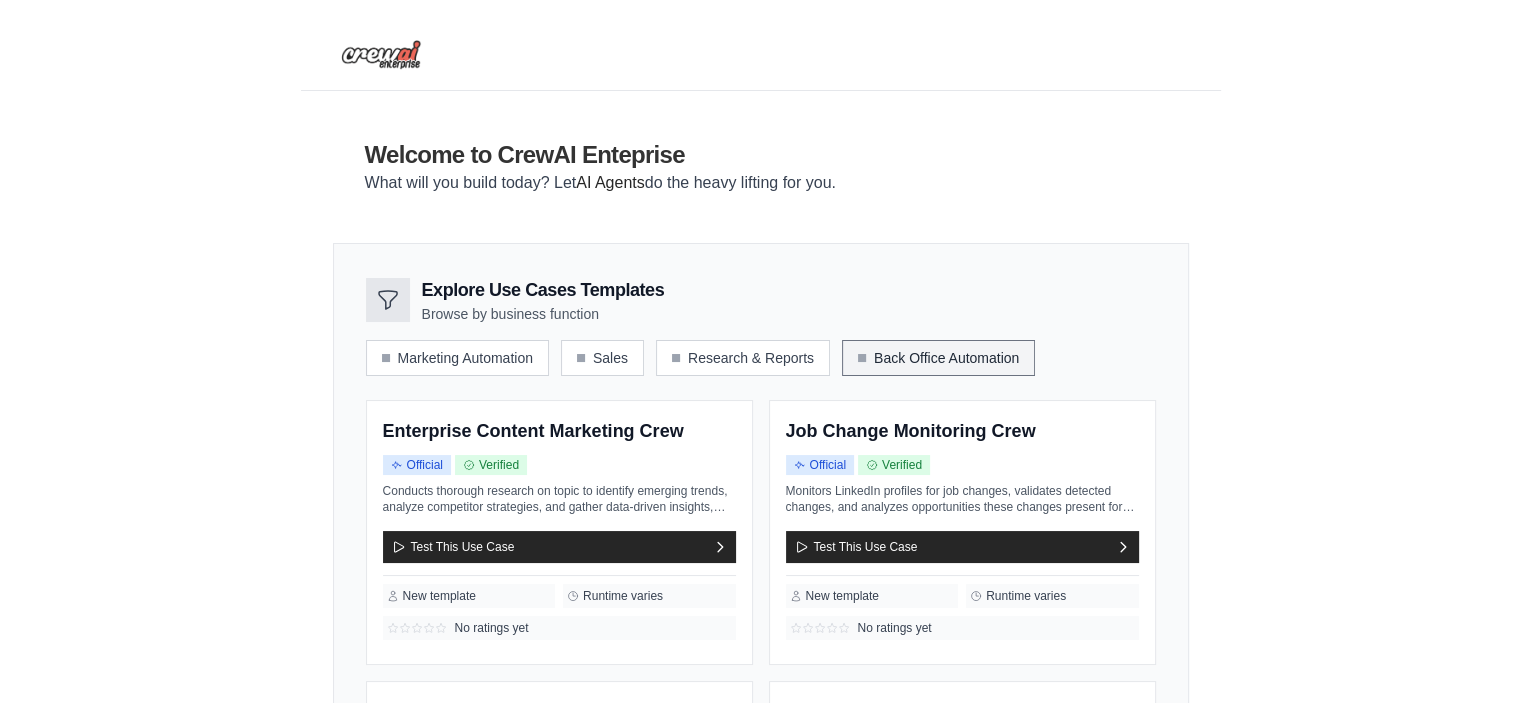 click on "Back Office Automation" at bounding box center [938, 358] 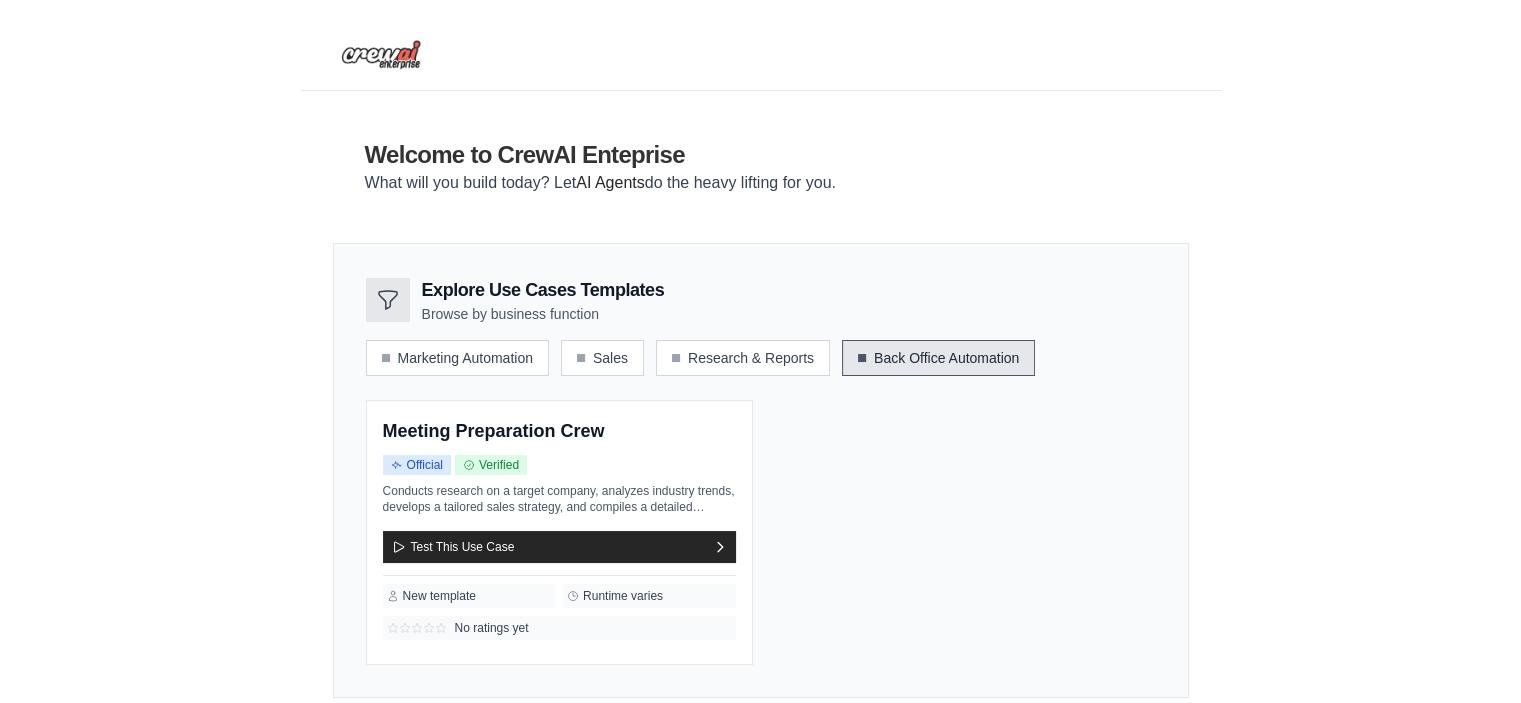 click on "Back Office Automation" at bounding box center (938, 358) 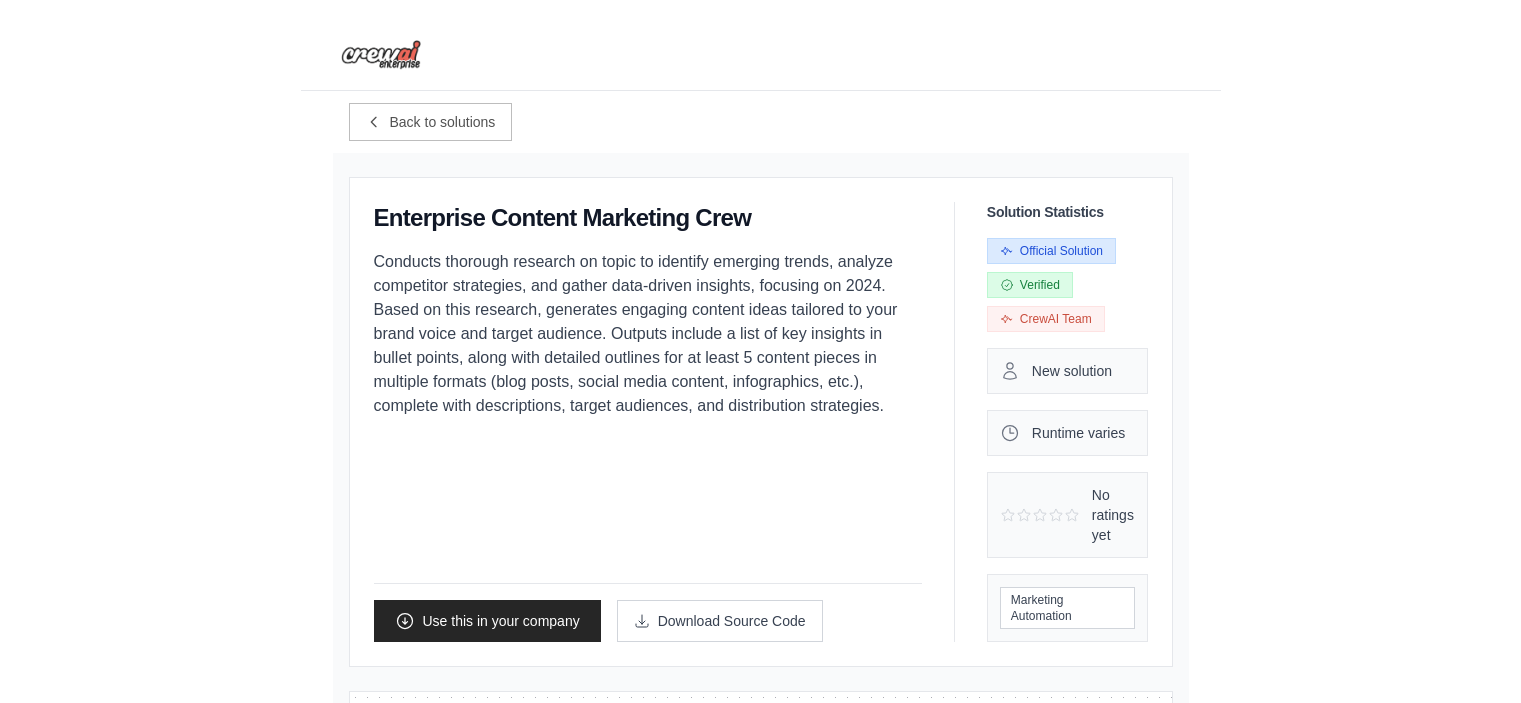 scroll, scrollTop: 0, scrollLeft: 0, axis: both 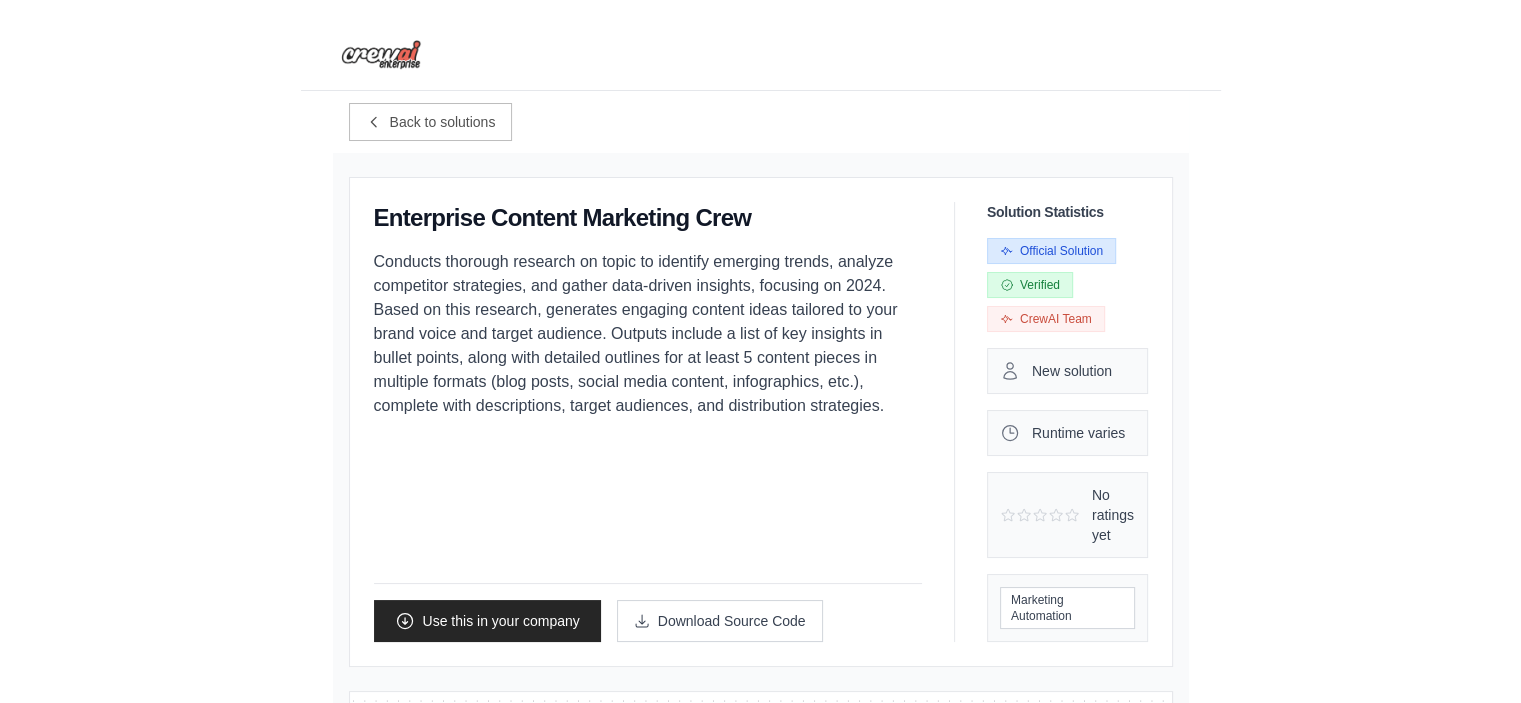 click on "New solution" at bounding box center [1072, 371] 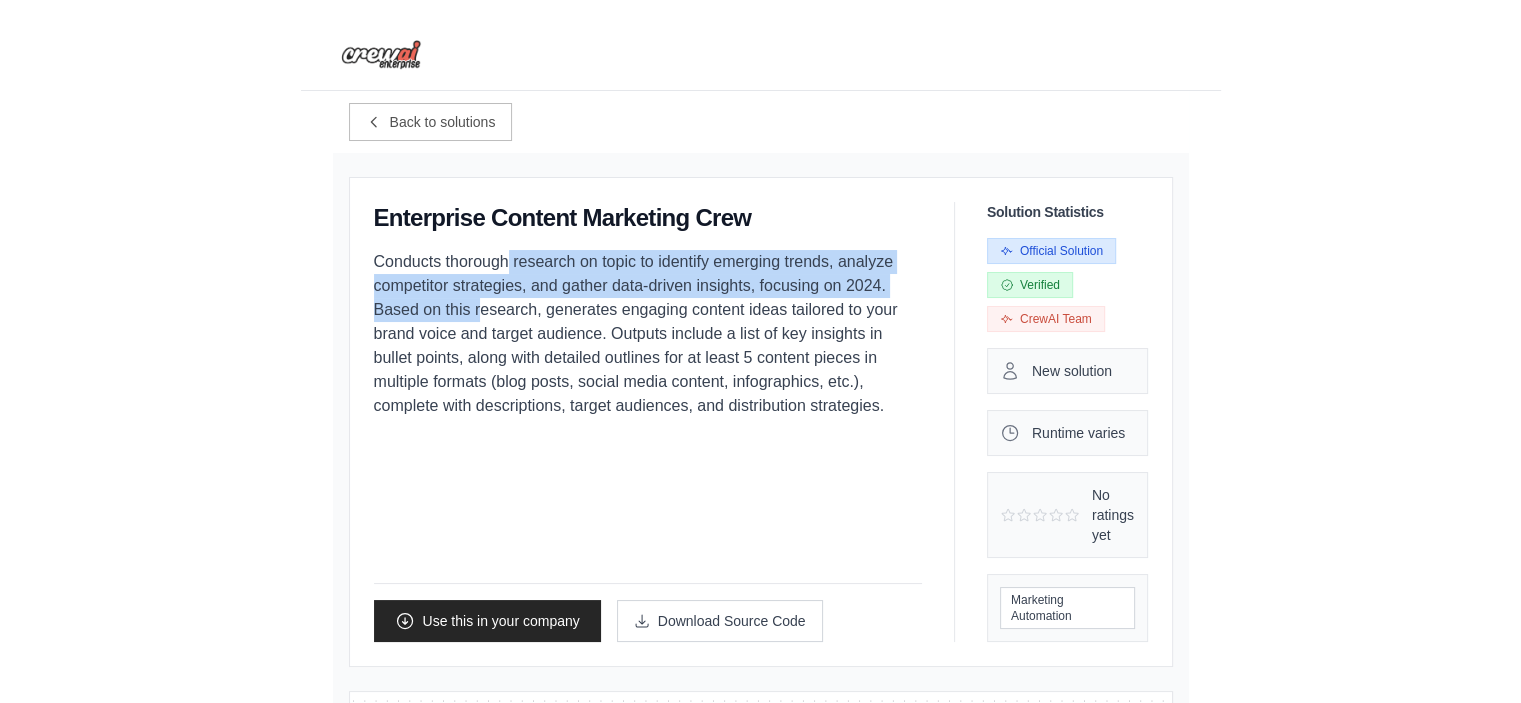 drag, startPoint x: 151, startPoint y: 256, endPoint x: 435, endPoint y: 319, distance: 290.90378 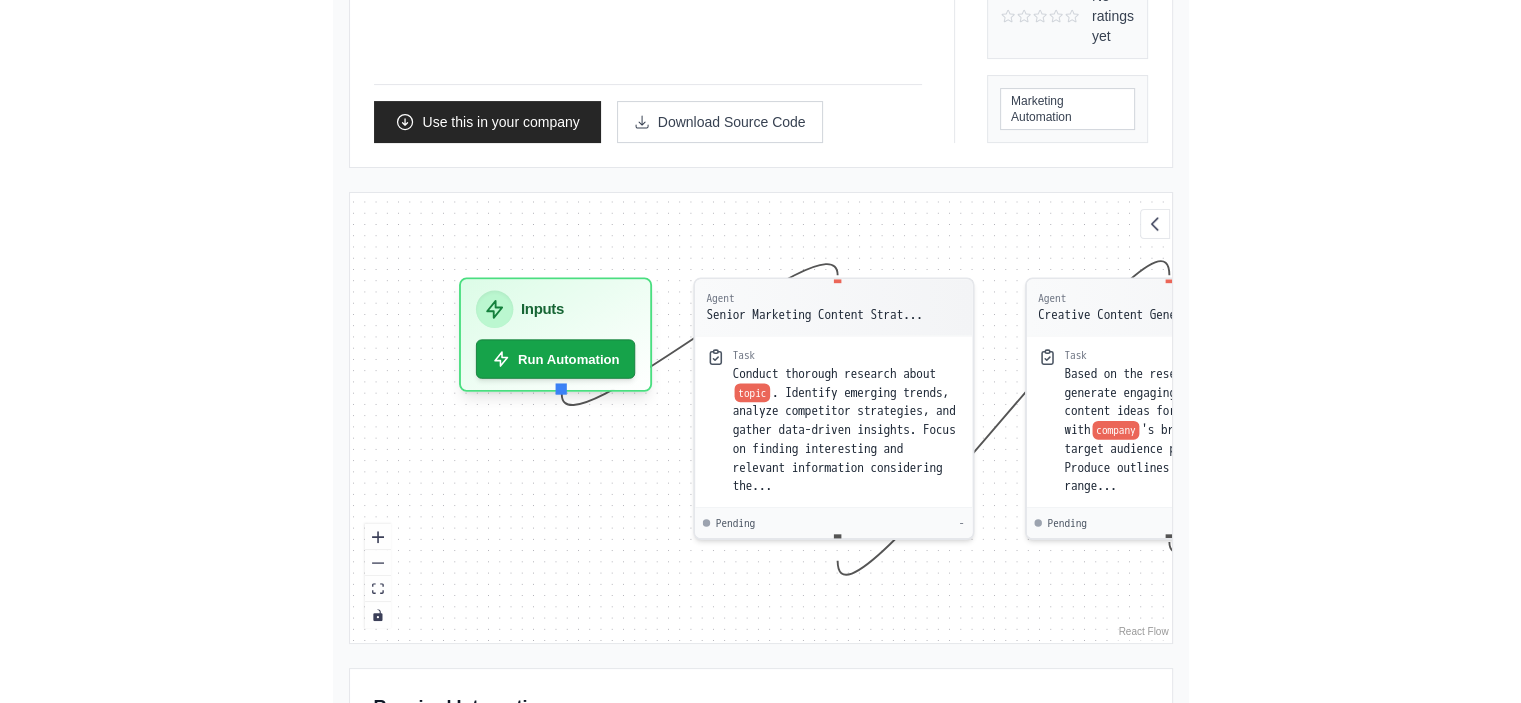 scroll, scrollTop: 500, scrollLeft: 0, axis: vertical 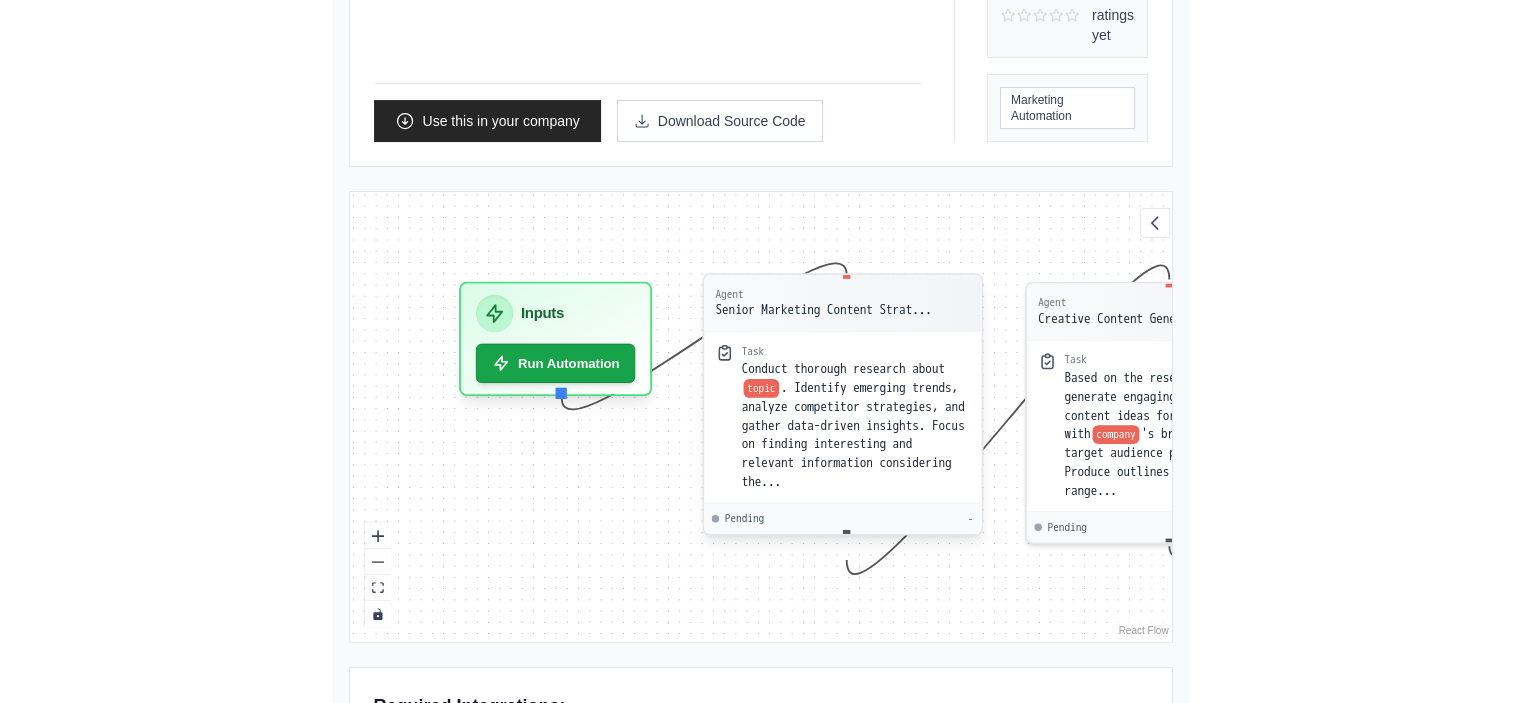 drag, startPoint x: 524, startPoint y: 187, endPoint x: 535, endPoint y: 203, distance: 19.416489 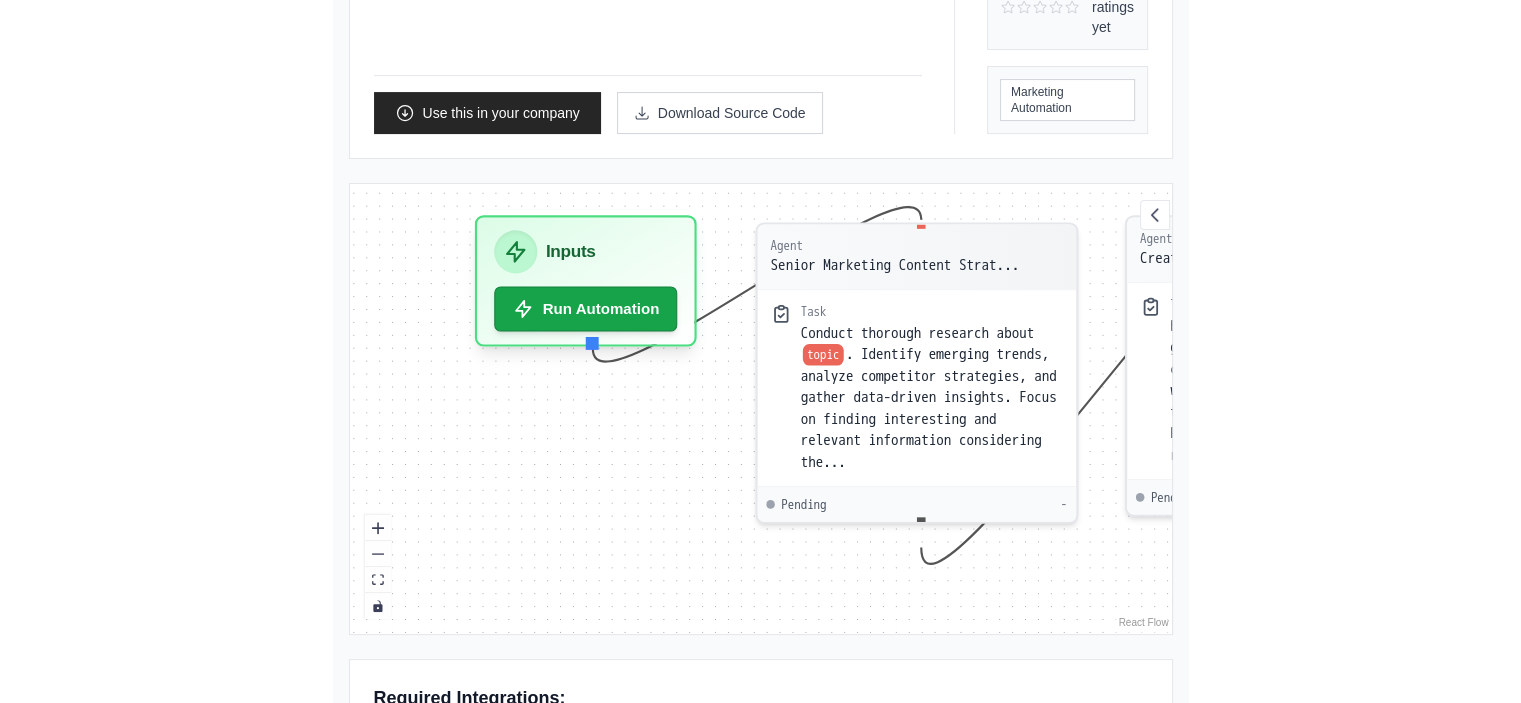 drag, startPoint x: 541, startPoint y: 464, endPoint x: 496, endPoint y: 487, distance: 50.537113 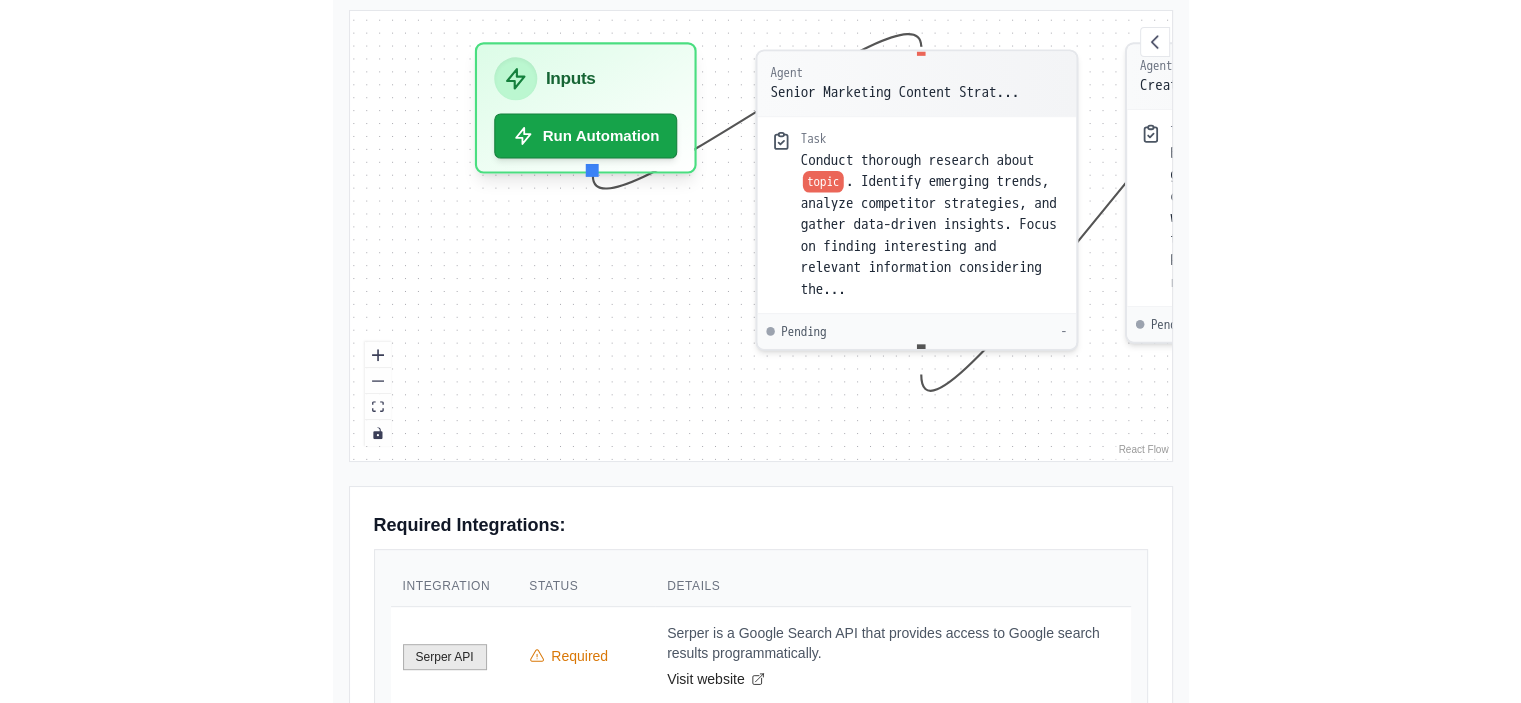 scroll, scrollTop: 909, scrollLeft: 0, axis: vertical 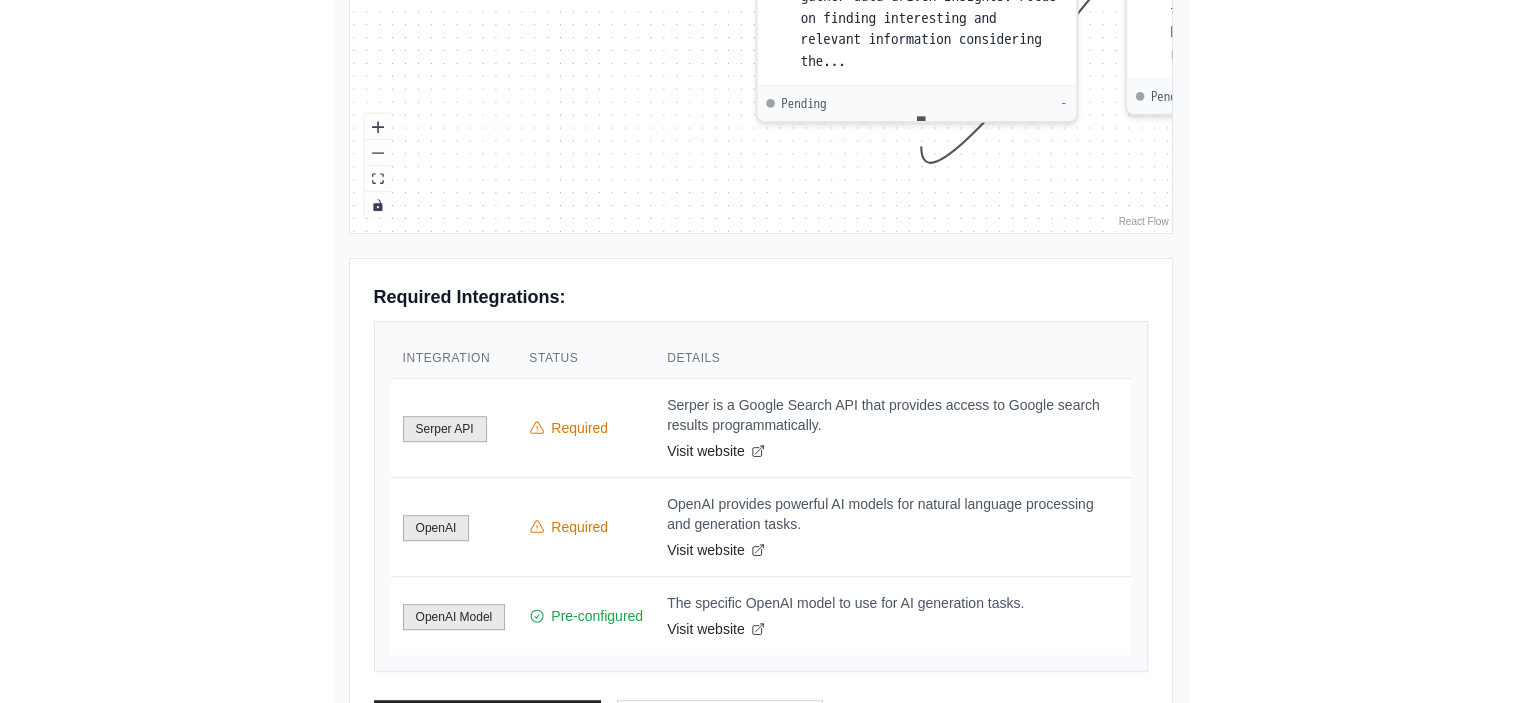 click on "Serper is a Google Search API that provides access to Google search results programmatically." at bounding box center (892, 415) 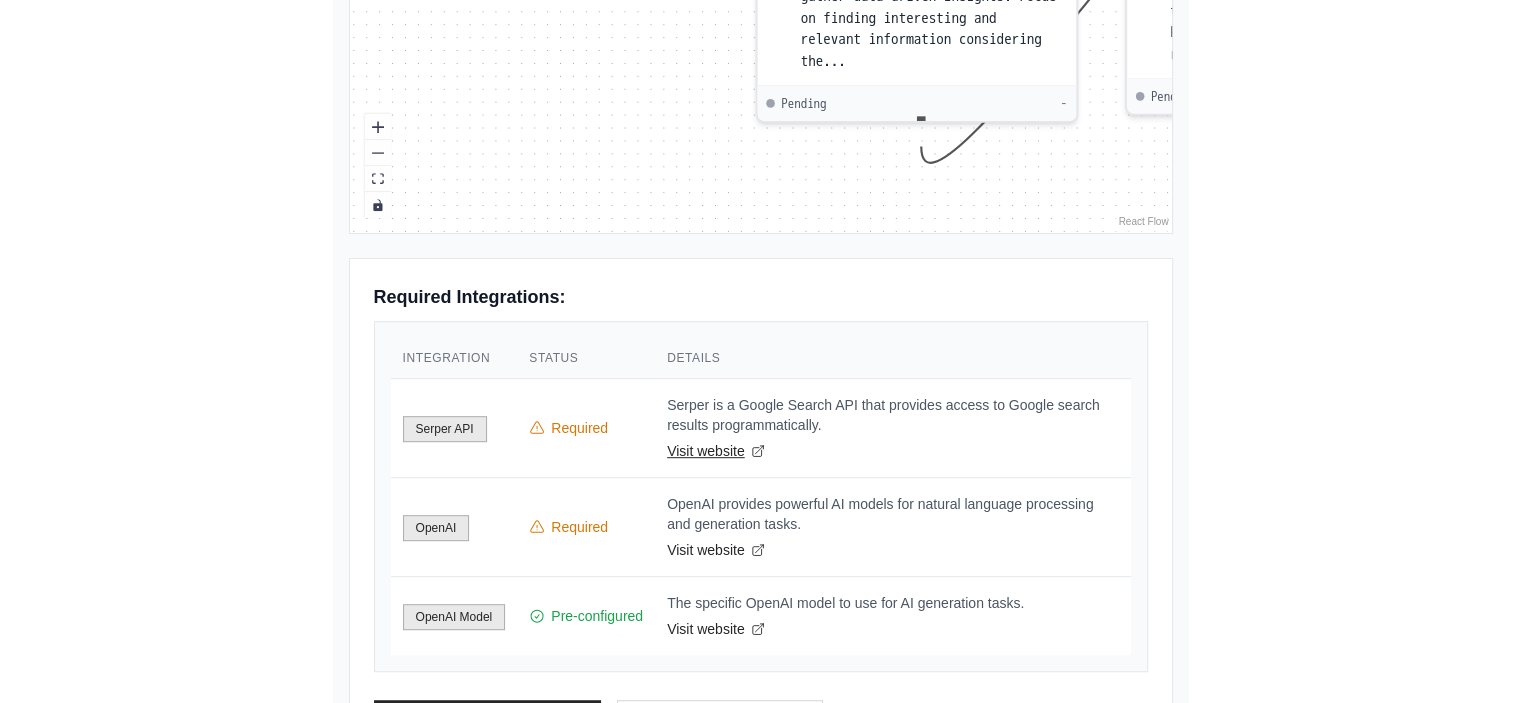 drag, startPoint x: 545, startPoint y: 290, endPoint x: 775, endPoint y: 314, distance: 231.24878 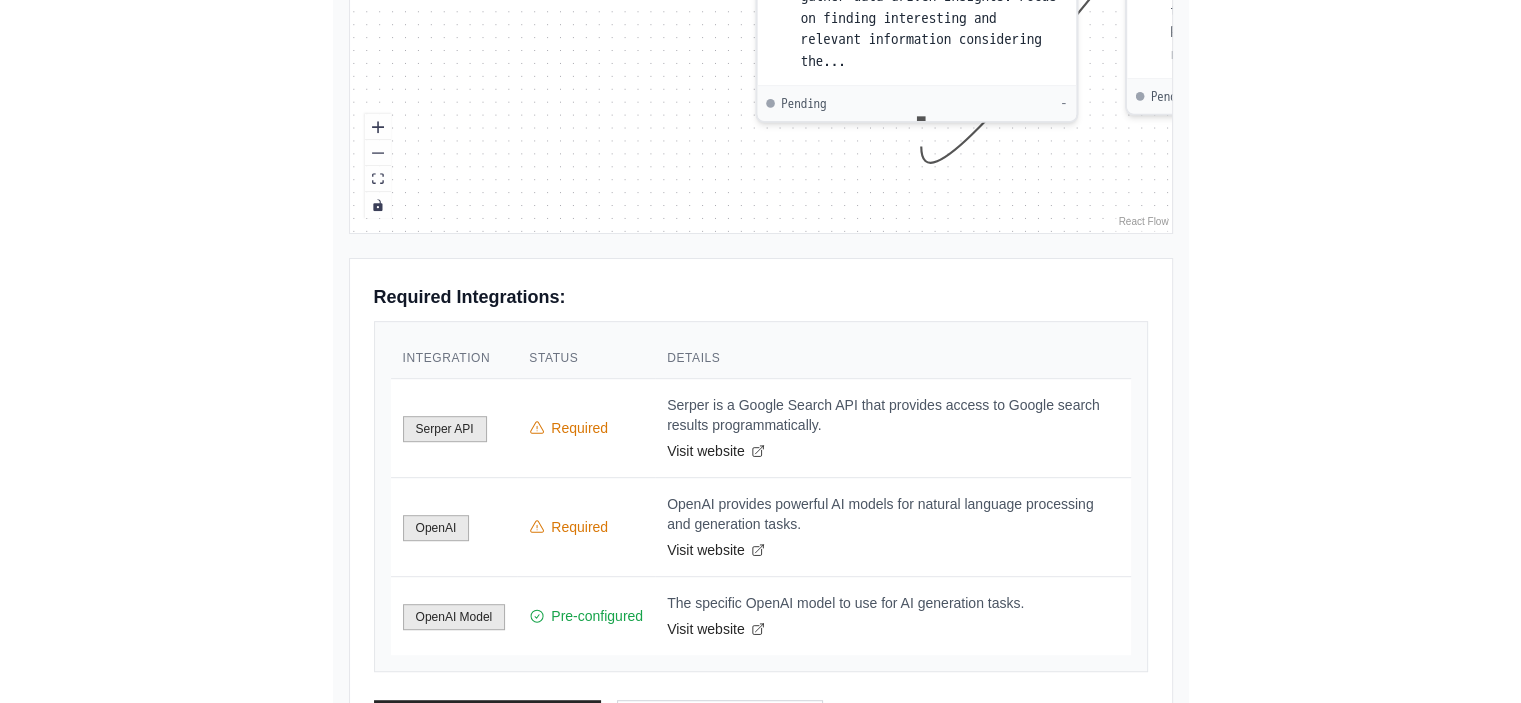 scroll, scrollTop: 1056, scrollLeft: 0, axis: vertical 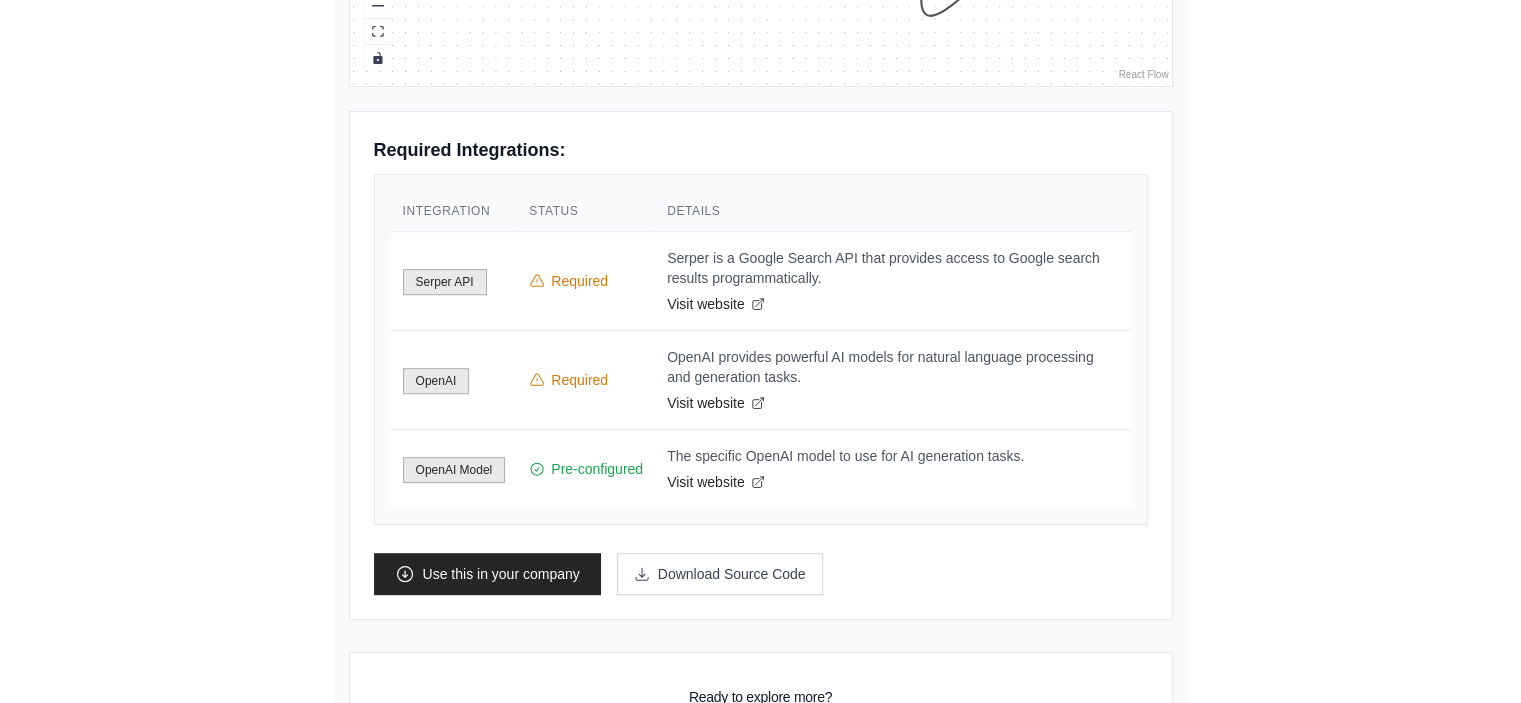 click on "Go to the dashboard!" at bounding box center [761, 762] 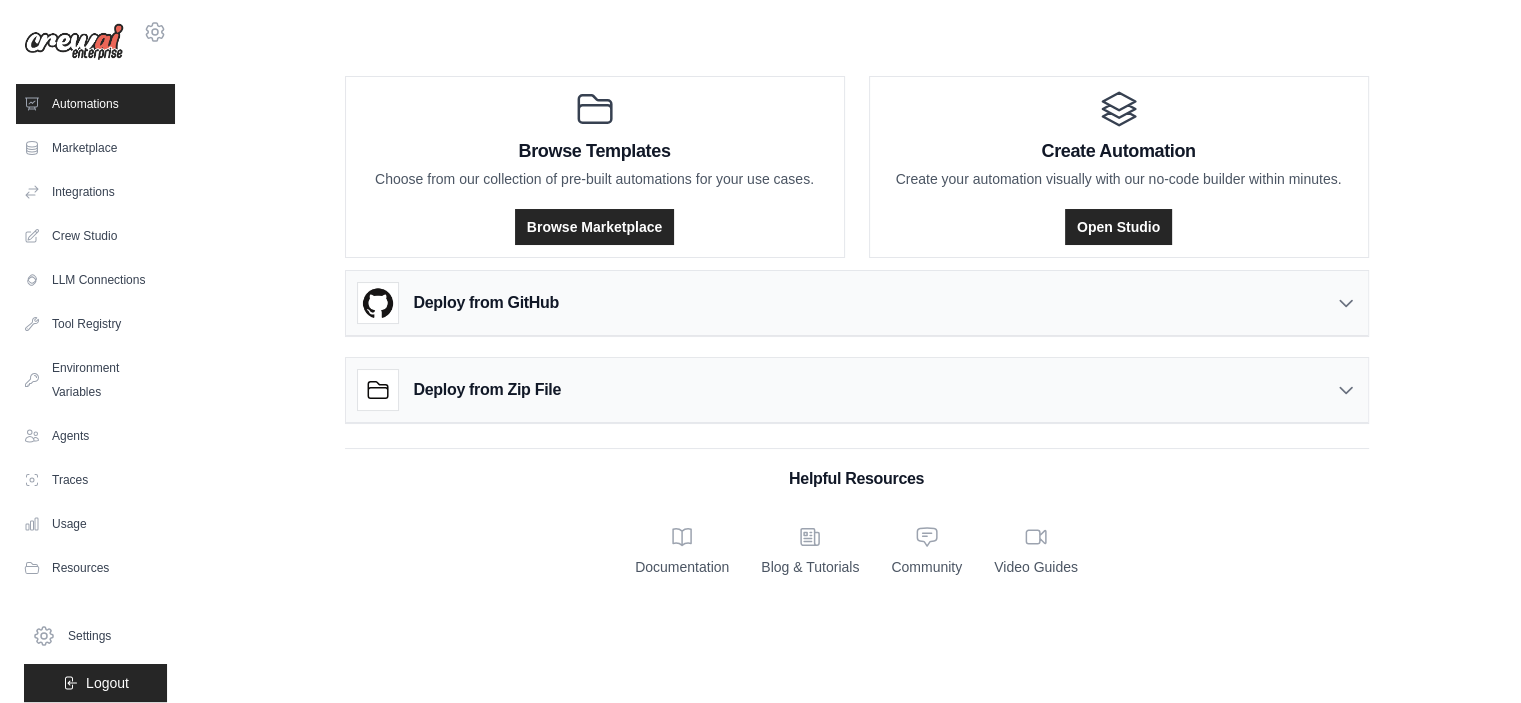 scroll, scrollTop: 0, scrollLeft: 0, axis: both 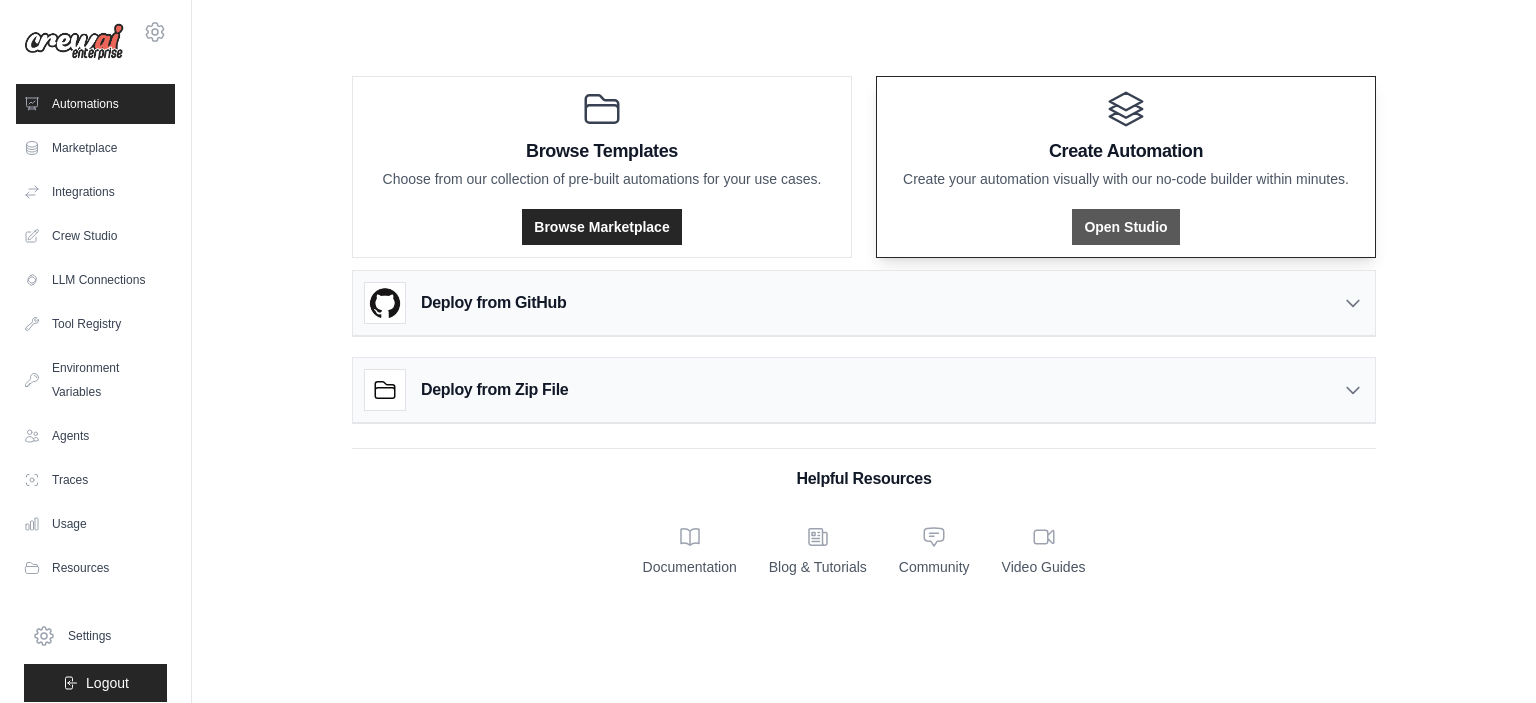 click on "Open Studio" at bounding box center [1125, 227] 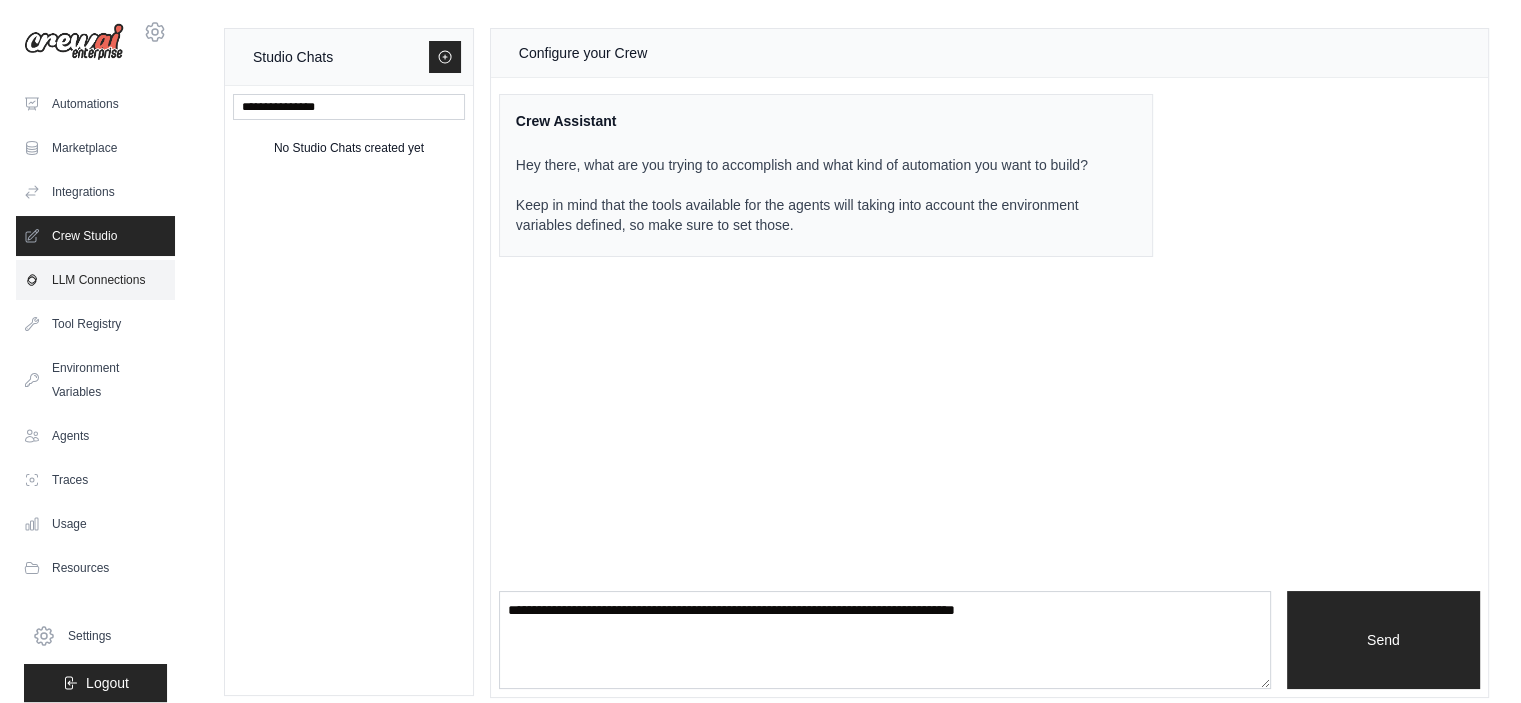 click on "LLM Connections" at bounding box center (95, 280) 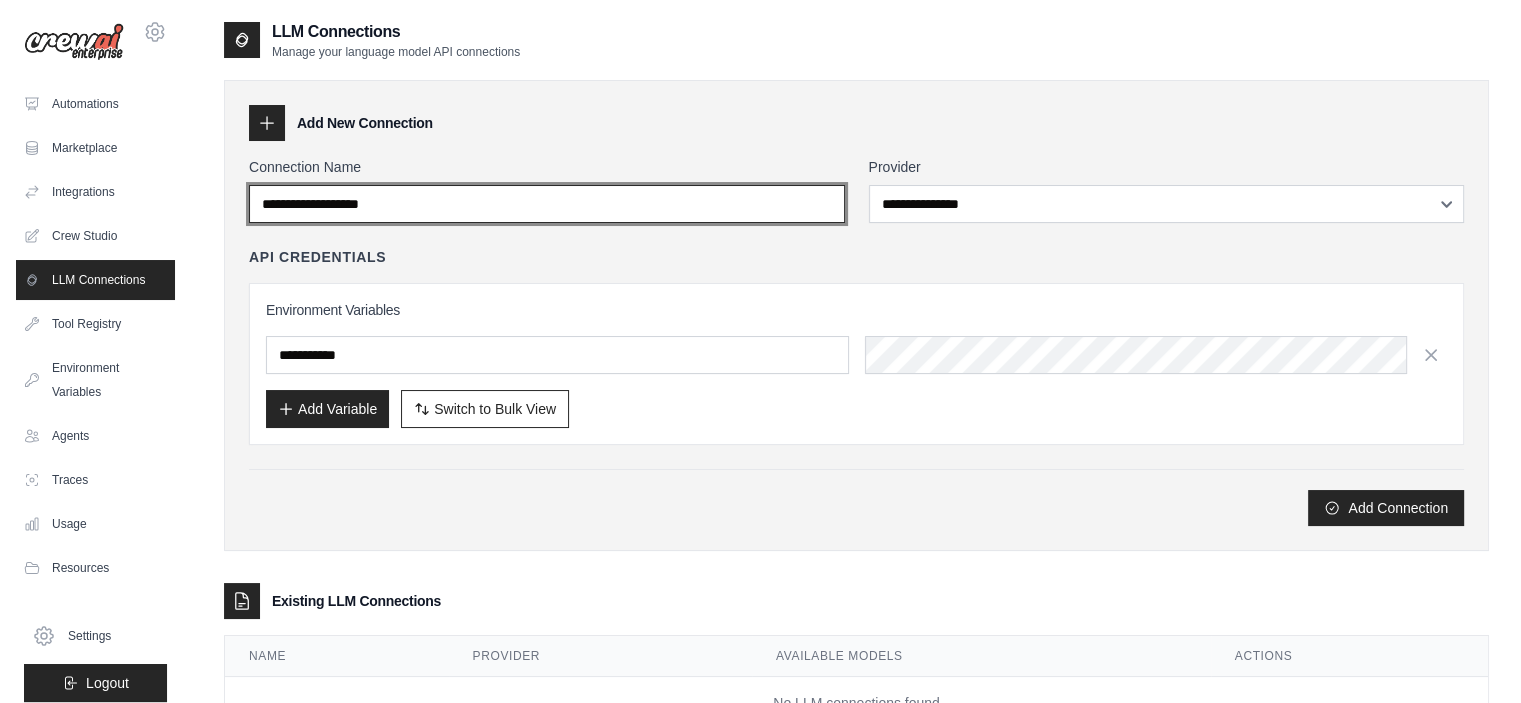 click on "Connection Name" at bounding box center [547, 204] 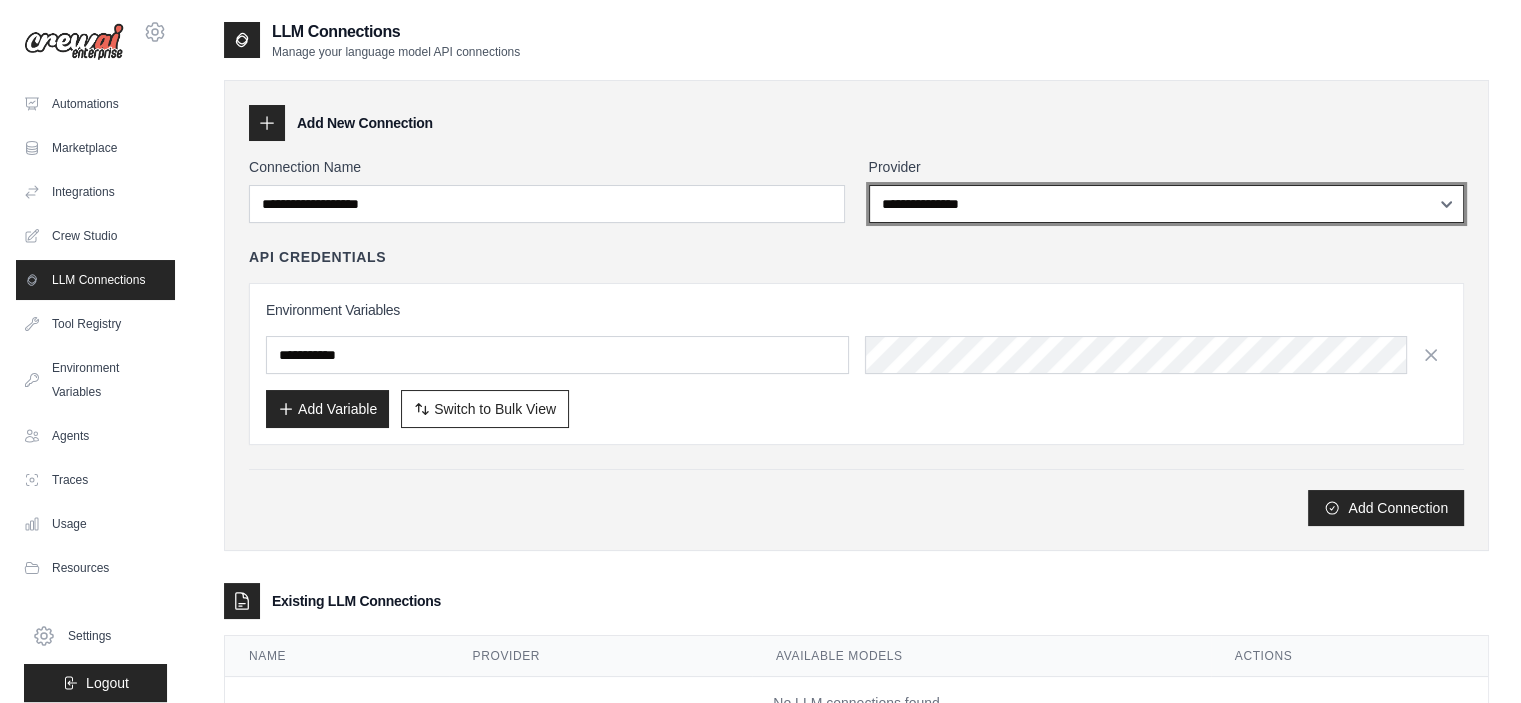 click on "**********" at bounding box center (1167, 204) 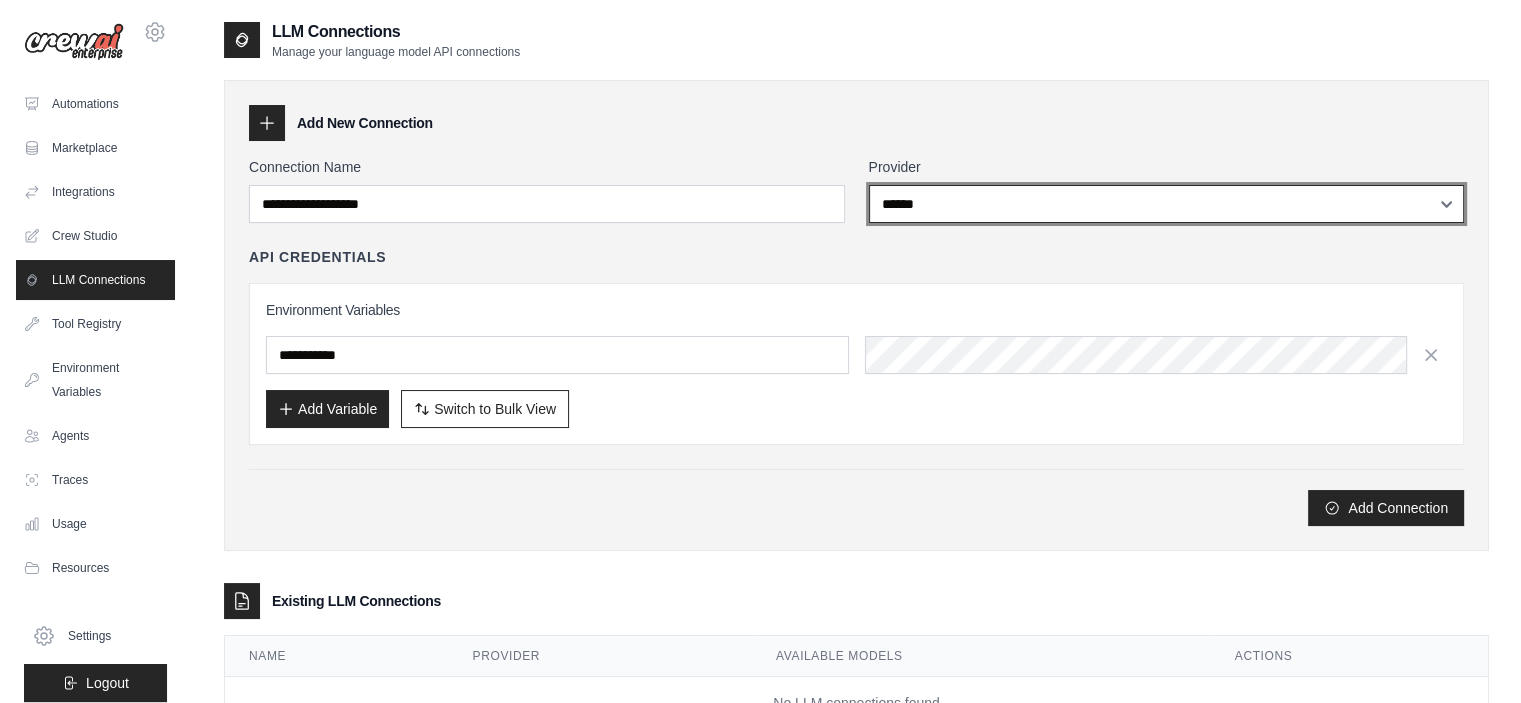 click on "**********" at bounding box center [1167, 204] 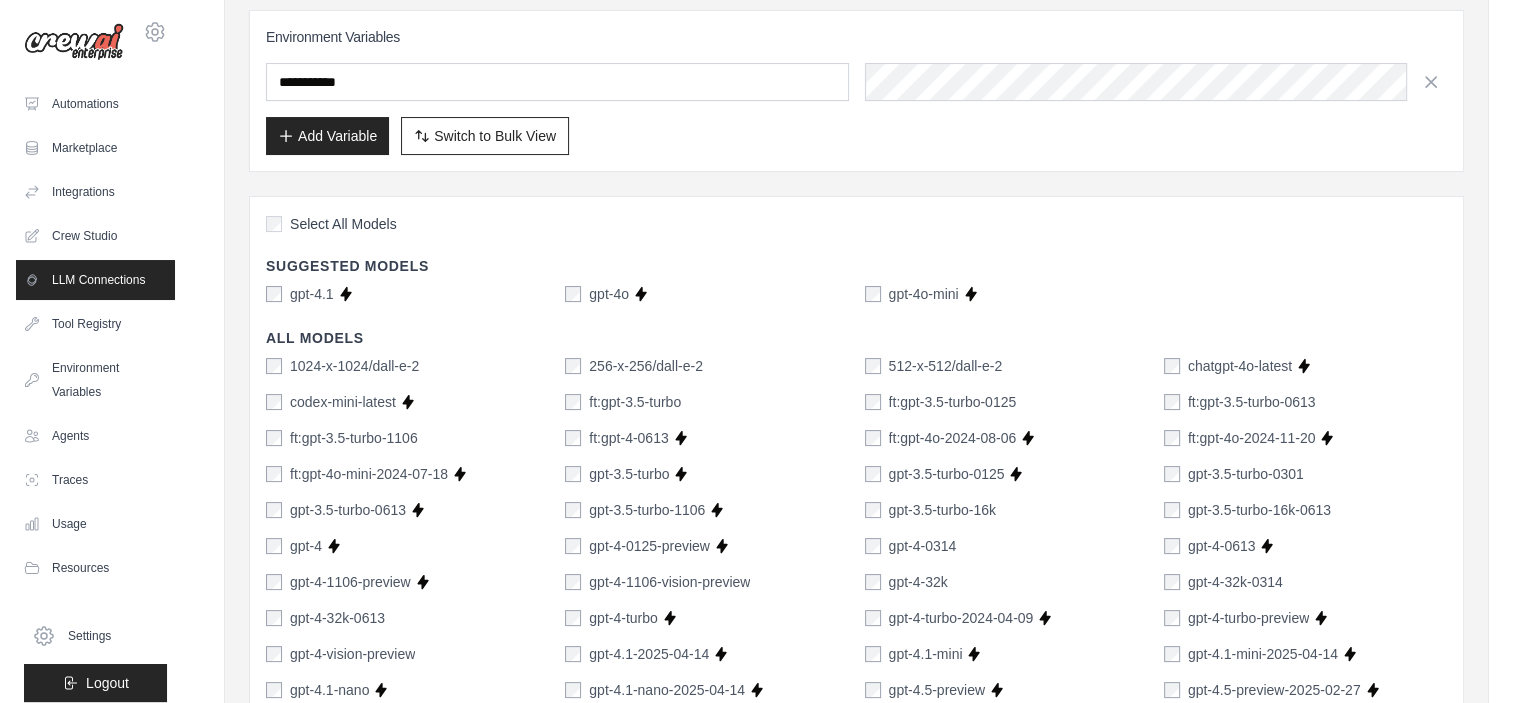 scroll, scrollTop: 400, scrollLeft: 0, axis: vertical 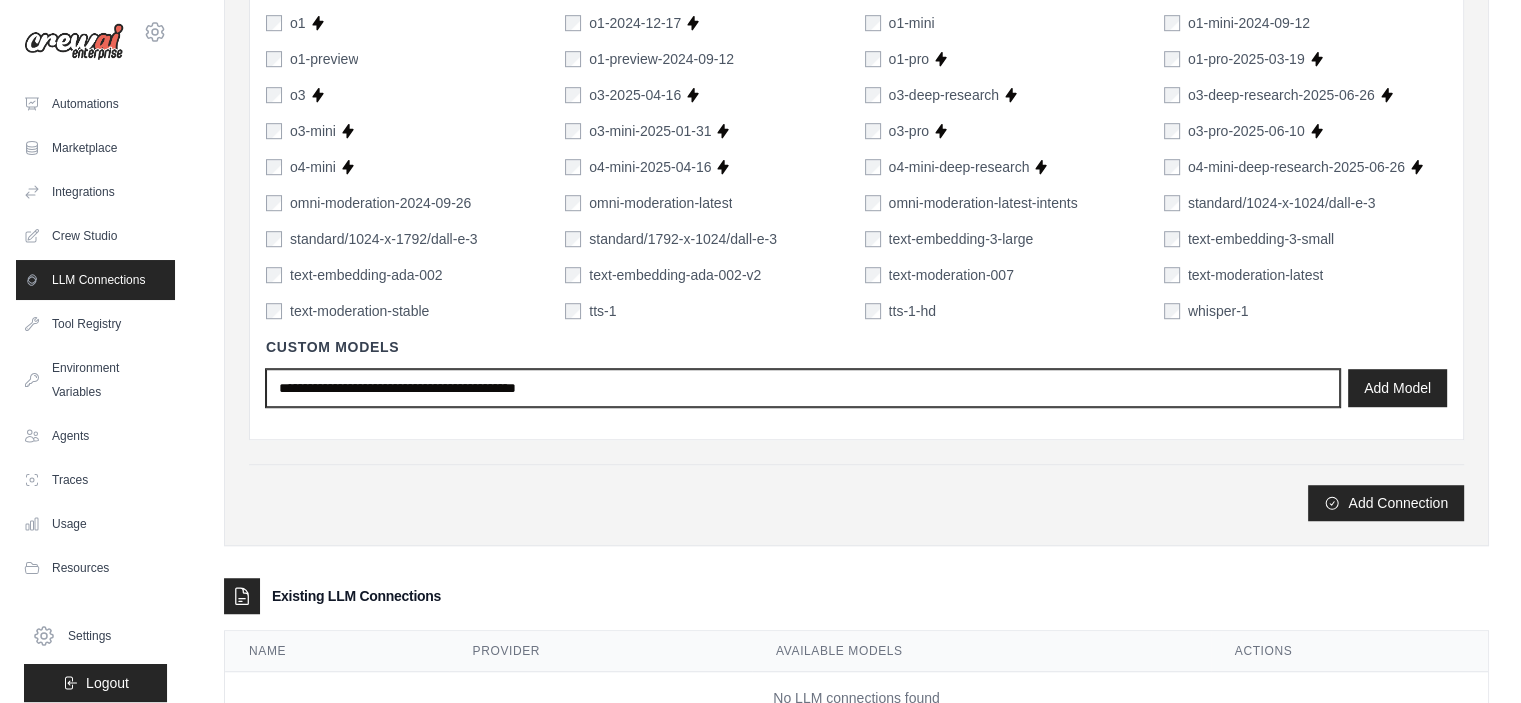 click at bounding box center [803, 388] 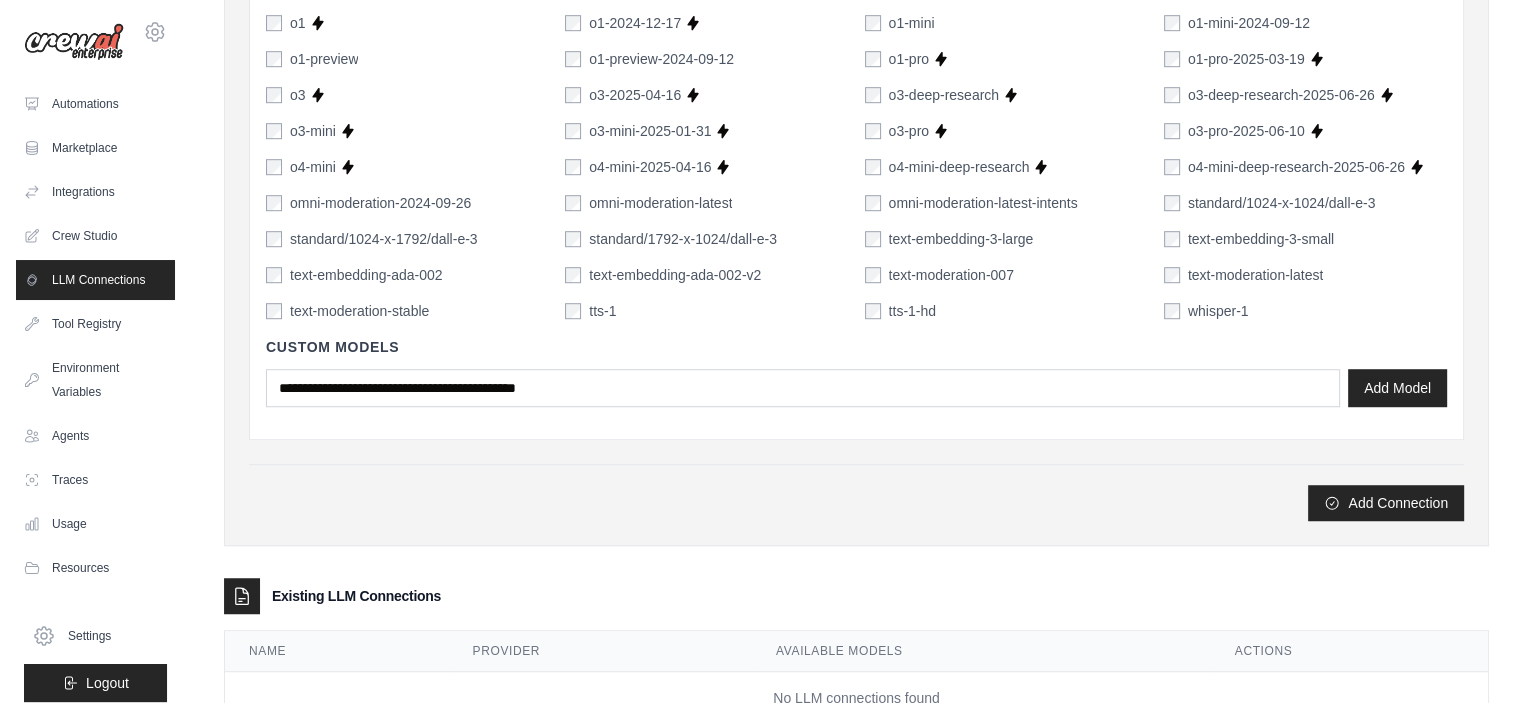 click on "Select All Models
Suggested Models gpt-4.1
Supports Crew Studio gpt-4o
Supports Crew Studio gpt-4o-mini
Supports Crew Studio All Models 1024-x-1024/dall-e-2 256-x-256/dall-e-2 512-x-512/dall-e-2 chatgpt-4o-latest
Supports Crew Studio codex-mini-latest
Supports Crew Studio ft:gpt-3.5-turbo ft:gpt-3.5-turbo-0125 ft:gpt-3.5-turbo-0613 ft:gpt-3.5-turbo-1106 ft:gpt-4-0613
Supports Crew Studio ft:gpt-4o-2024-08-06
Supports Crew Studio ft:gpt-4o-2024-11-20
Supports Crew Studio ft:gpt-4o-mini-2024-07-18
Supports Crew Studio gpt-3.5-turbo
Supports Crew Studio gpt-3.5-turbo-0125
Supports Crew Studio gpt-3.5-turbo-0301" at bounding box center (856, -196) 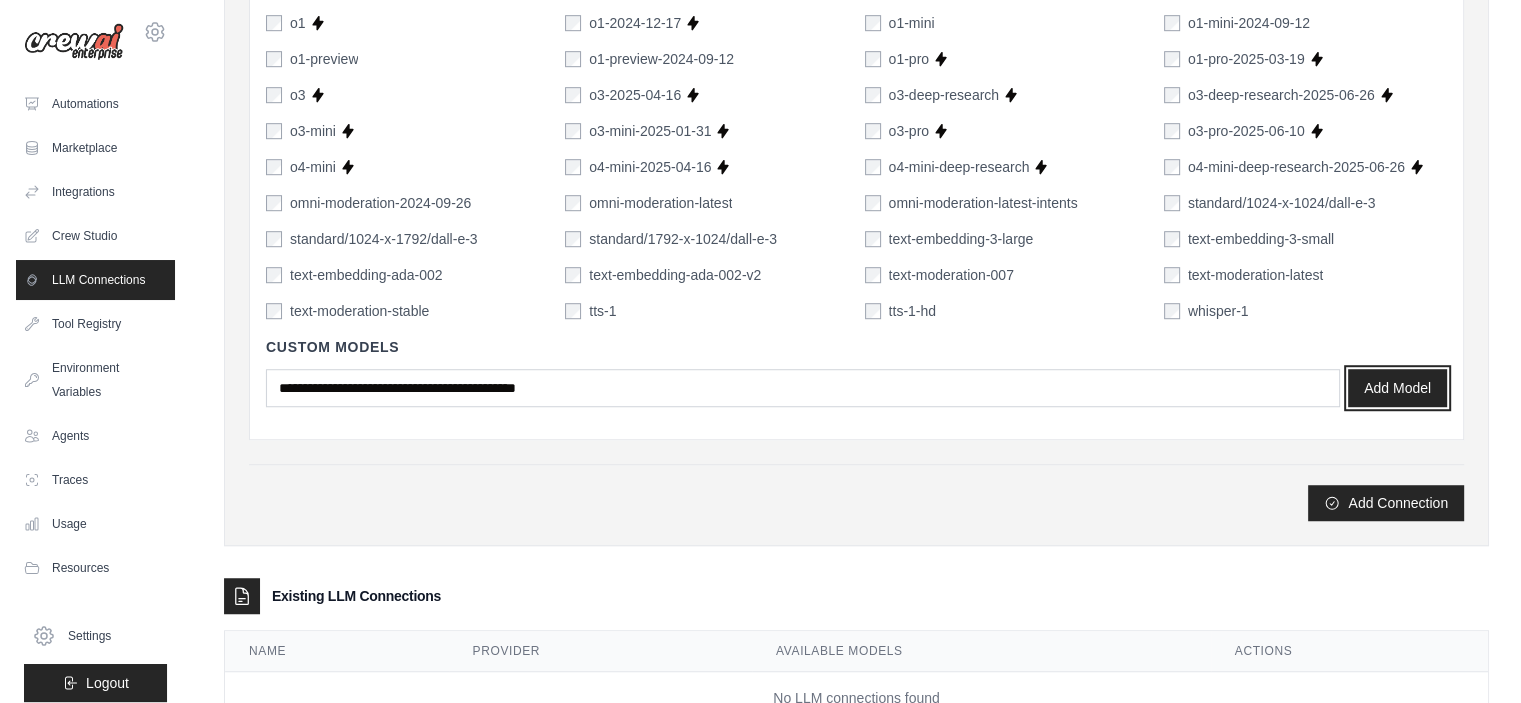 click on "Add Model" at bounding box center [1397, 388] 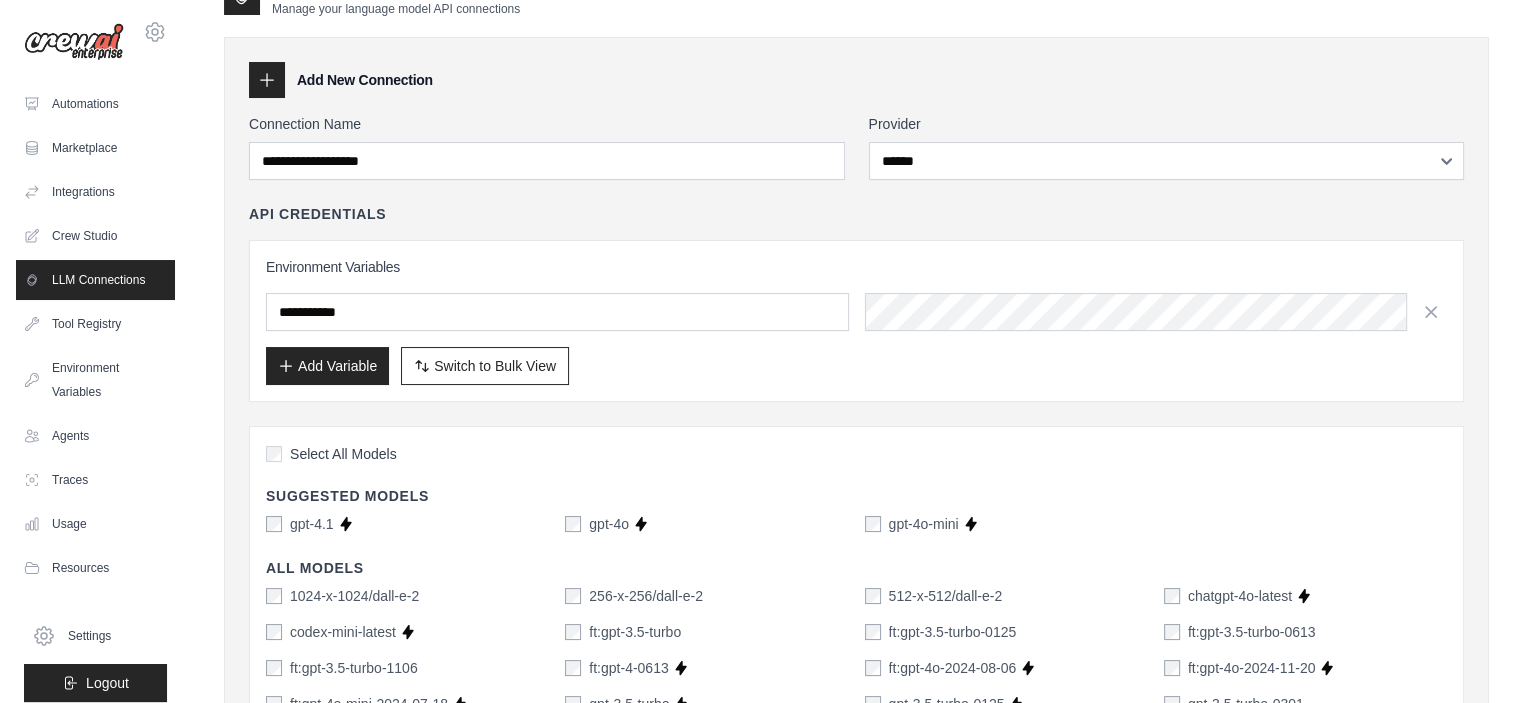 scroll, scrollTop: 0, scrollLeft: 0, axis: both 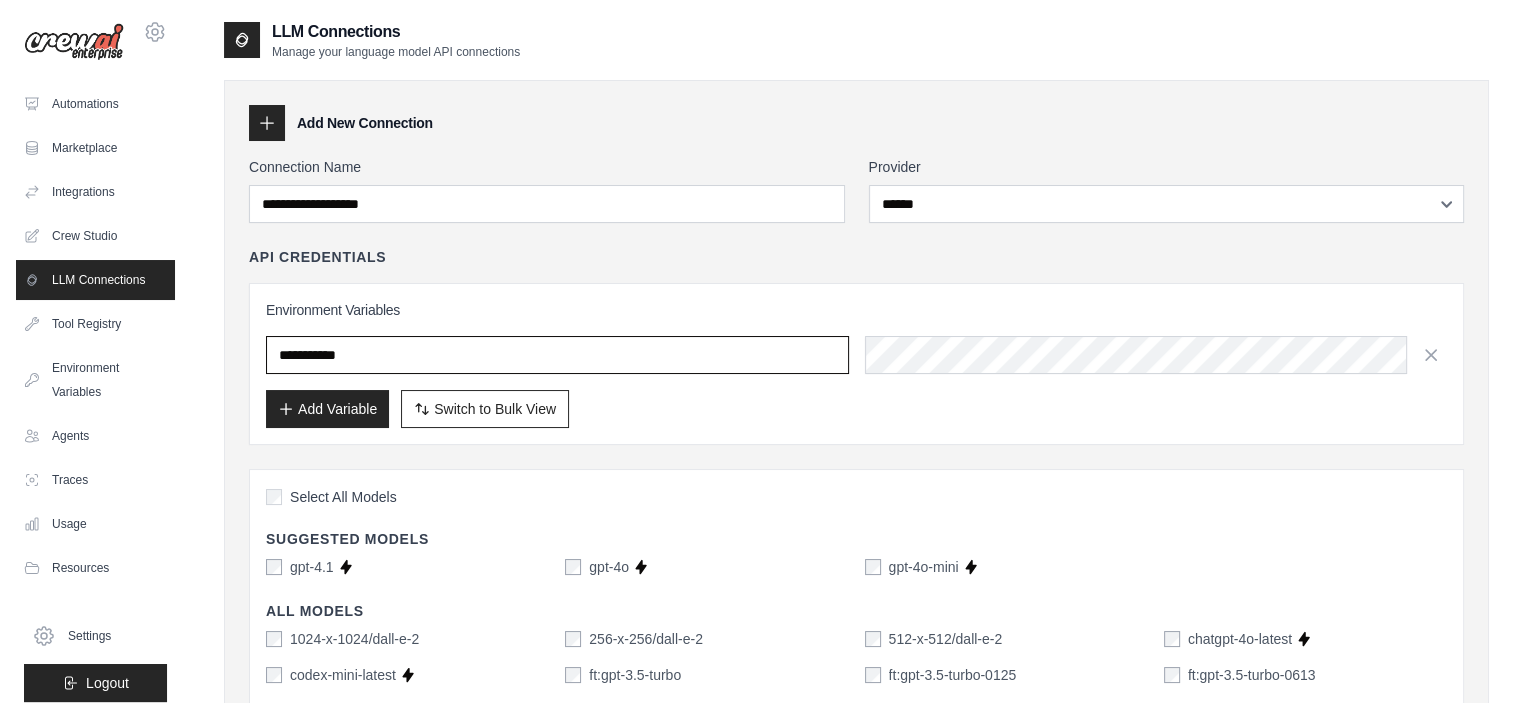 click at bounding box center [557, 355] 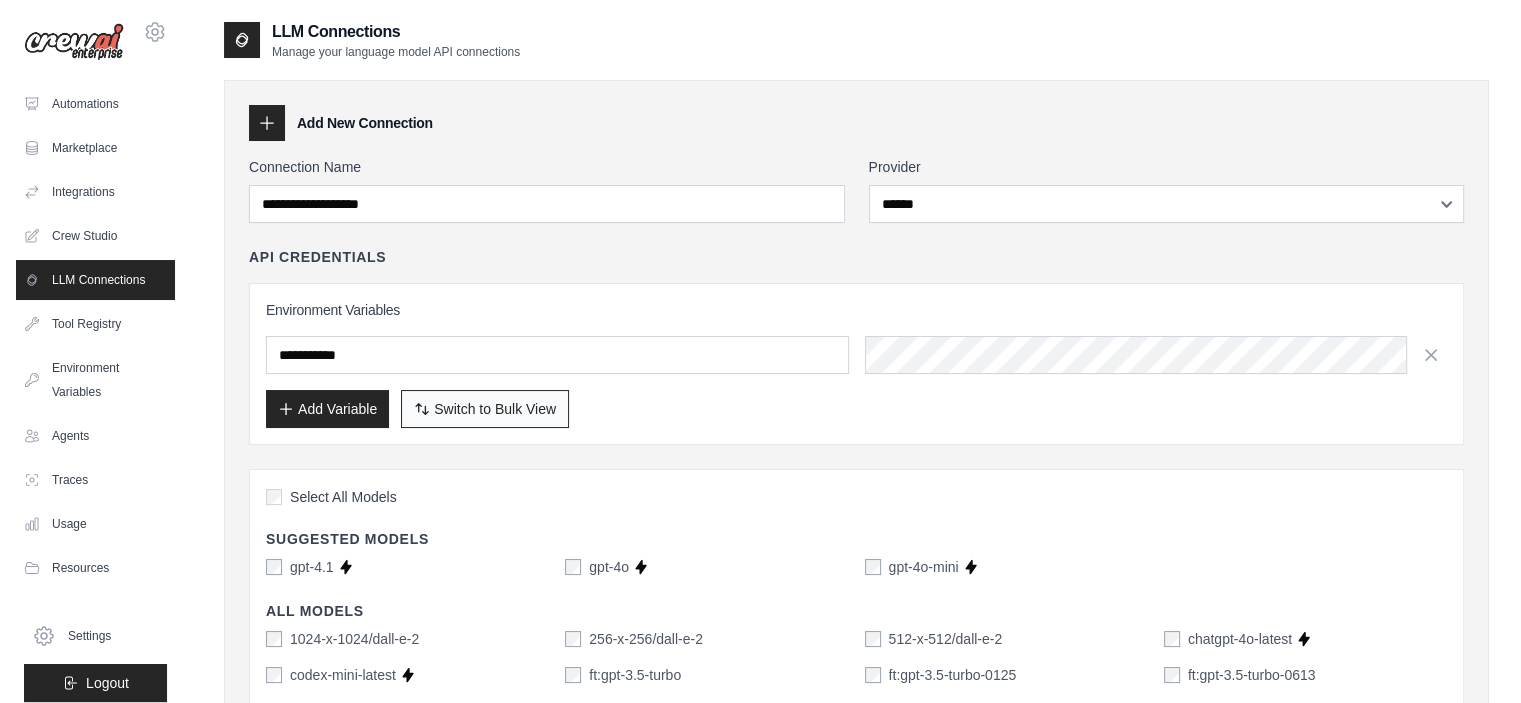 click on "Switch to Bulk View" at bounding box center (495, 409) 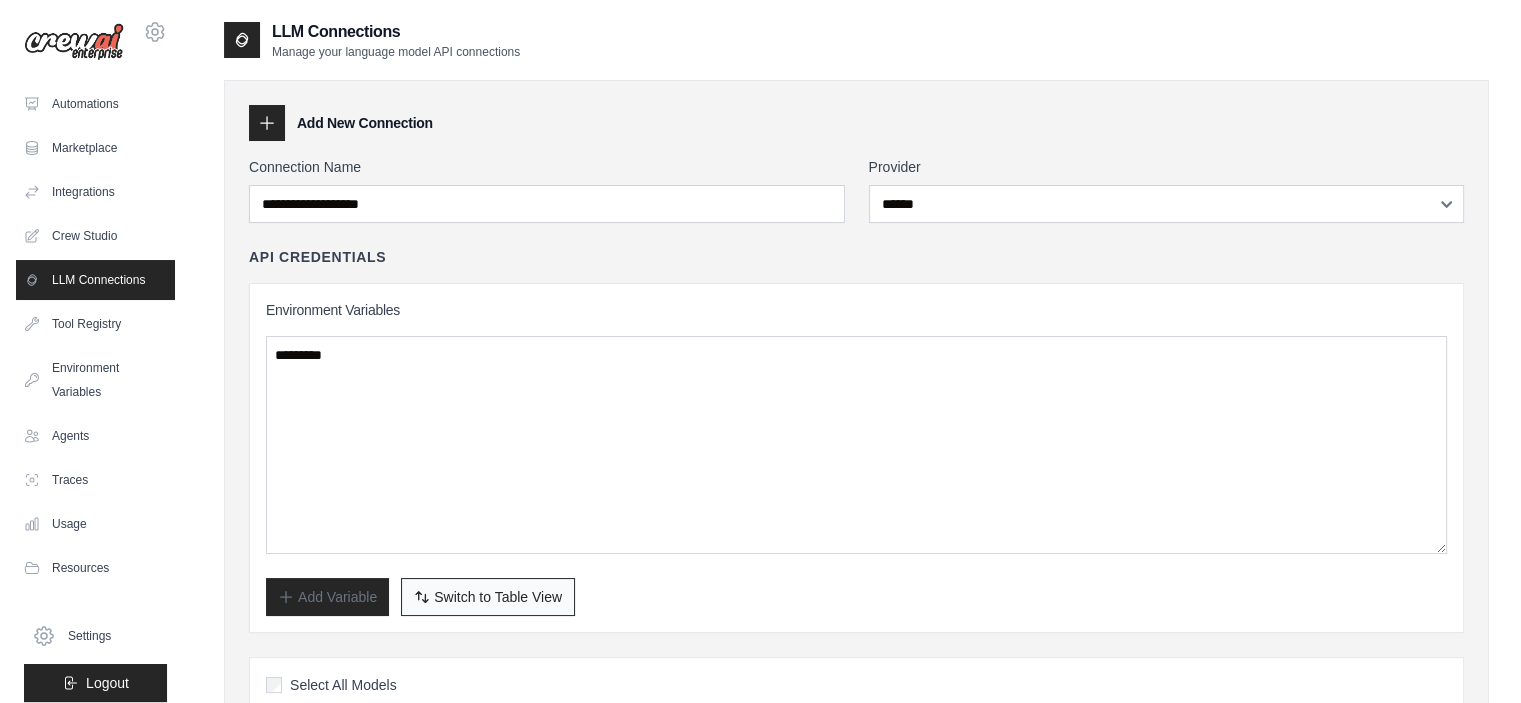 click on "Switch to Table View" at bounding box center (498, 597) 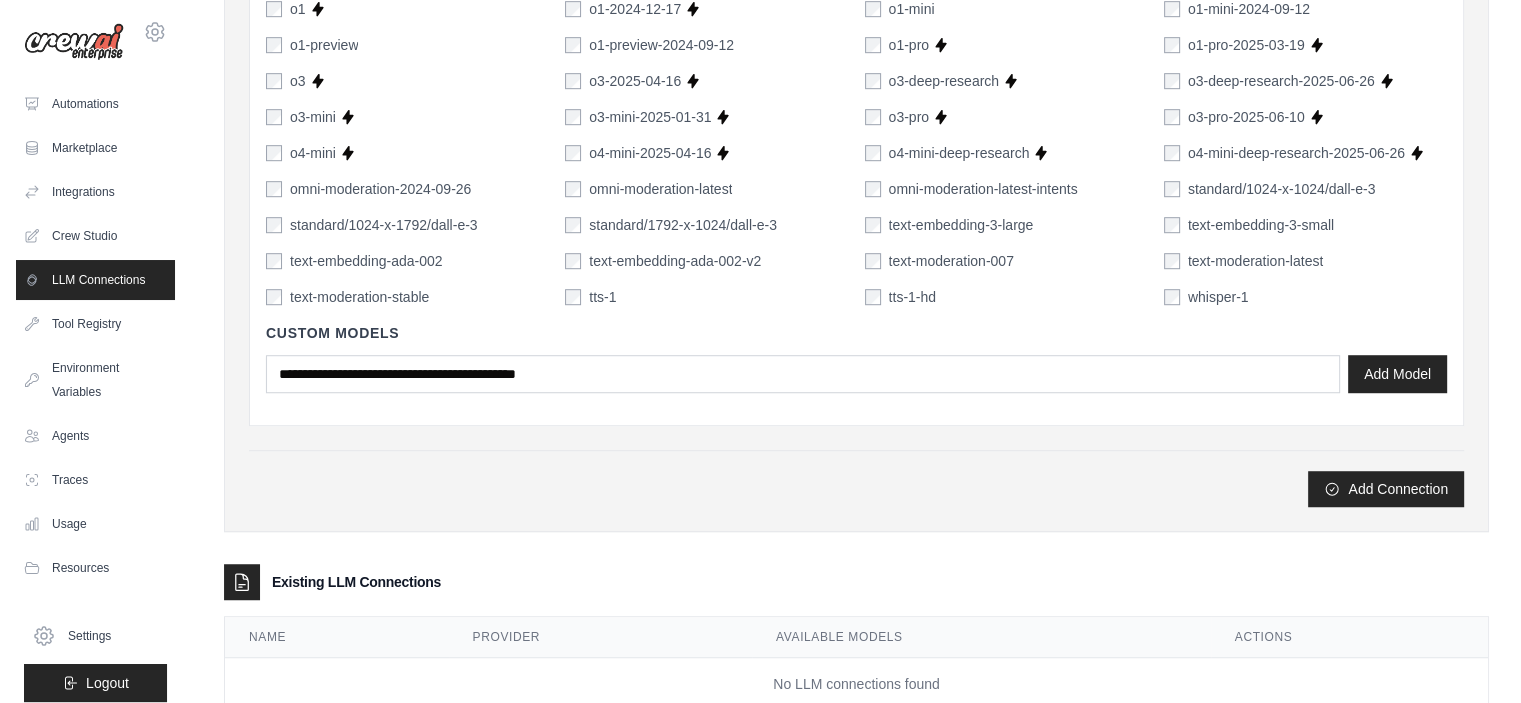 scroll, scrollTop: 1316, scrollLeft: 0, axis: vertical 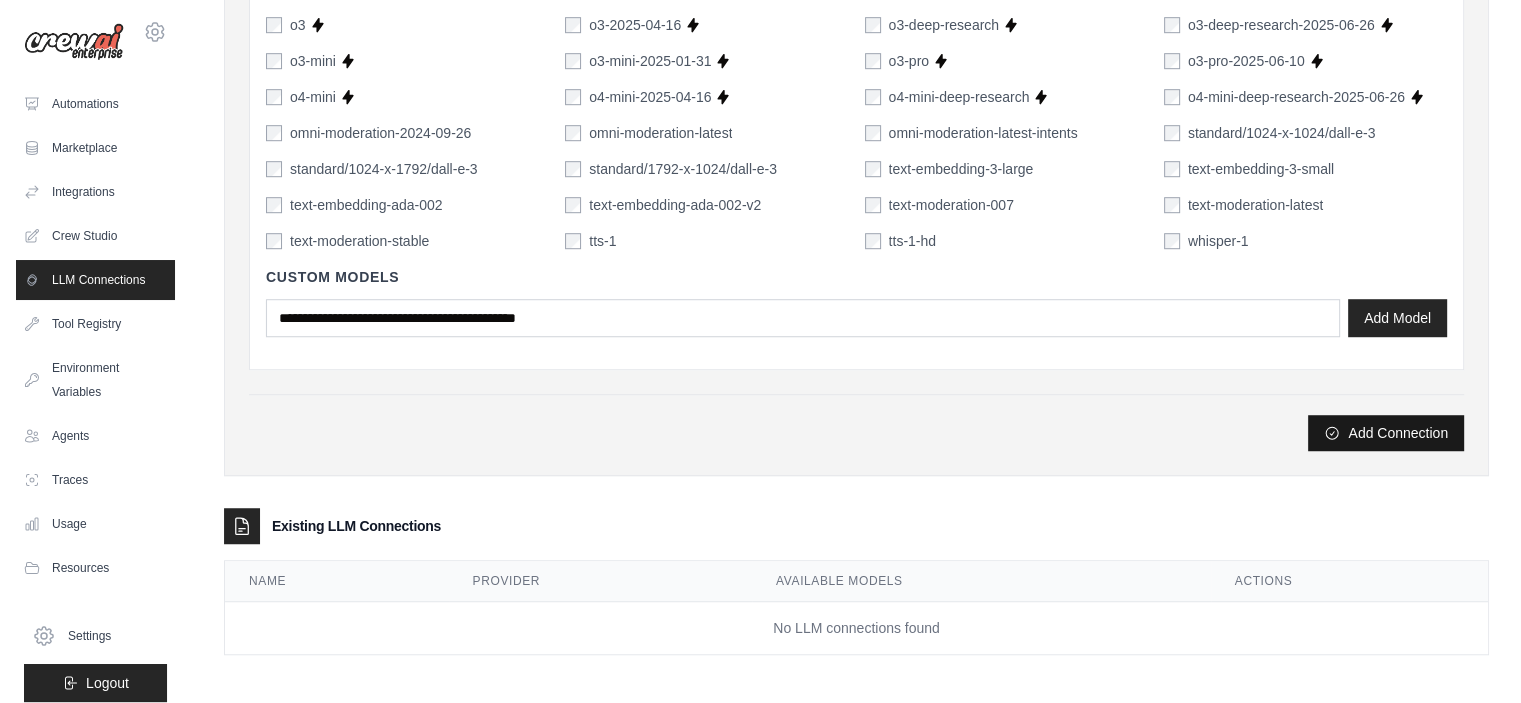 click on "Add Connection" at bounding box center [1386, 433] 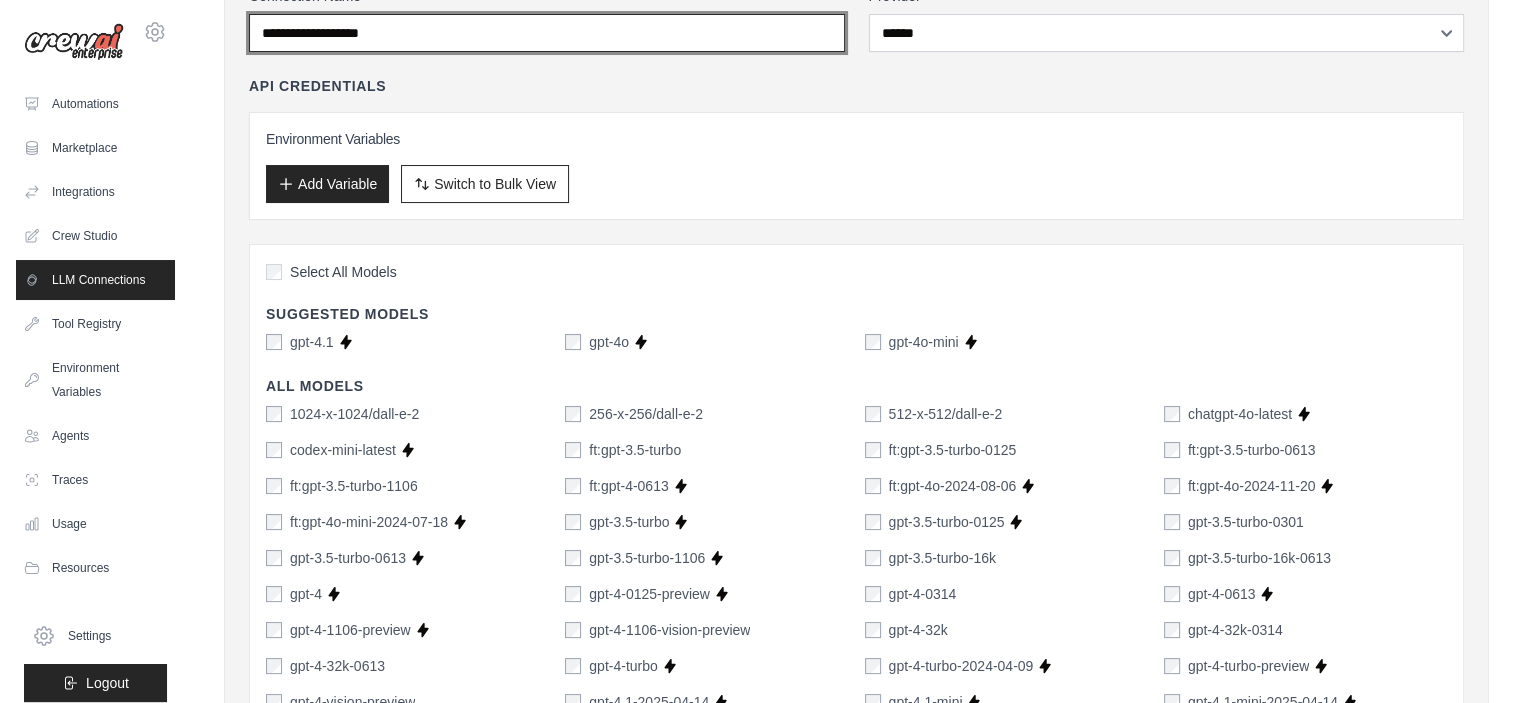scroll, scrollTop: 0, scrollLeft: 0, axis: both 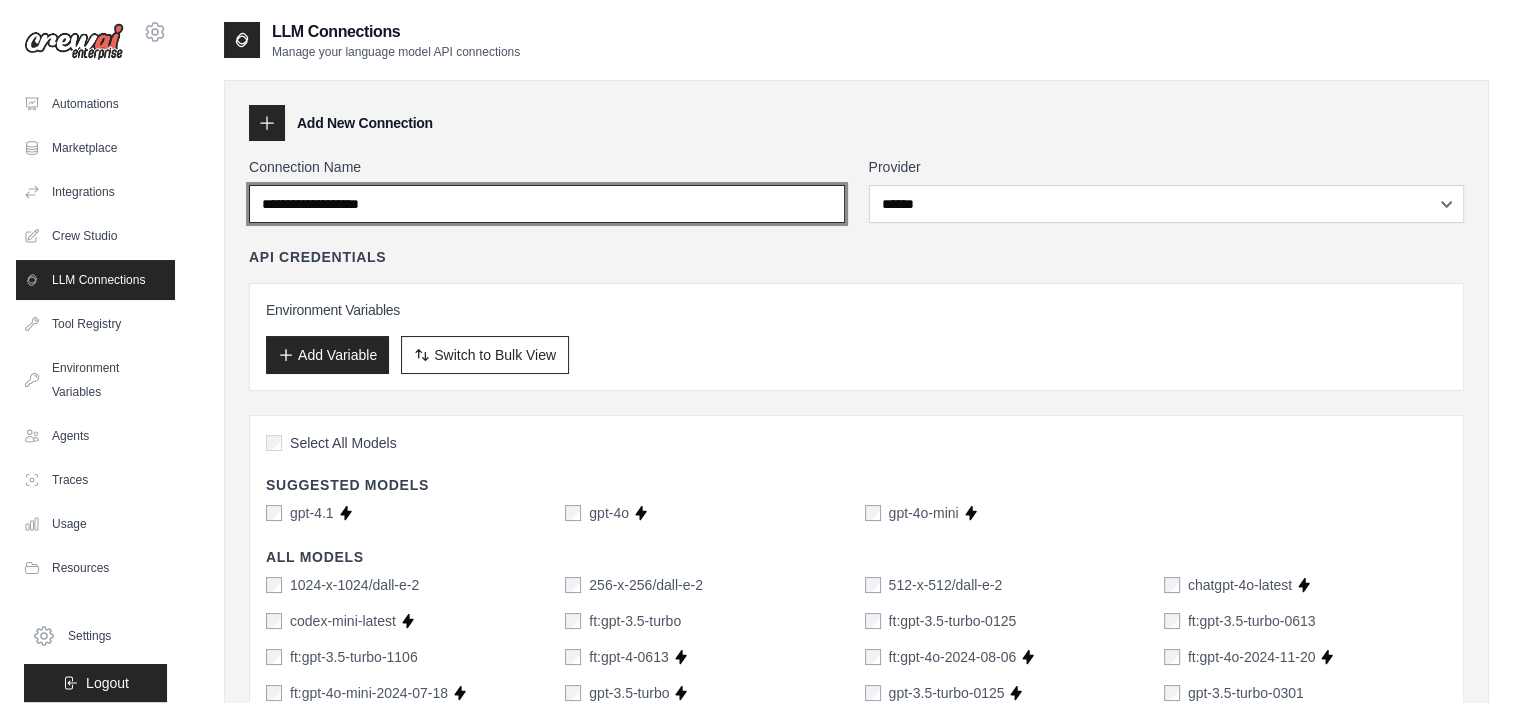 click on "Connection Name" at bounding box center [547, 204] 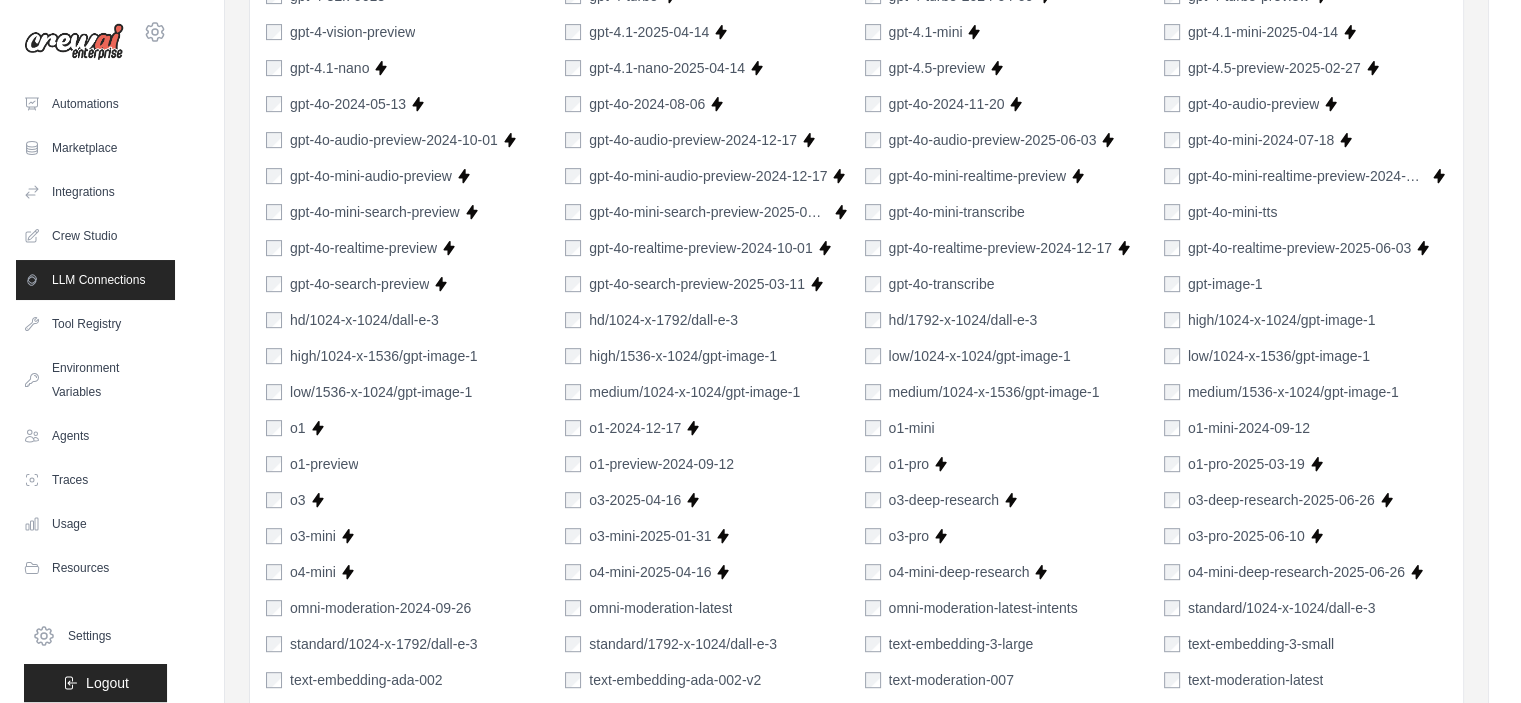 scroll, scrollTop: 1100, scrollLeft: 0, axis: vertical 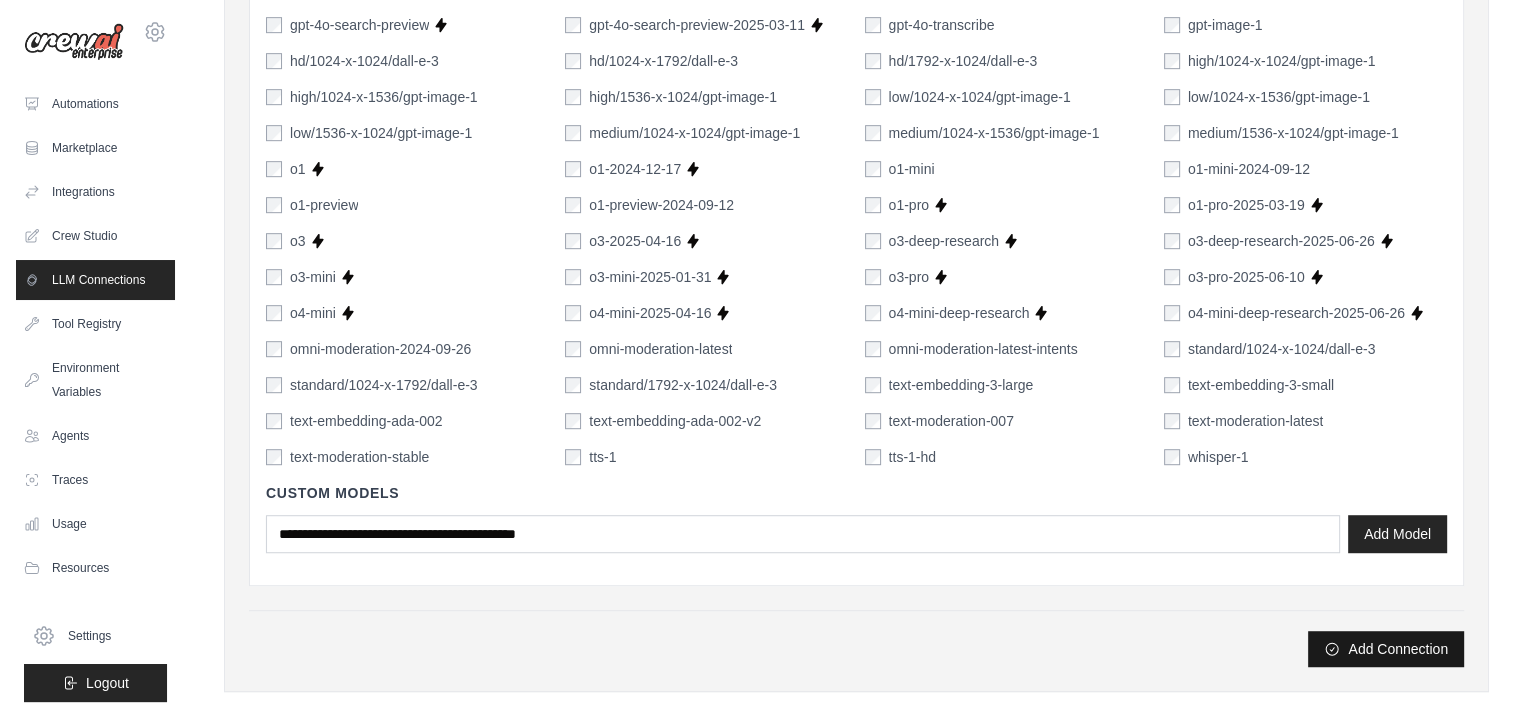 type on "*******" 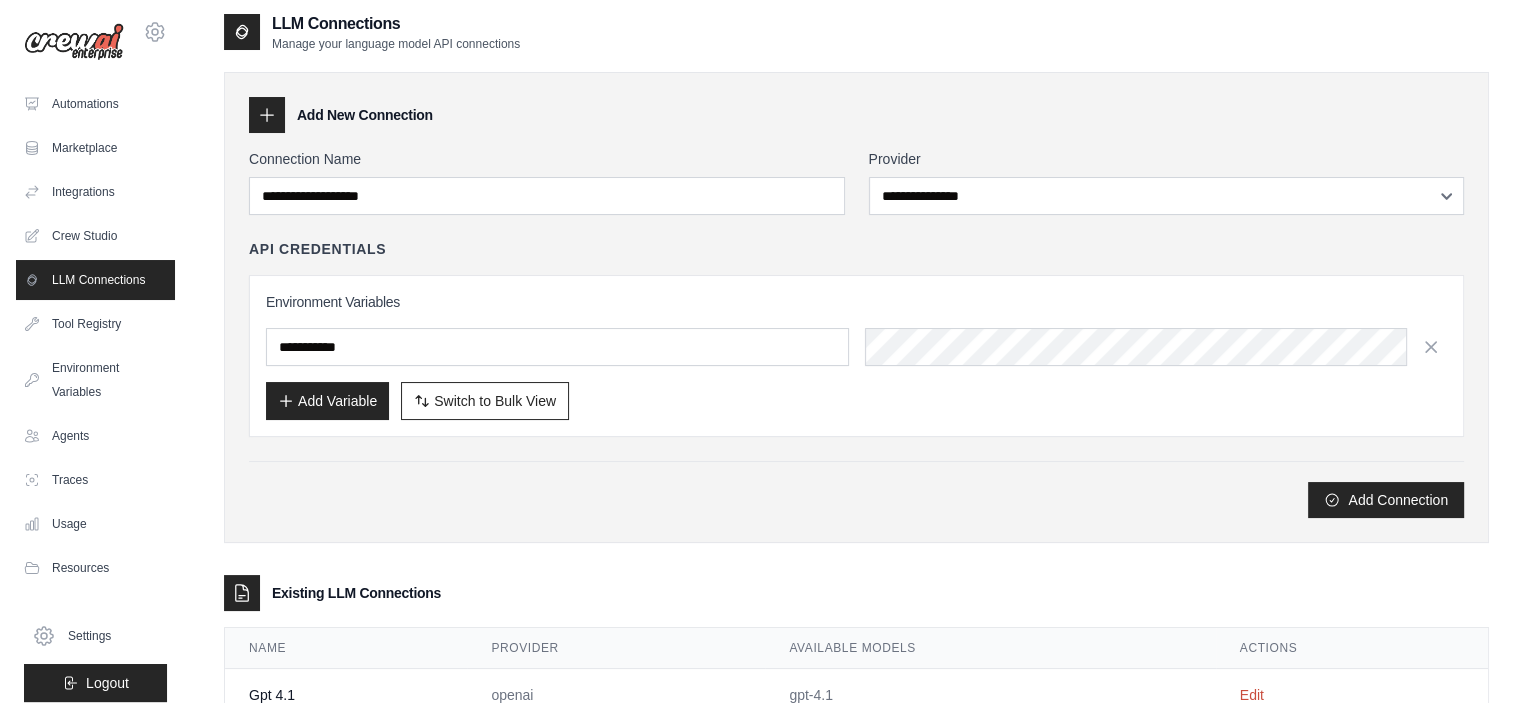 scroll, scrollTop: 144, scrollLeft: 0, axis: vertical 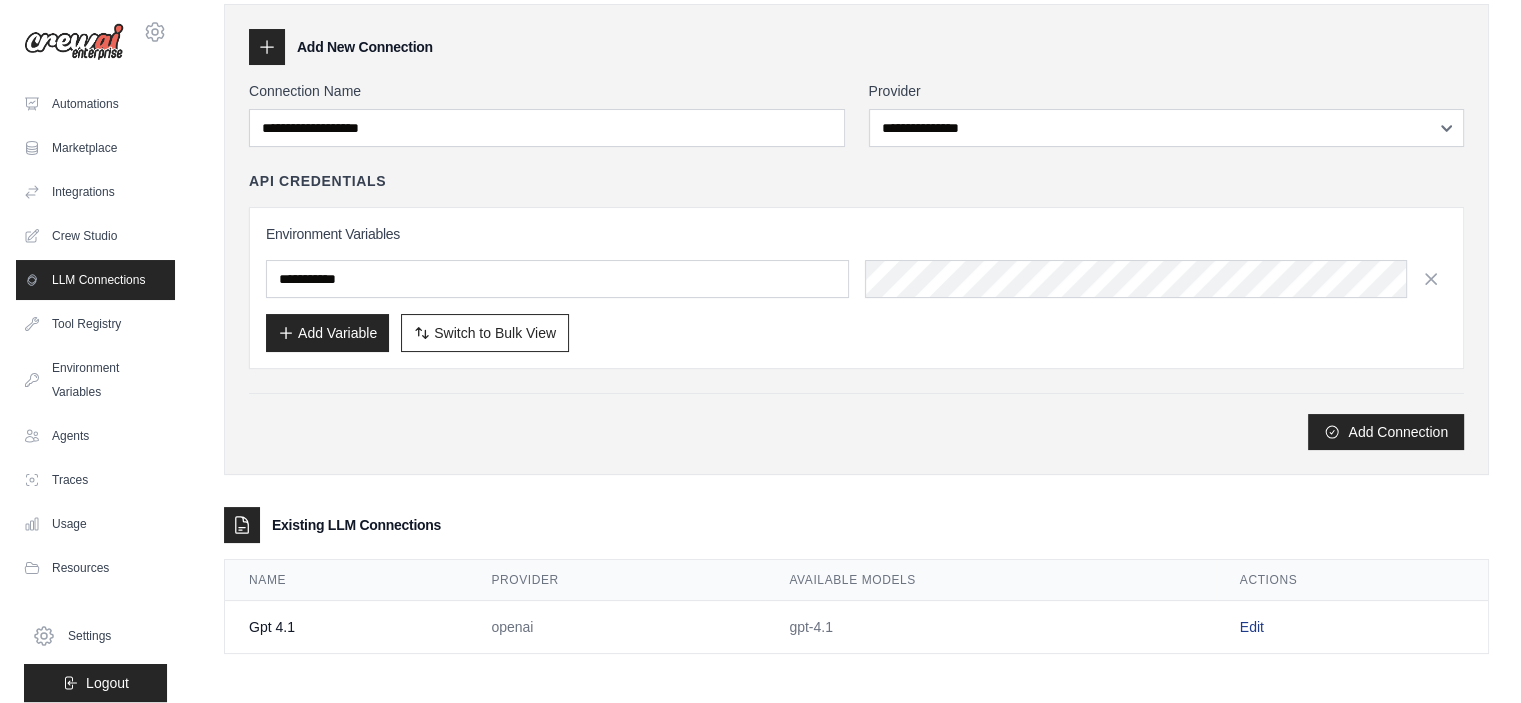 click on "Edit" at bounding box center (1252, 627) 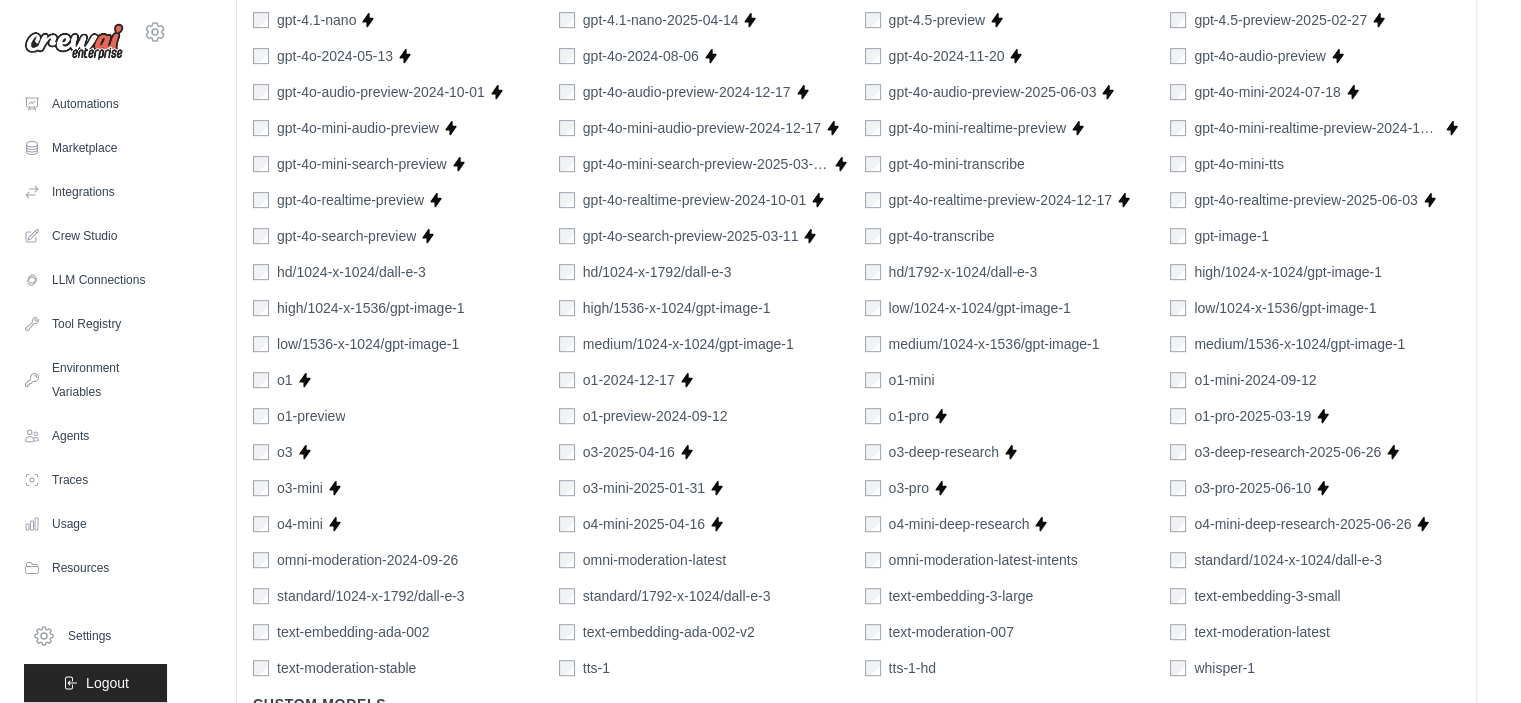 scroll, scrollTop: 1160, scrollLeft: 0, axis: vertical 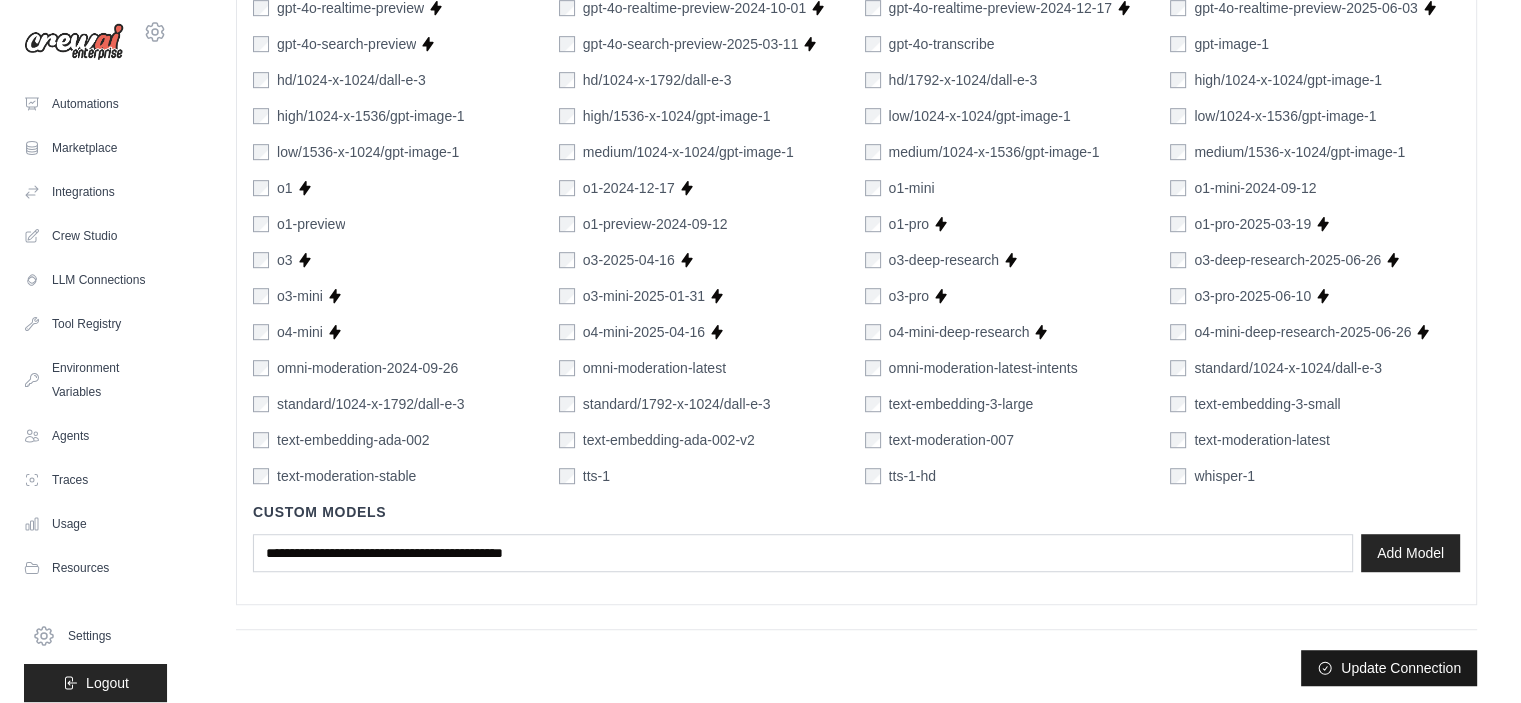 click on "Update Connection" at bounding box center (1389, 668) 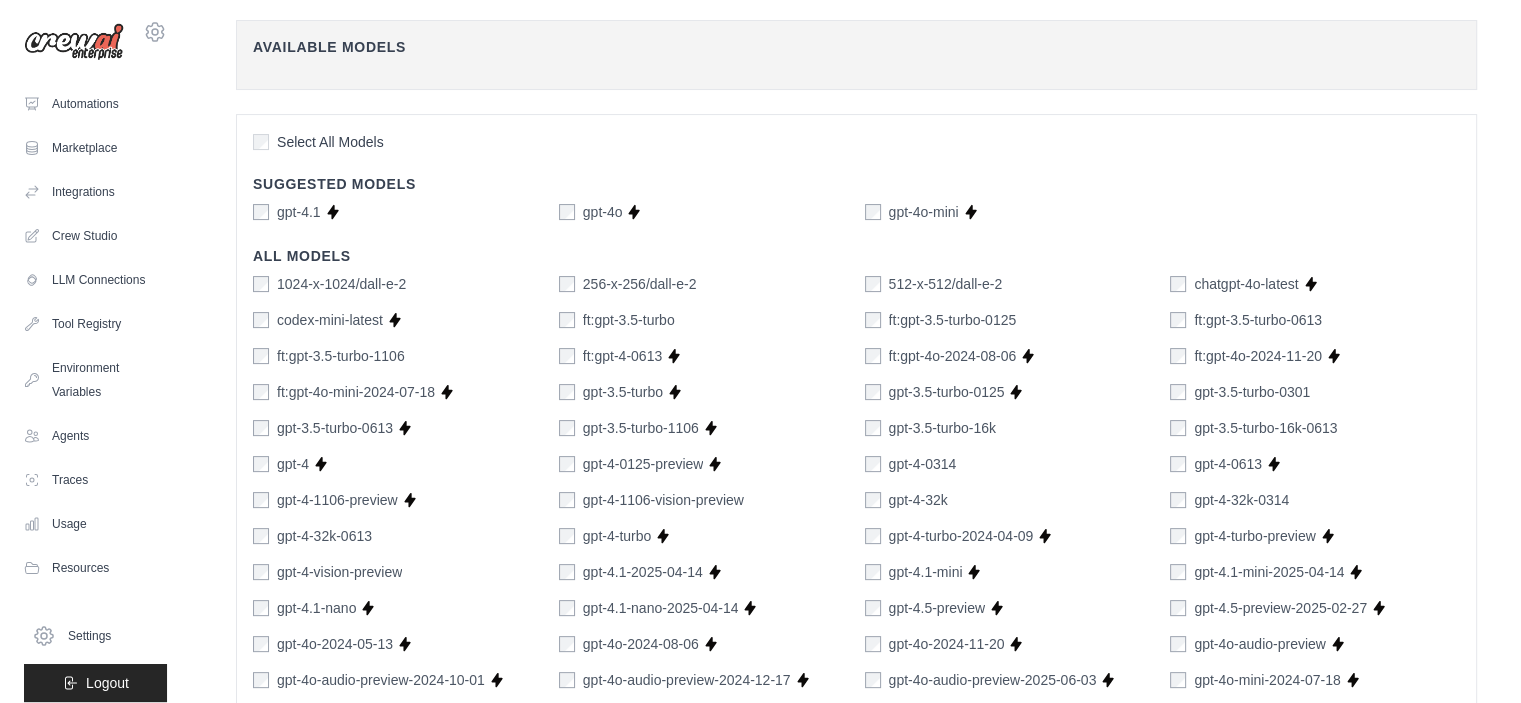 scroll, scrollTop: 700, scrollLeft: 0, axis: vertical 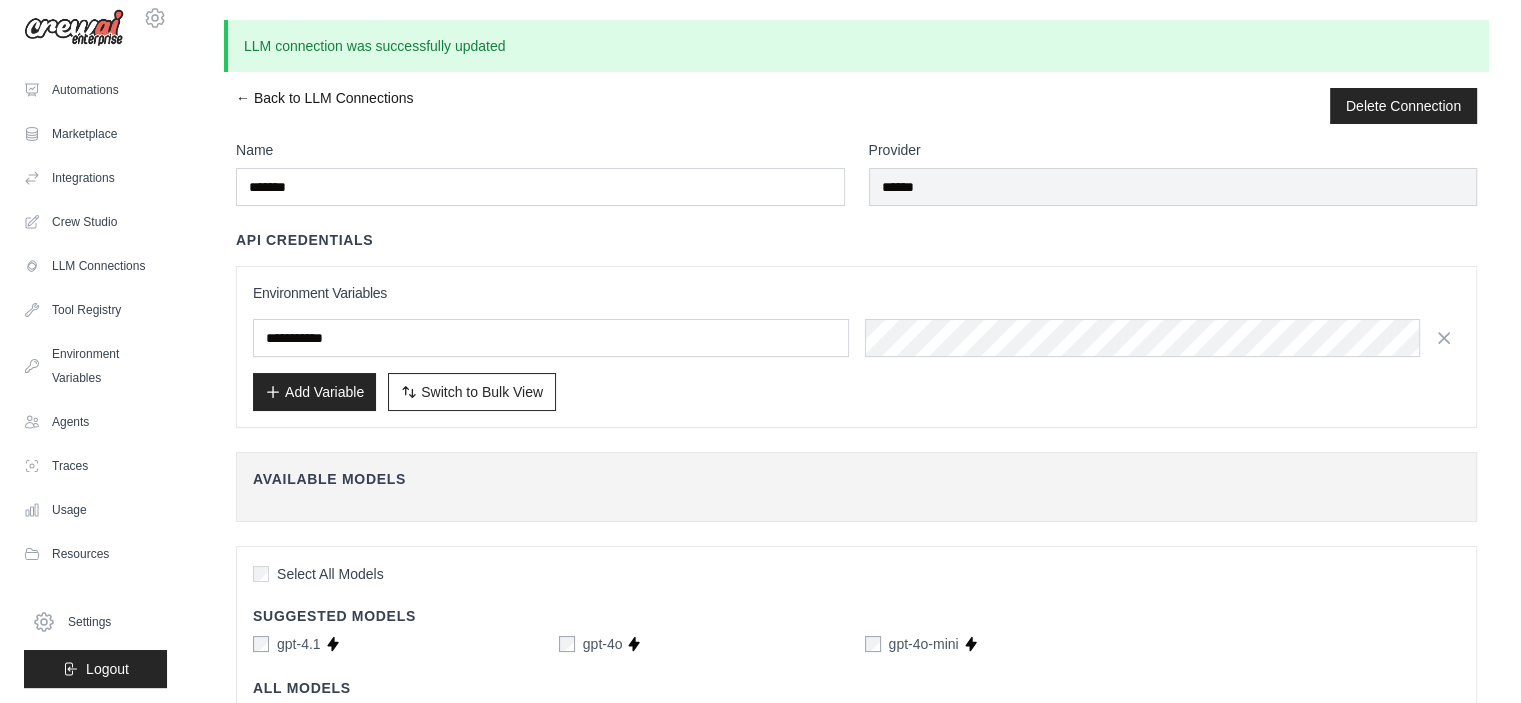 click on "← Back to LLM Connections" at bounding box center [324, 106] 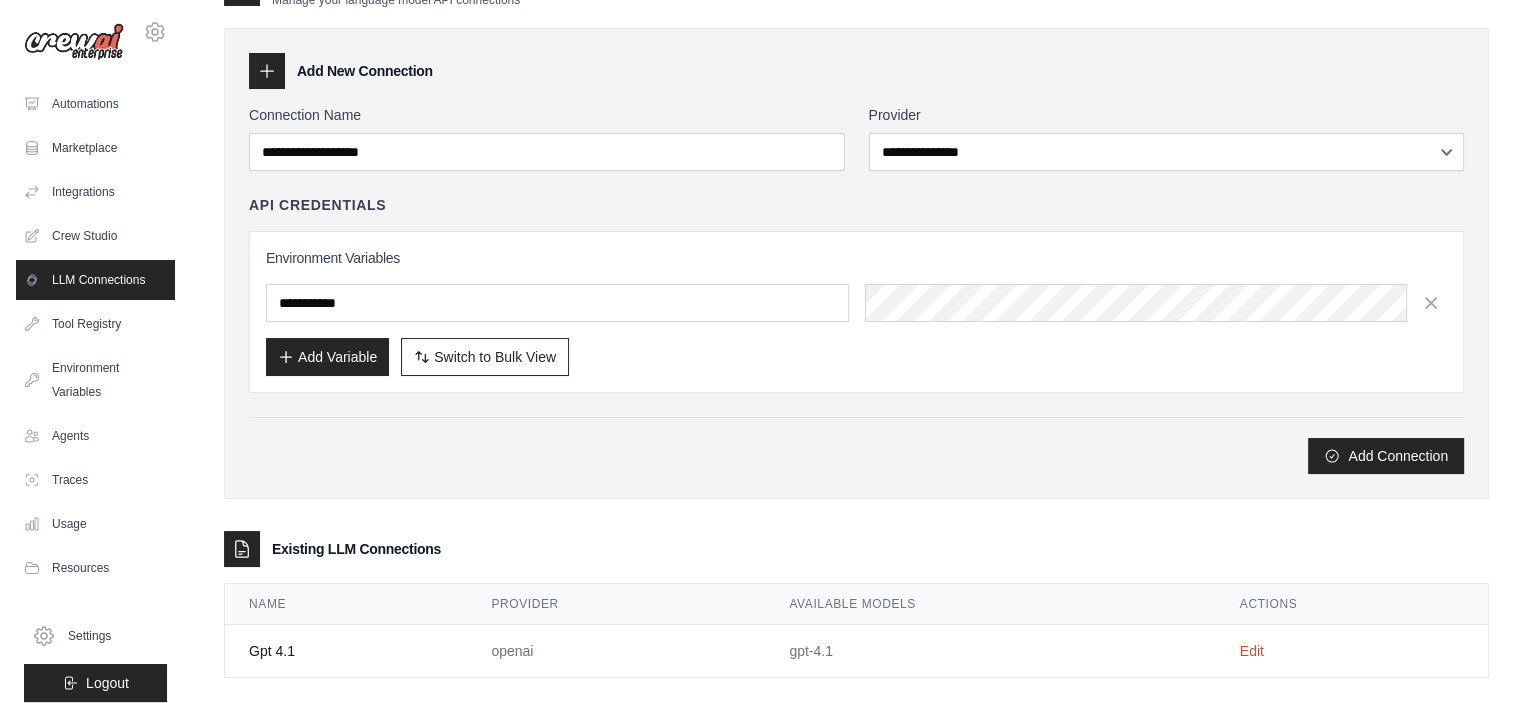 scroll, scrollTop: 76, scrollLeft: 0, axis: vertical 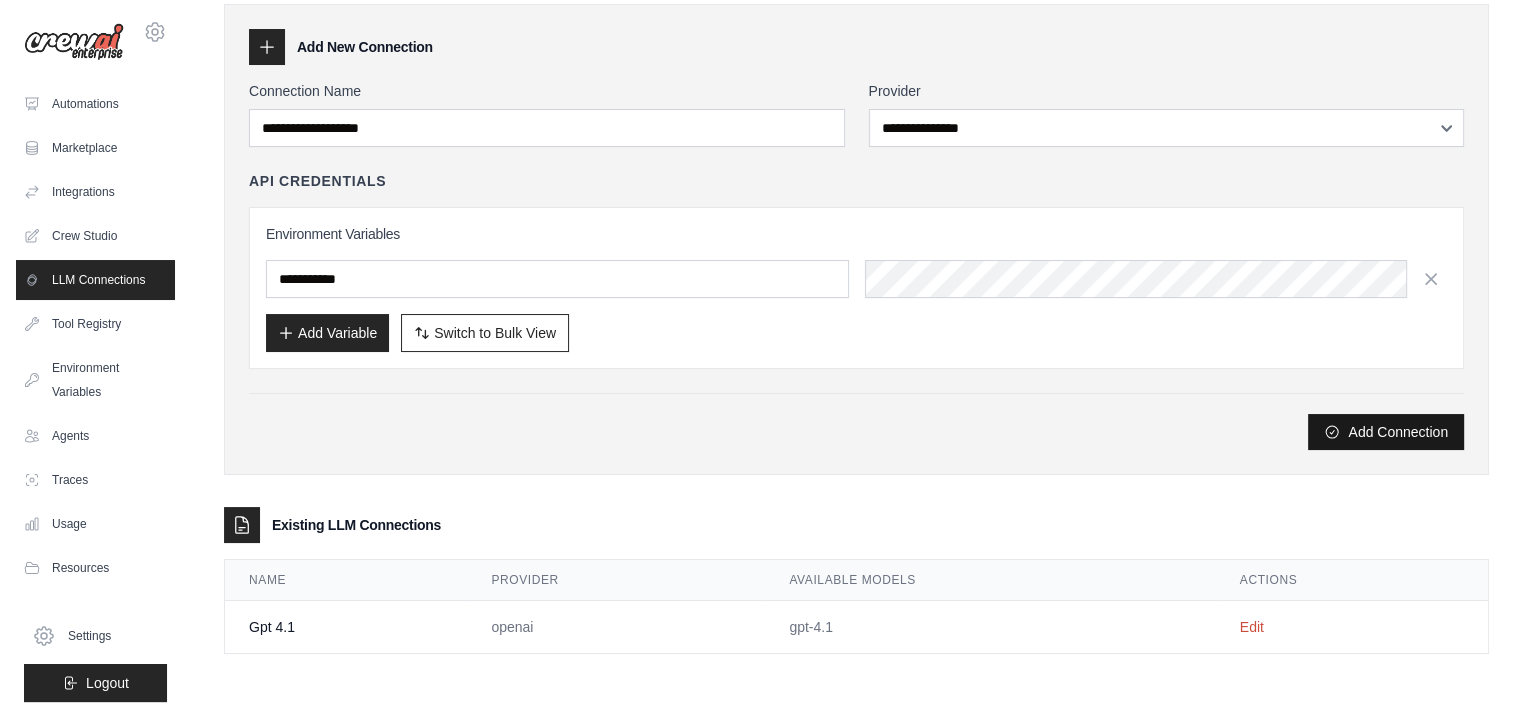click on "Add Connection" at bounding box center (1386, 432) 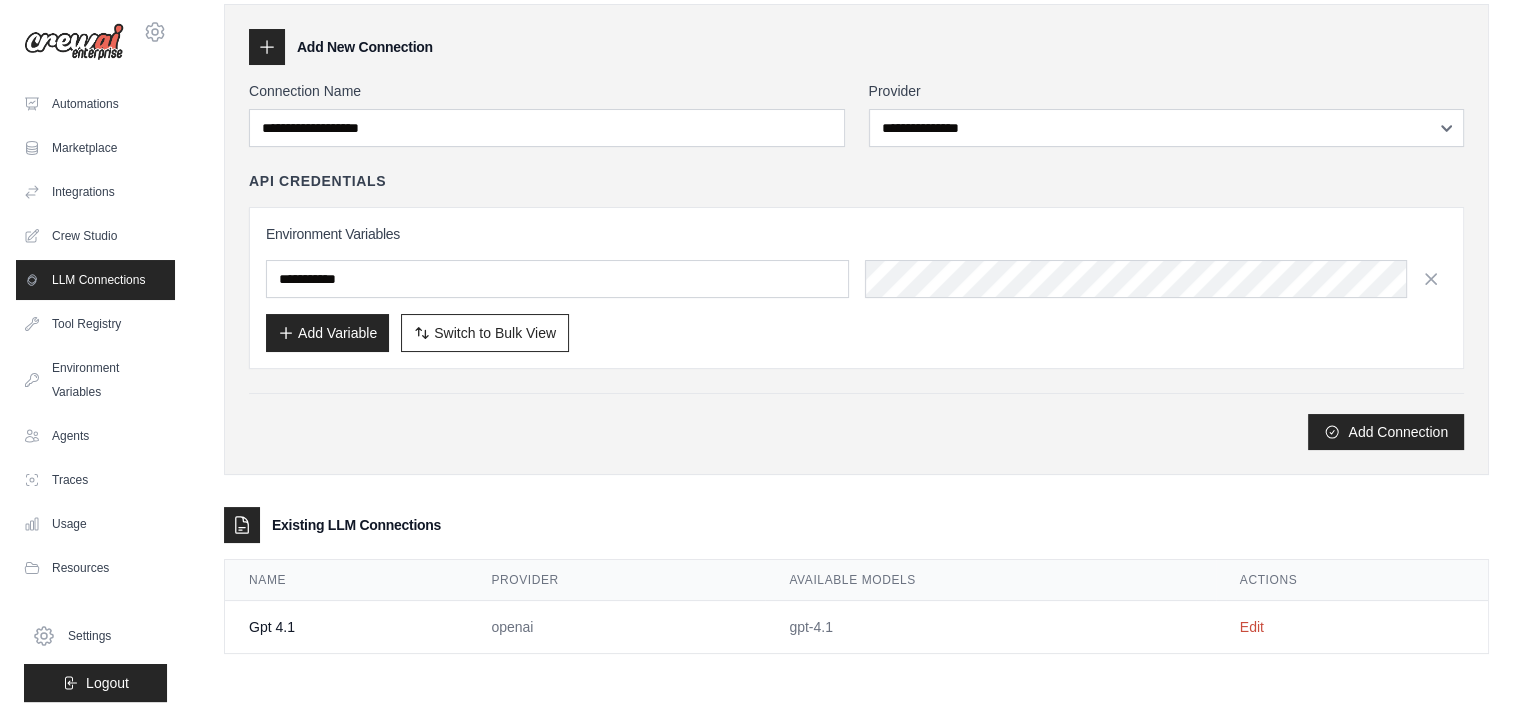 click on "**********" at bounding box center [1167, 114] 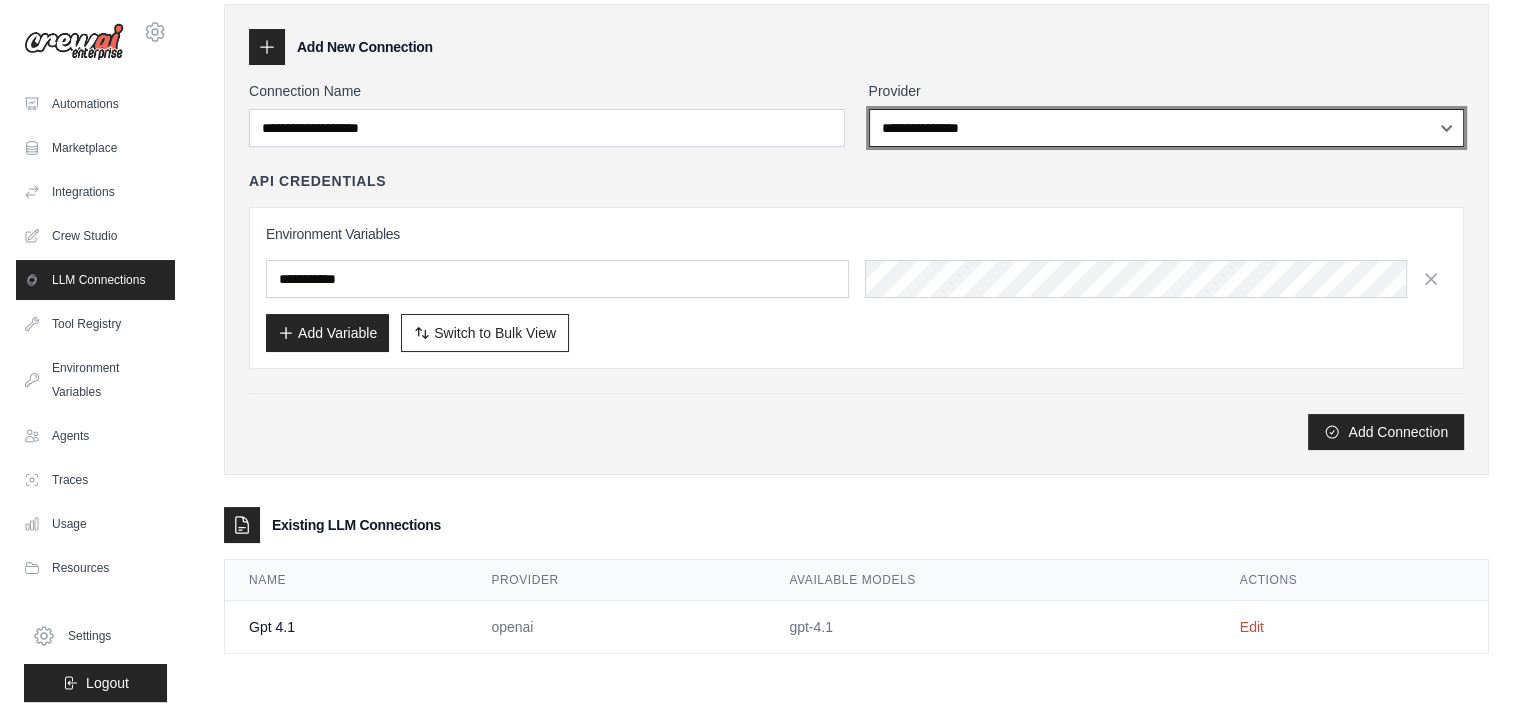 click on "**********" at bounding box center [1167, 128] 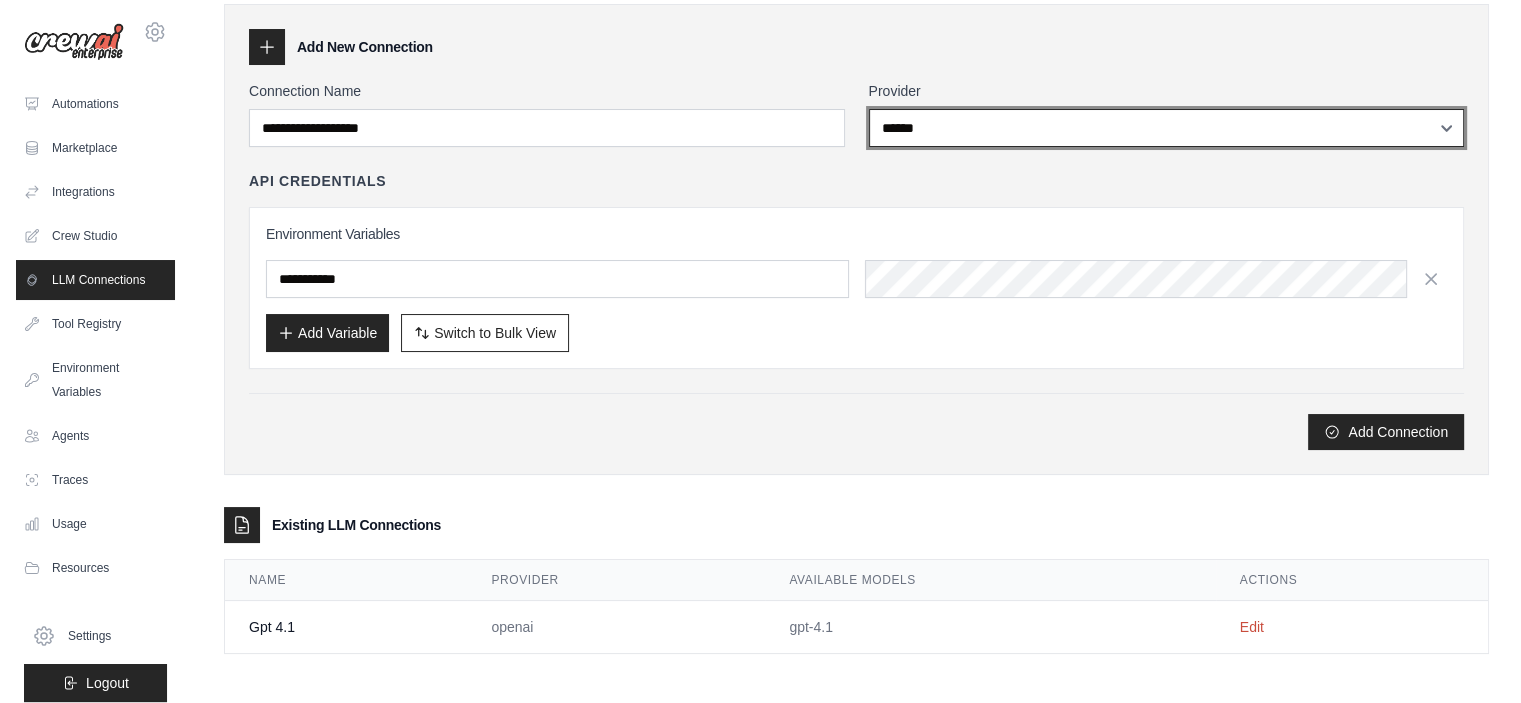 click on "**********" at bounding box center [1167, 128] 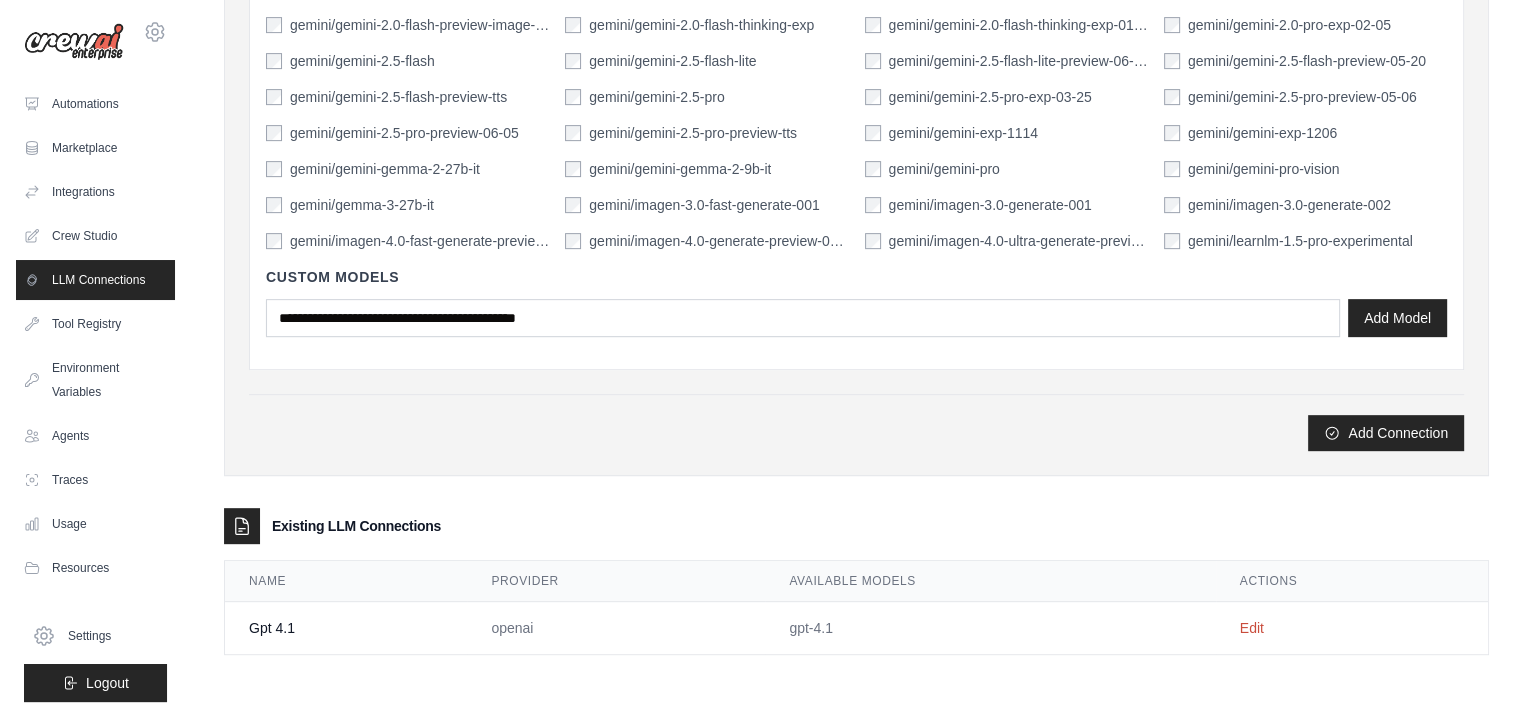 scroll, scrollTop: 394, scrollLeft: 0, axis: vertical 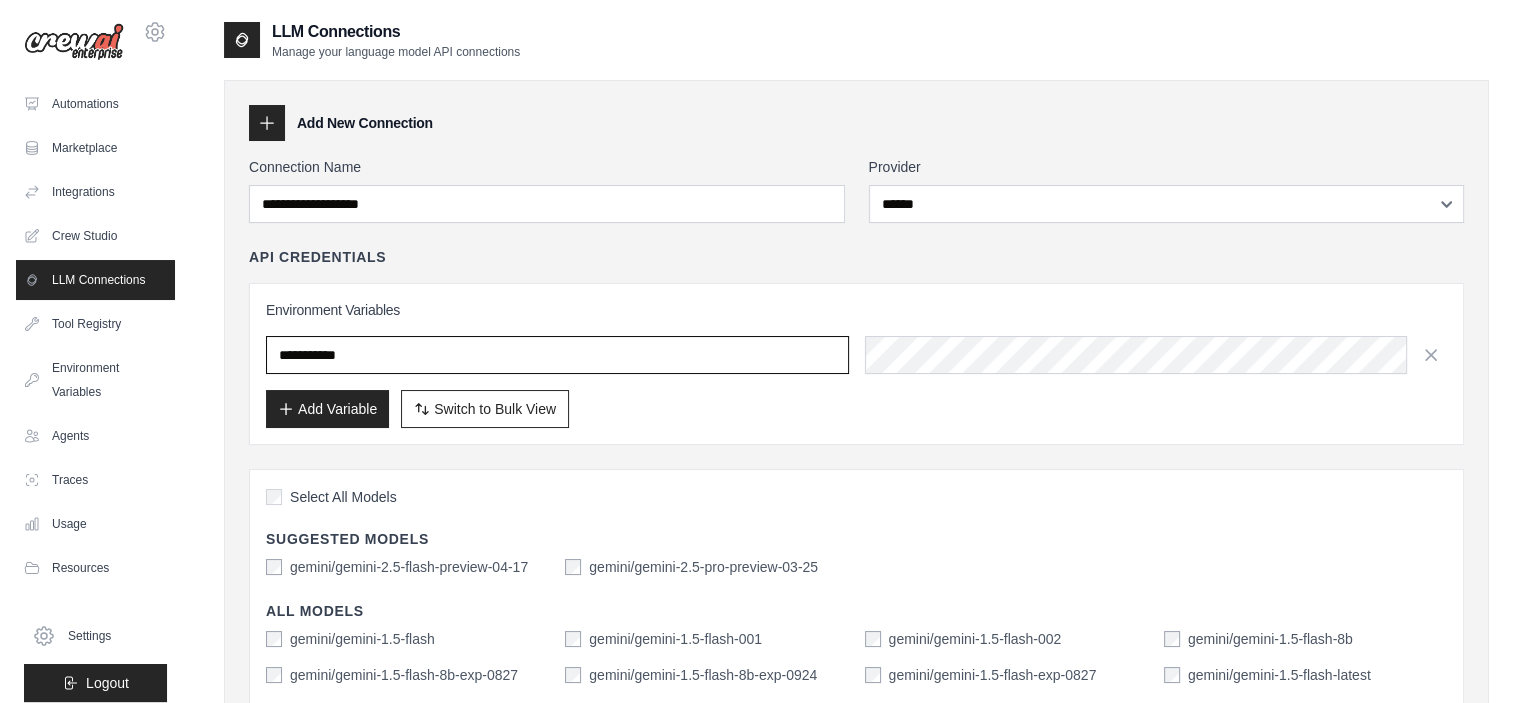 click at bounding box center [557, 355] 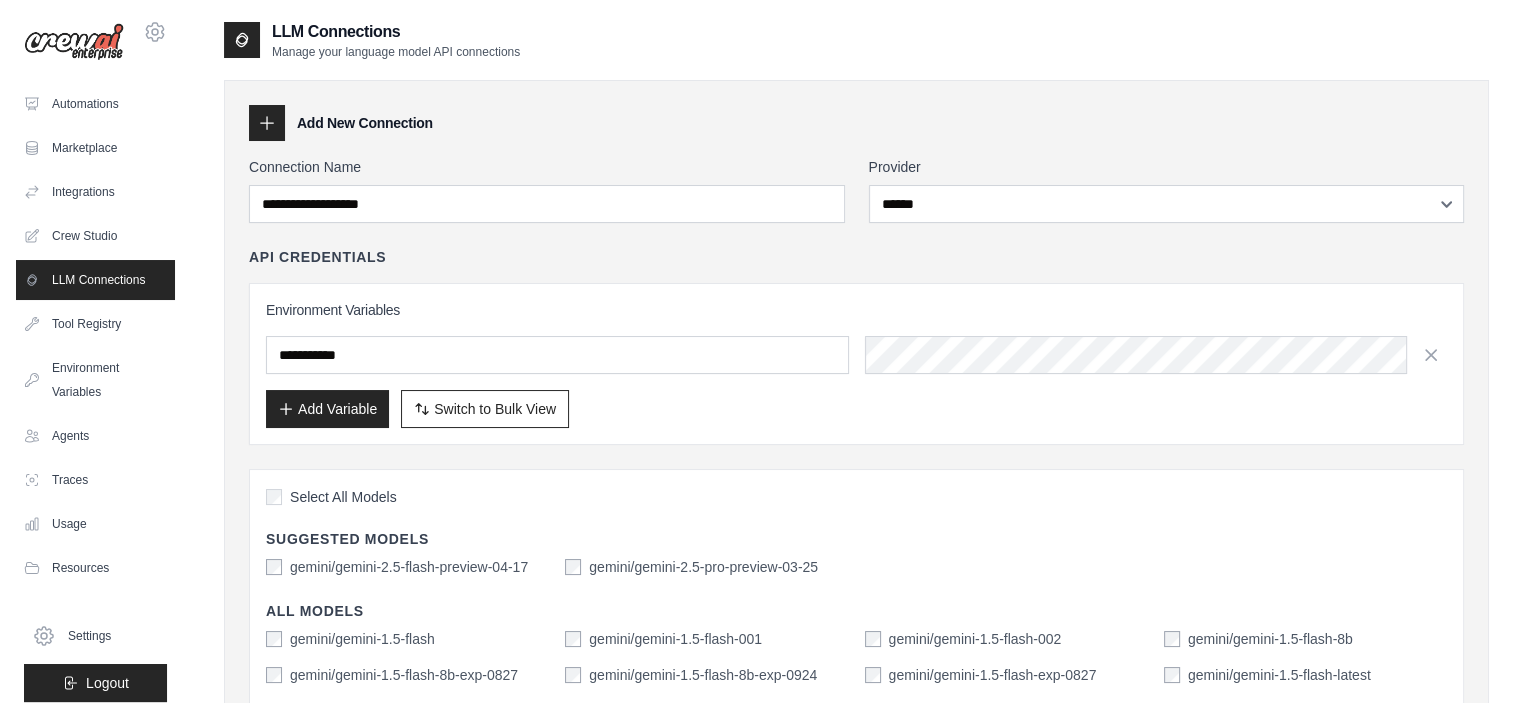 click on "Environment Variables
Add Variable
Switch to Bulk View
Switch to Table View" at bounding box center [856, 364] 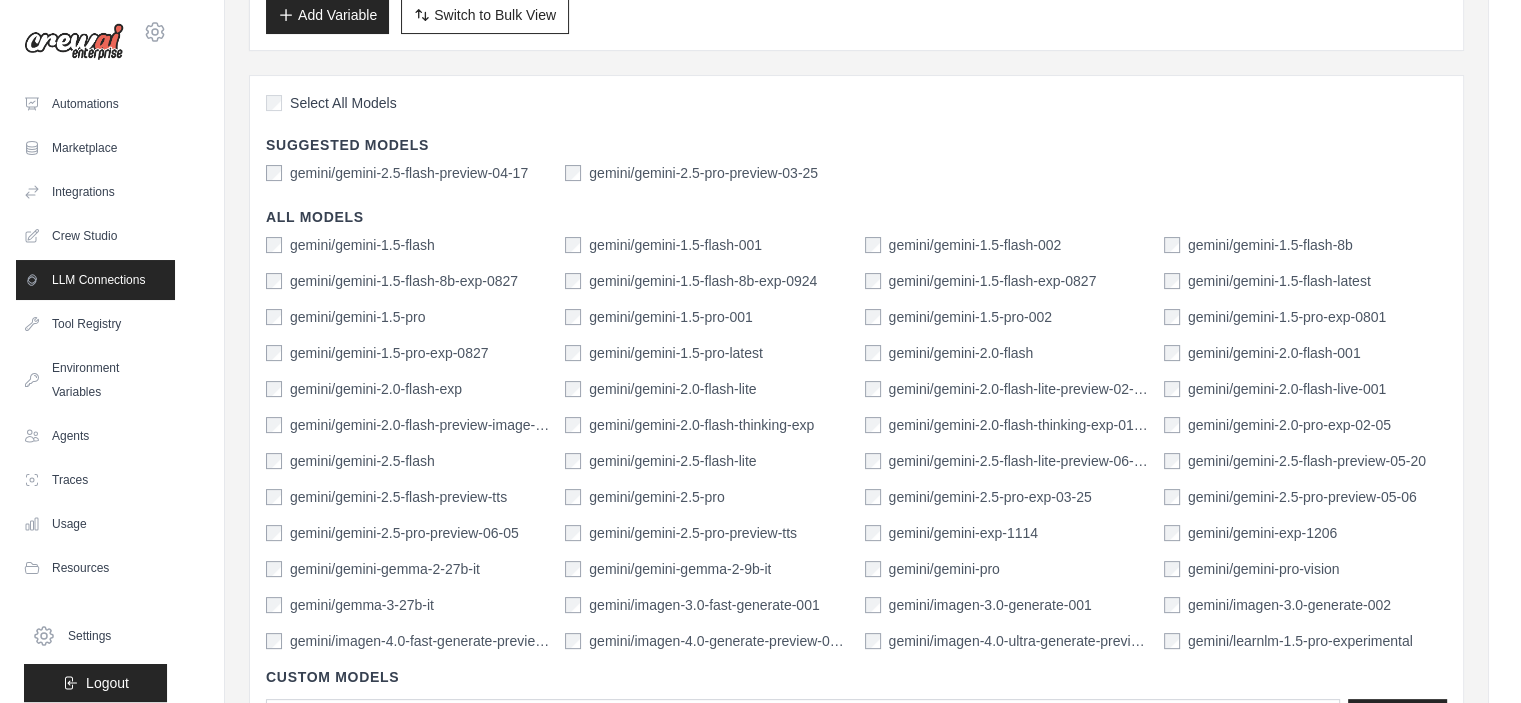 scroll, scrollTop: 0, scrollLeft: 0, axis: both 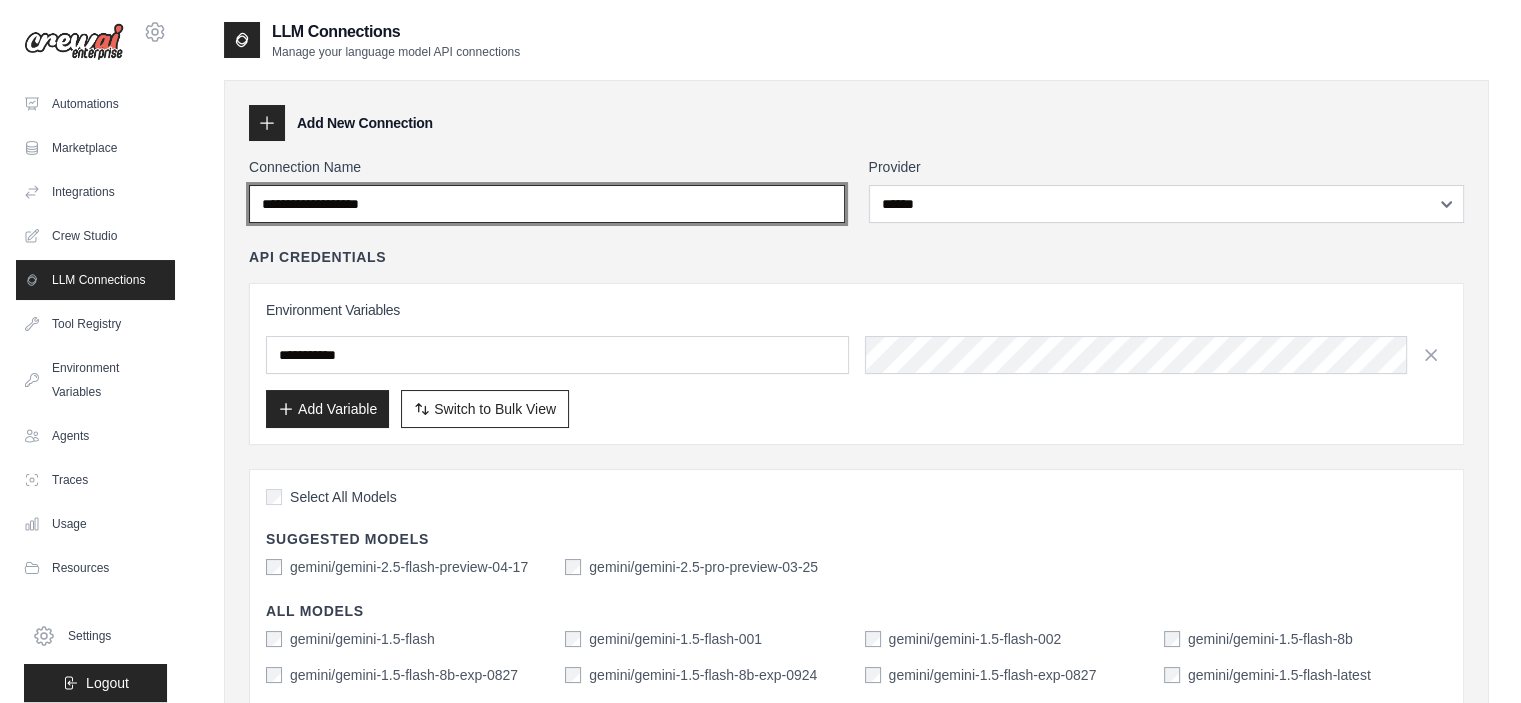 click on "Connection Name" at bounding box center (547, 204) 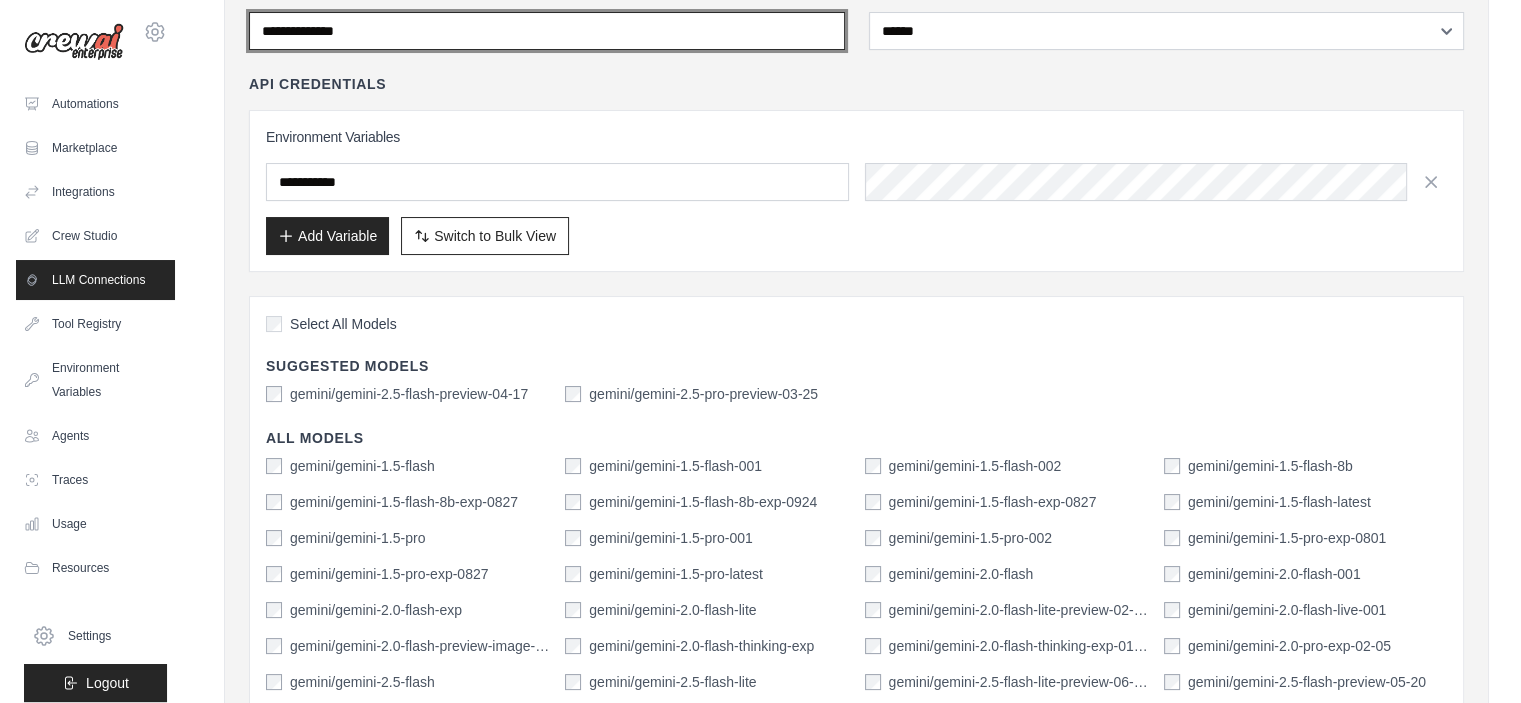 scroll, scrollTop: 600, scrollLeft: 0, axis: vertical 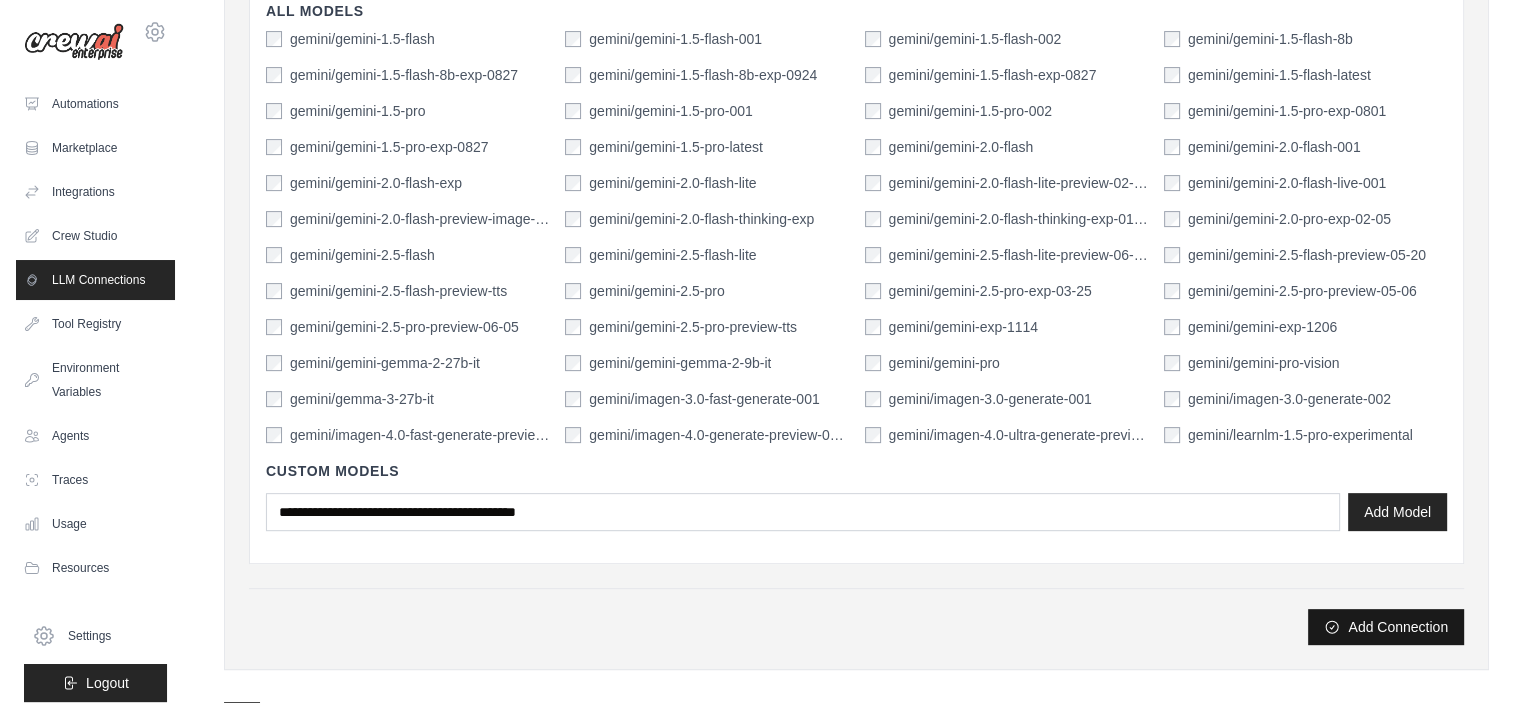 type on "**********" 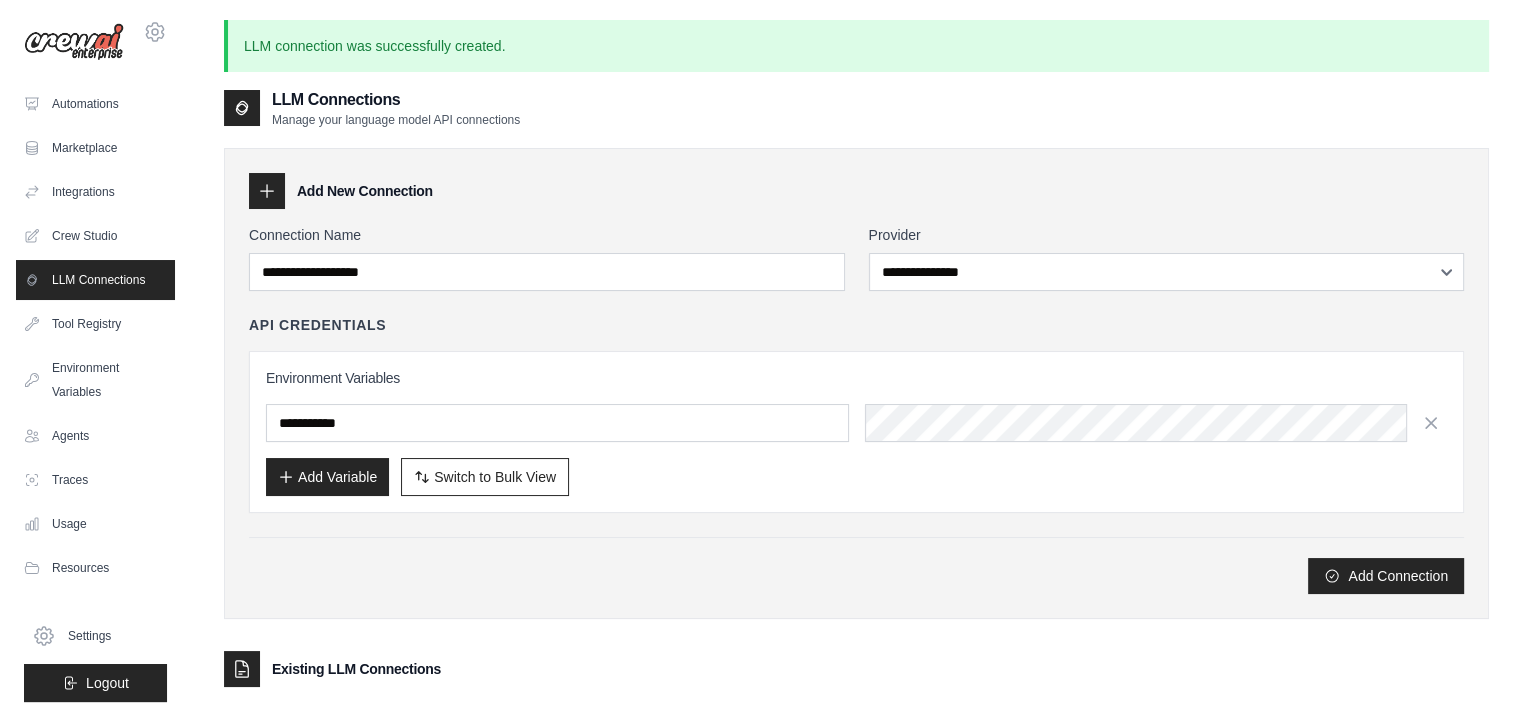scroll, scrollTop: 196, scrollLeft: 0, axis: vertical 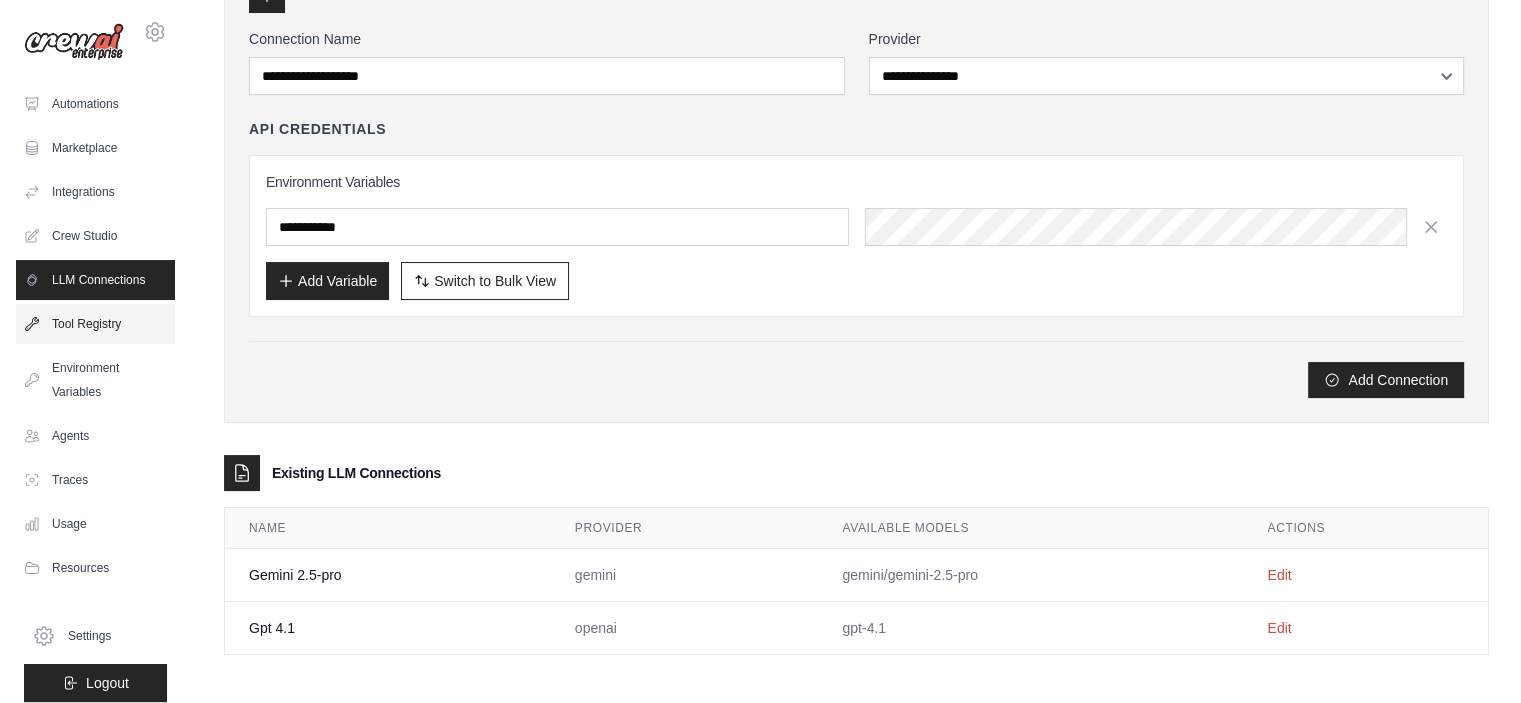 click on "Tool Registry" at bounding box center (95, 324) 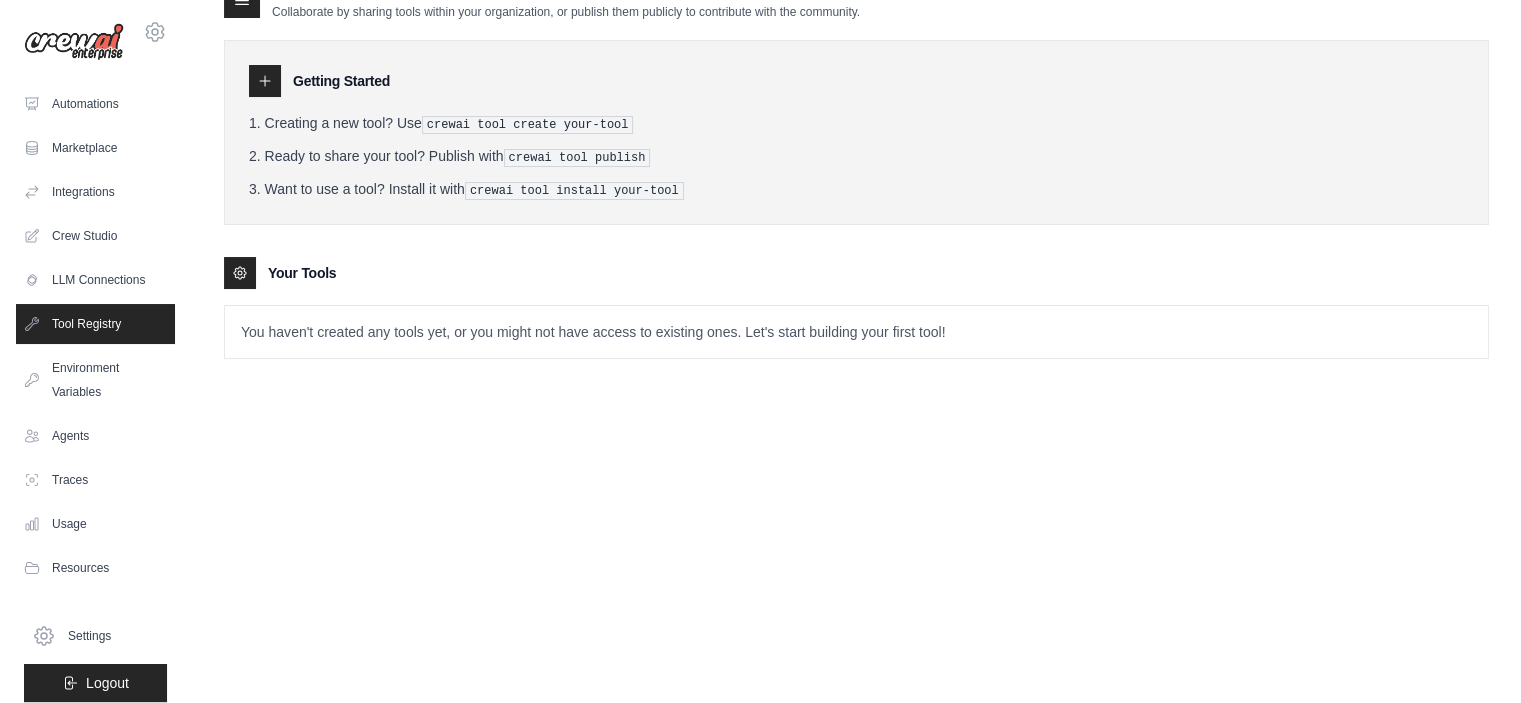 scroll, scrollTop: 0, scrollLeft: 0, axis: both 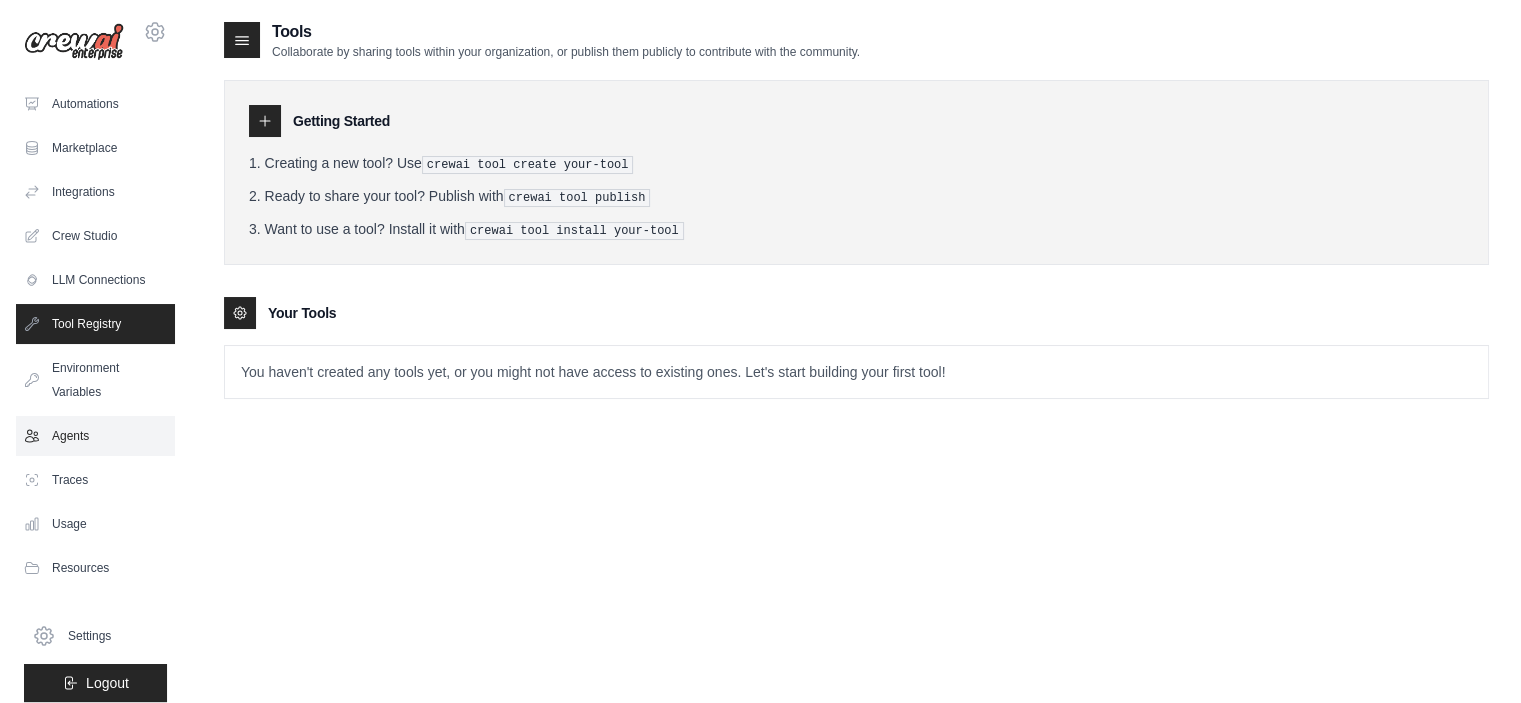 click on "Agents" at bounding box center (95, 436) 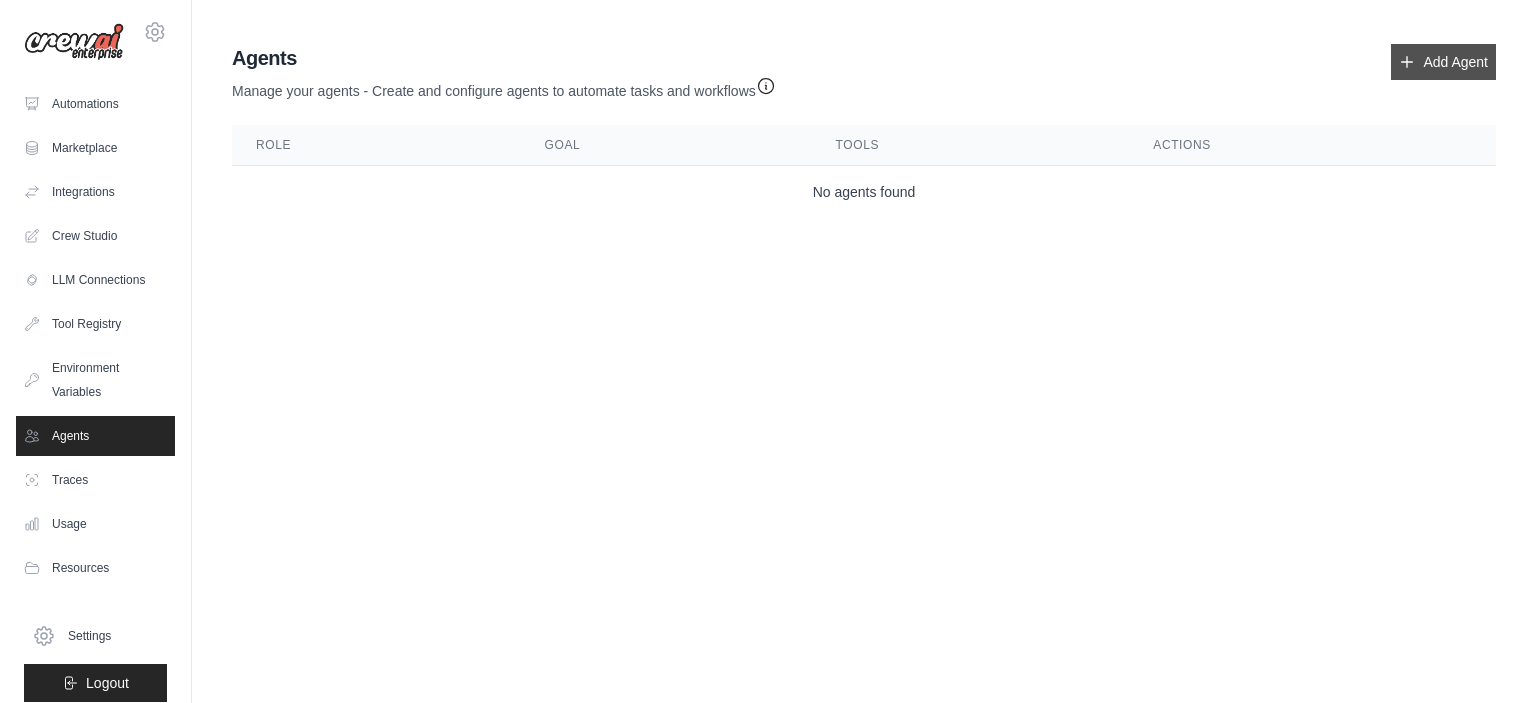 click 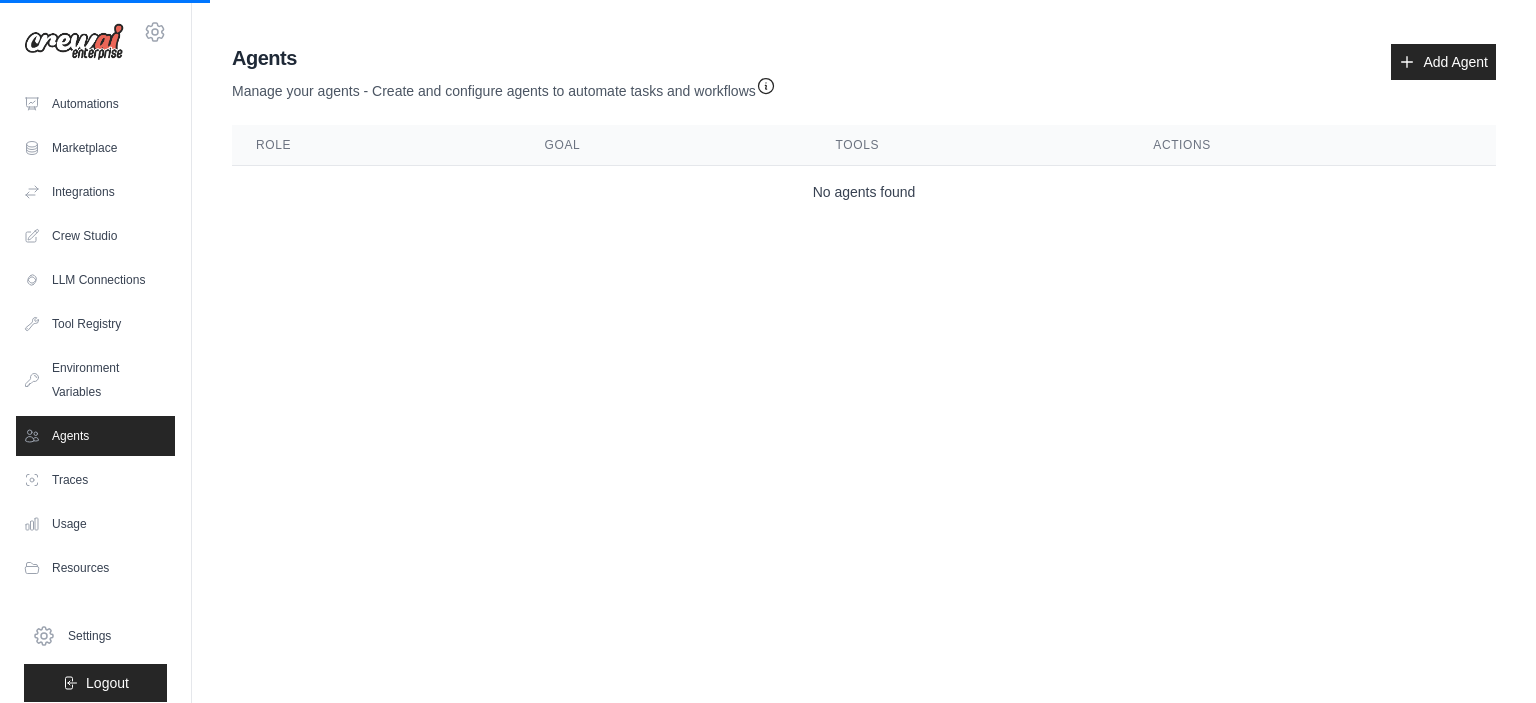 click on "Agents
Manage your agents - Create and configure agents to automate tasks
and workflows
Add Agent" at bounding box center (864, 72) 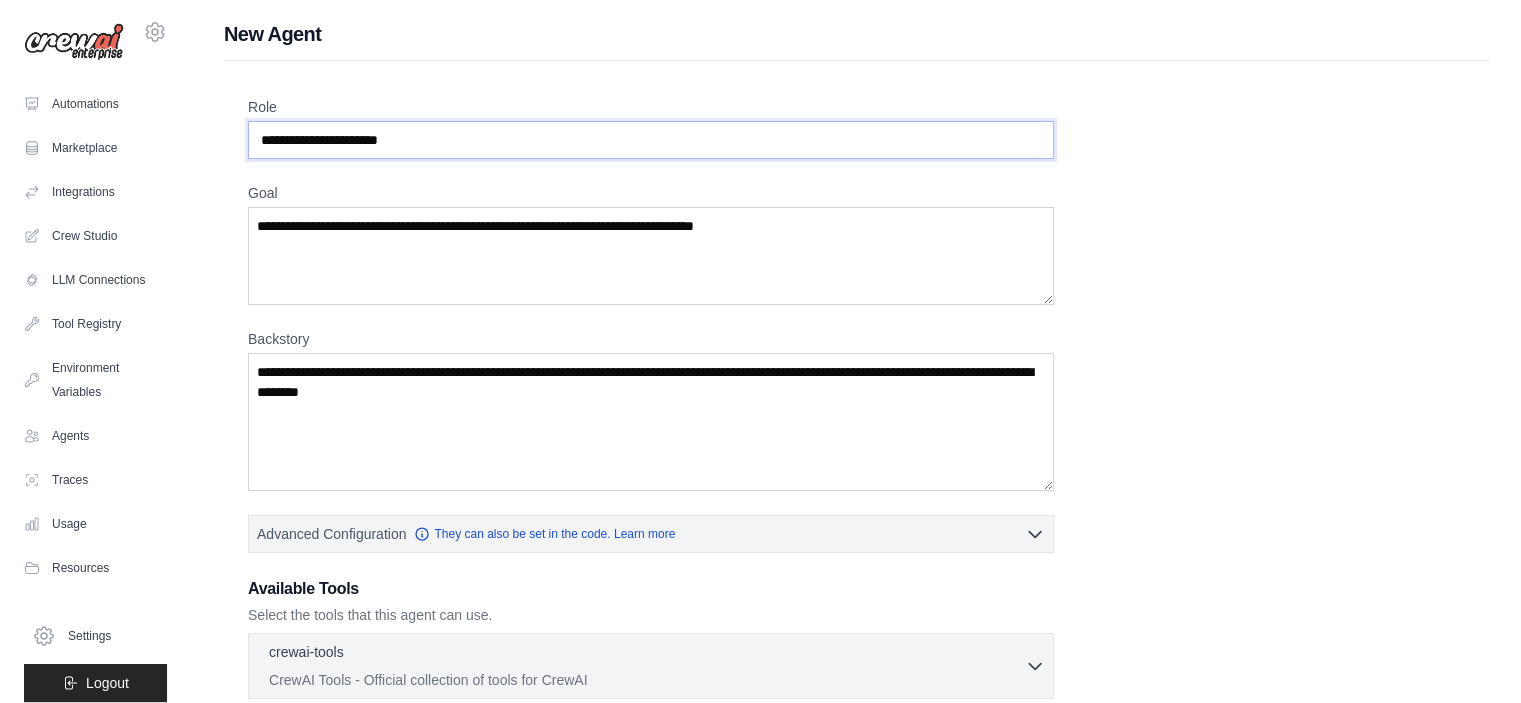 click on "Role" at bounding box center [651, 140] 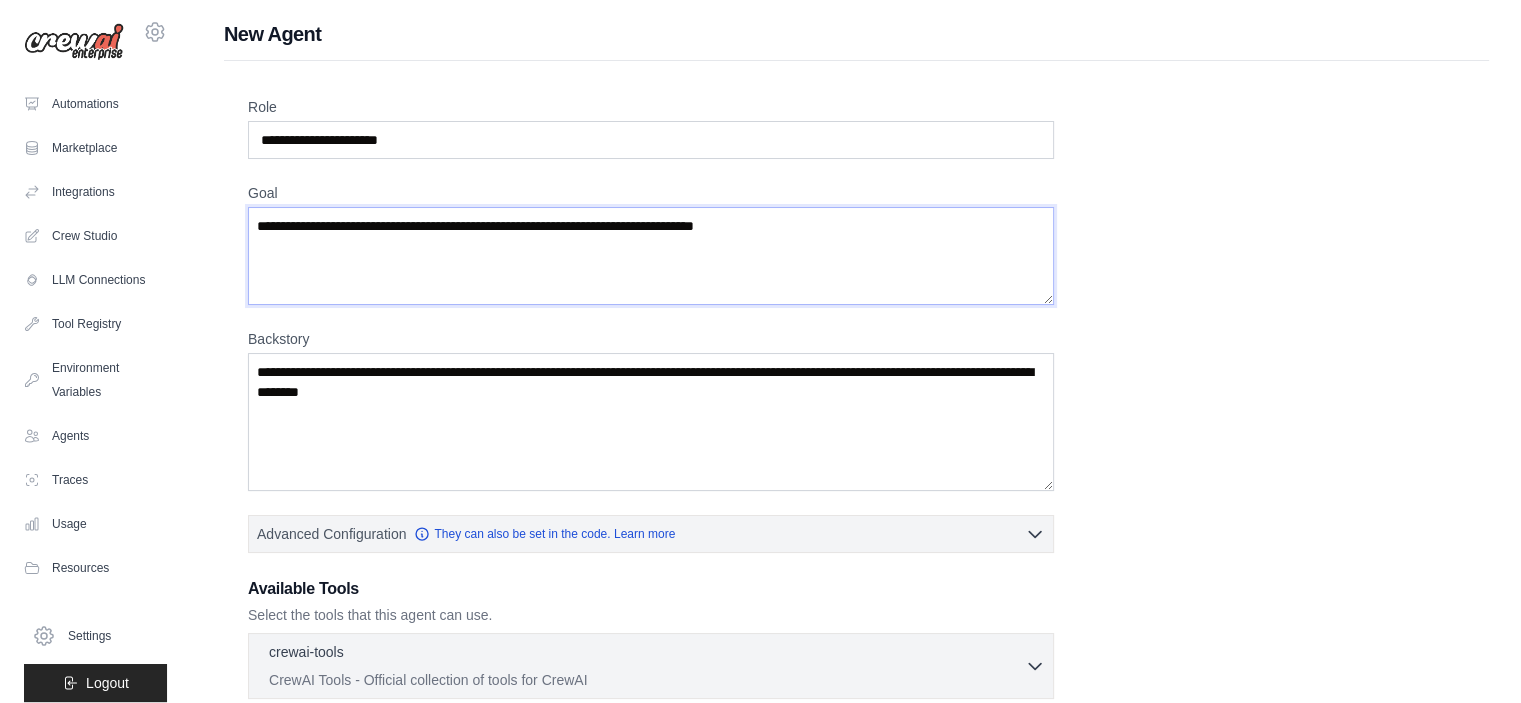 click on "Goal" at bounding box center [651, 256] 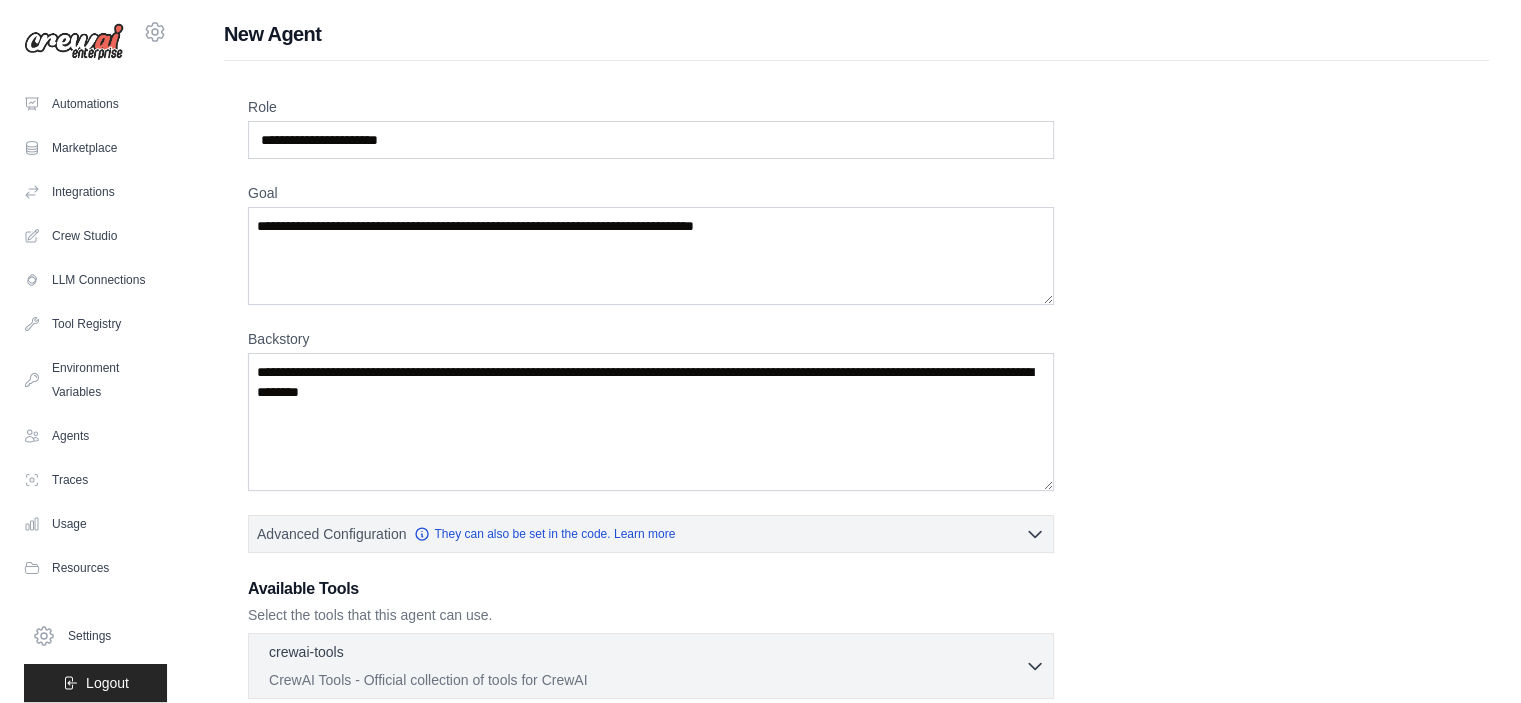 click on "Role
Goal
Backstory
Advanced Configuration
They can also be set in the code. Learn more
Enable reasoning" at bounding box center (856, 495) 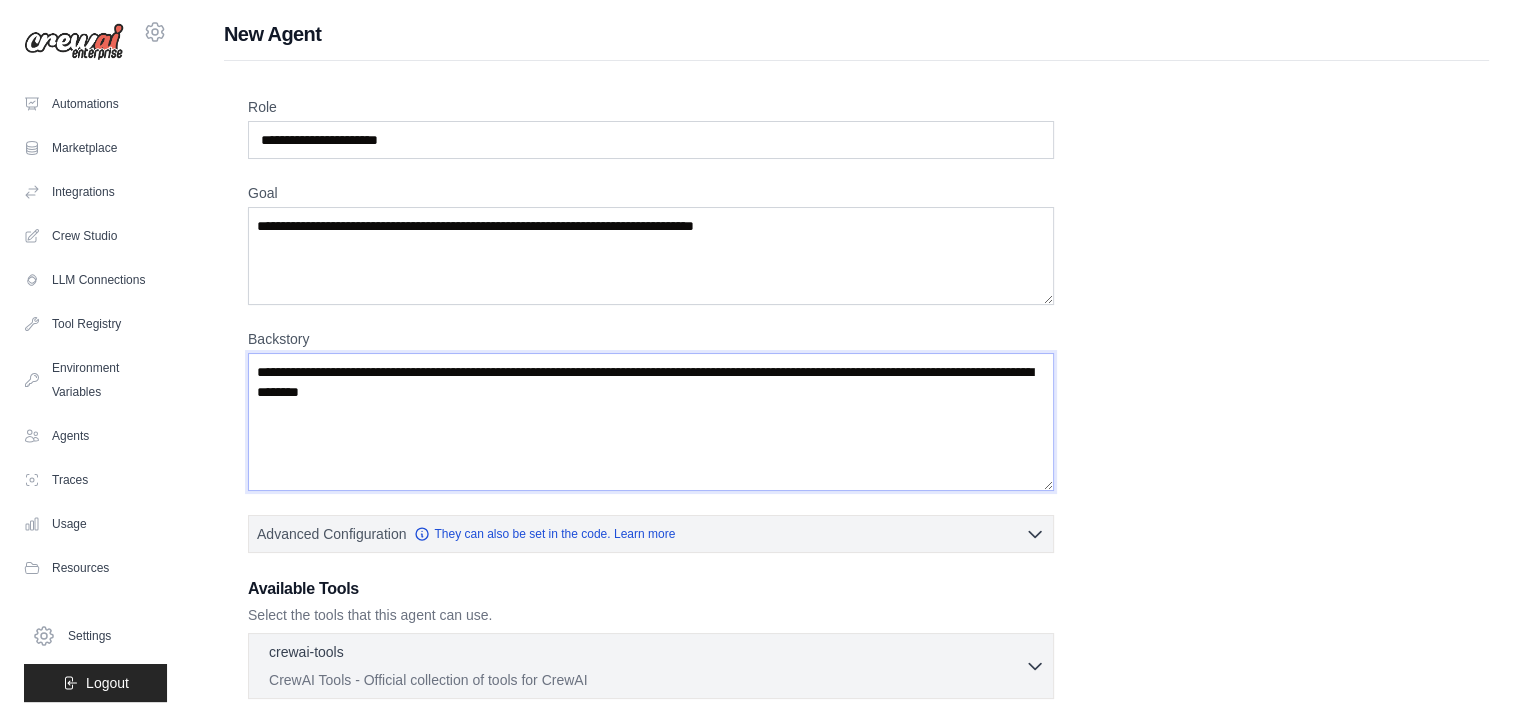 click on "Backstory" at bounding box center (651, 422) 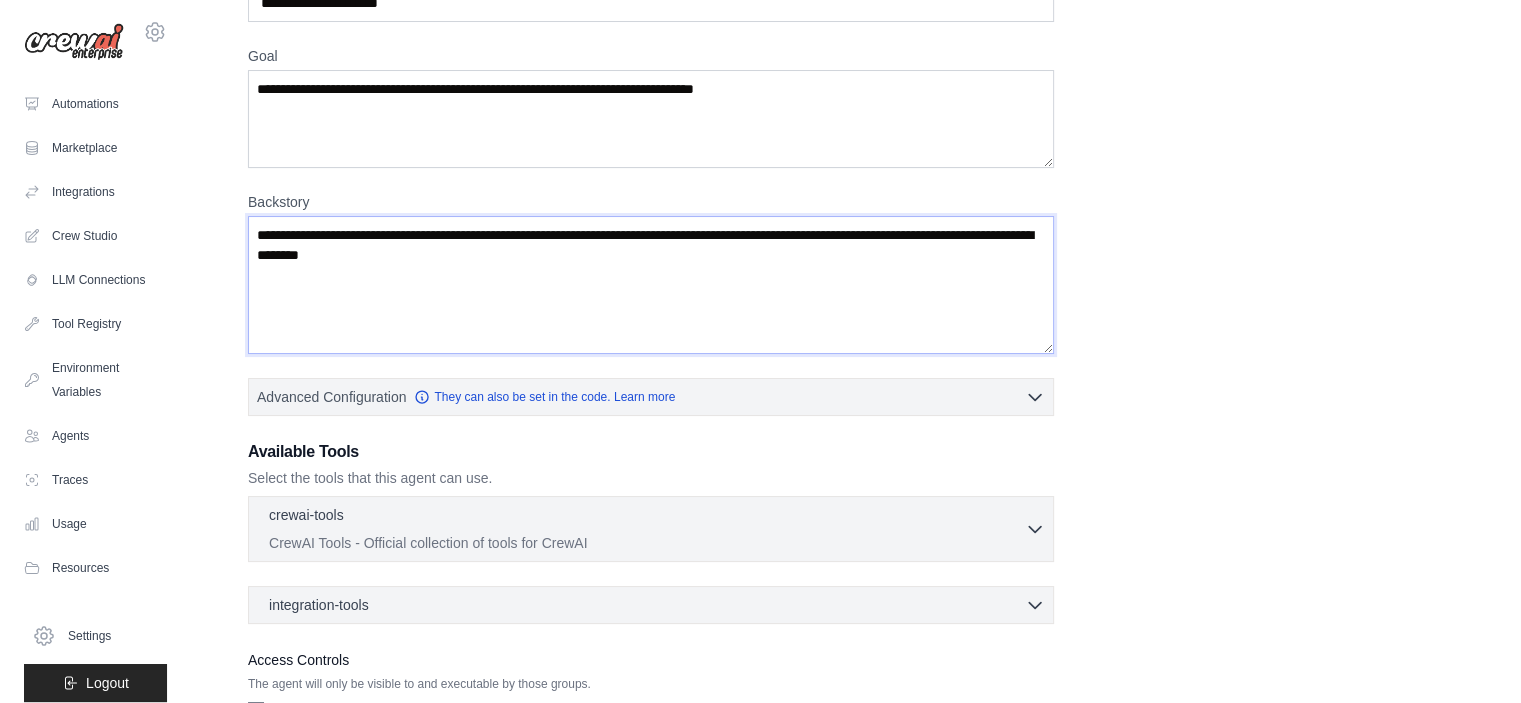 scroll, scrollTop: 0, scrollLeft: 0, axis: both 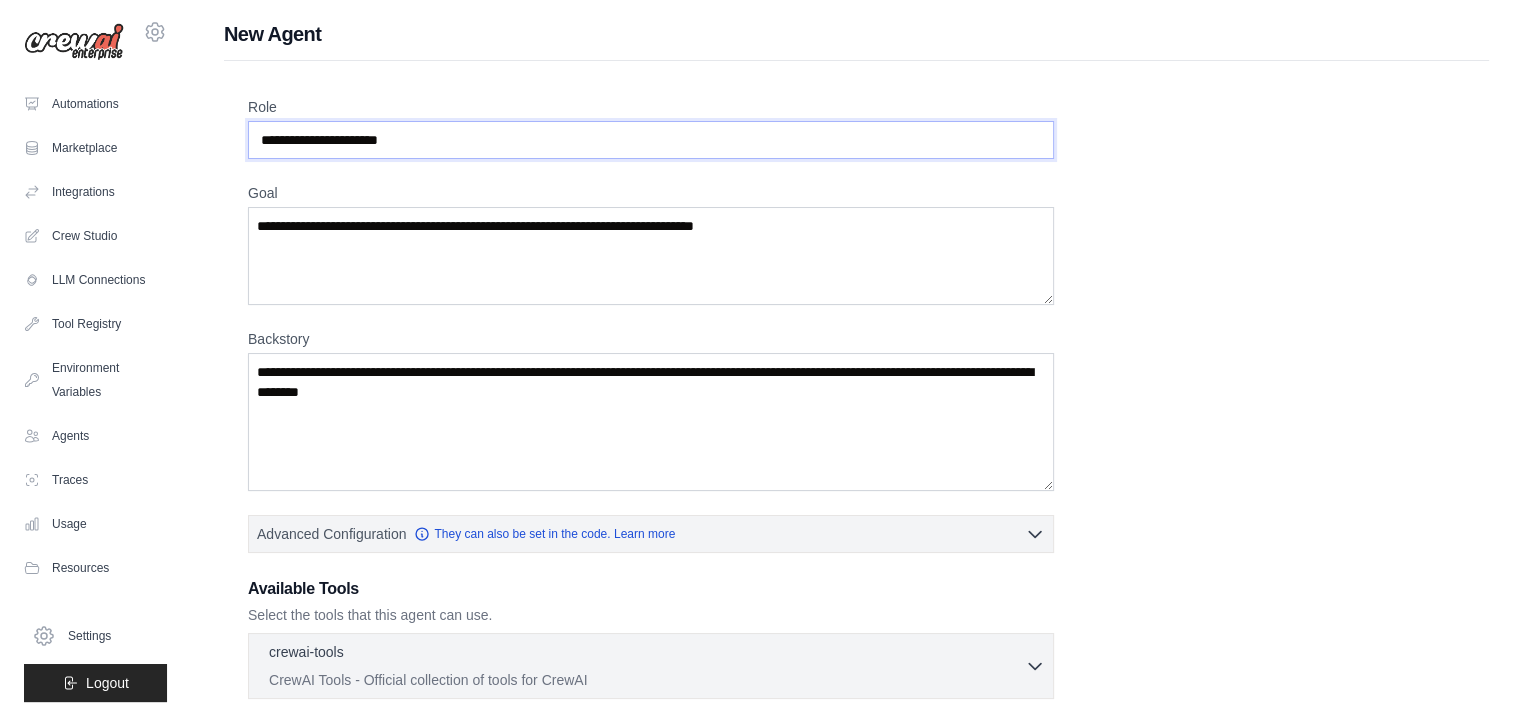 click on "Role" at bounding box center (651, 140) 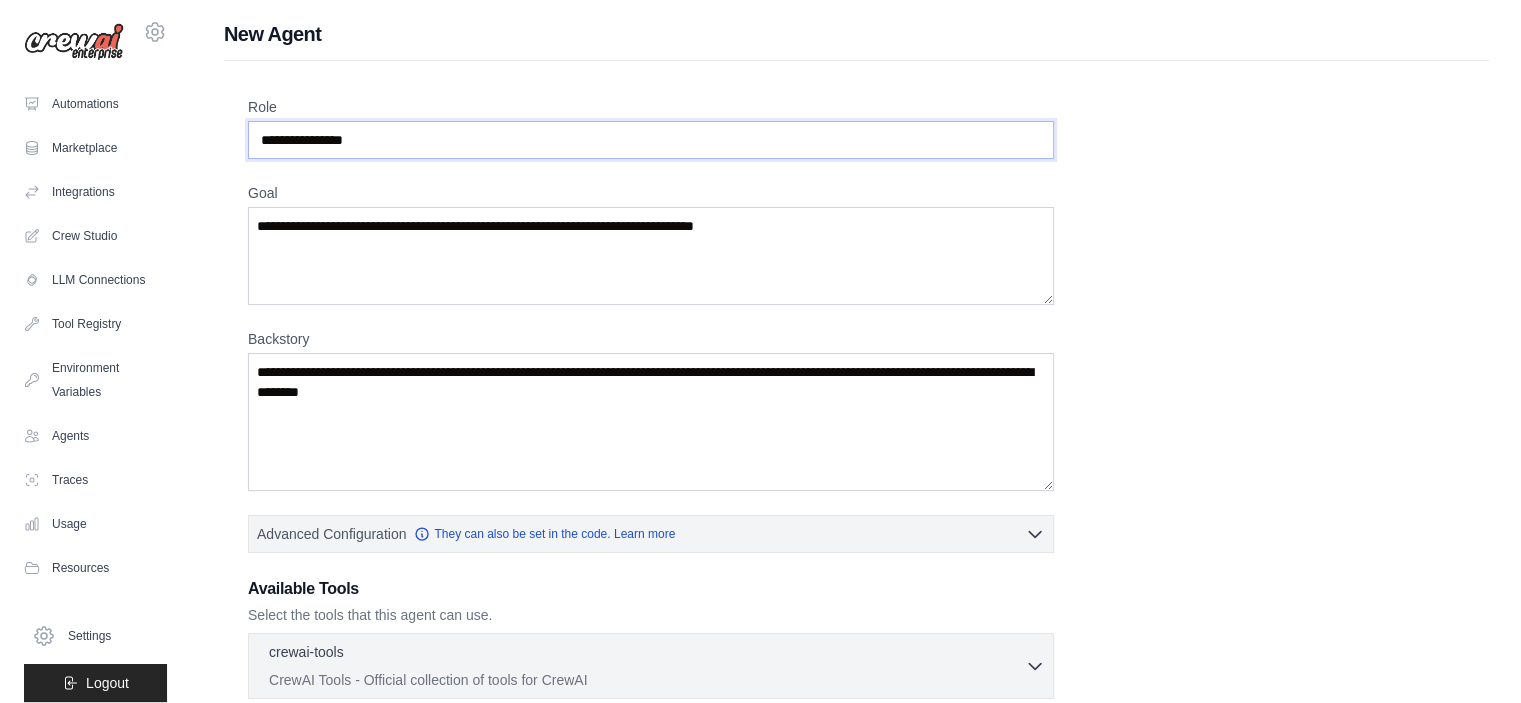 type on "**********" 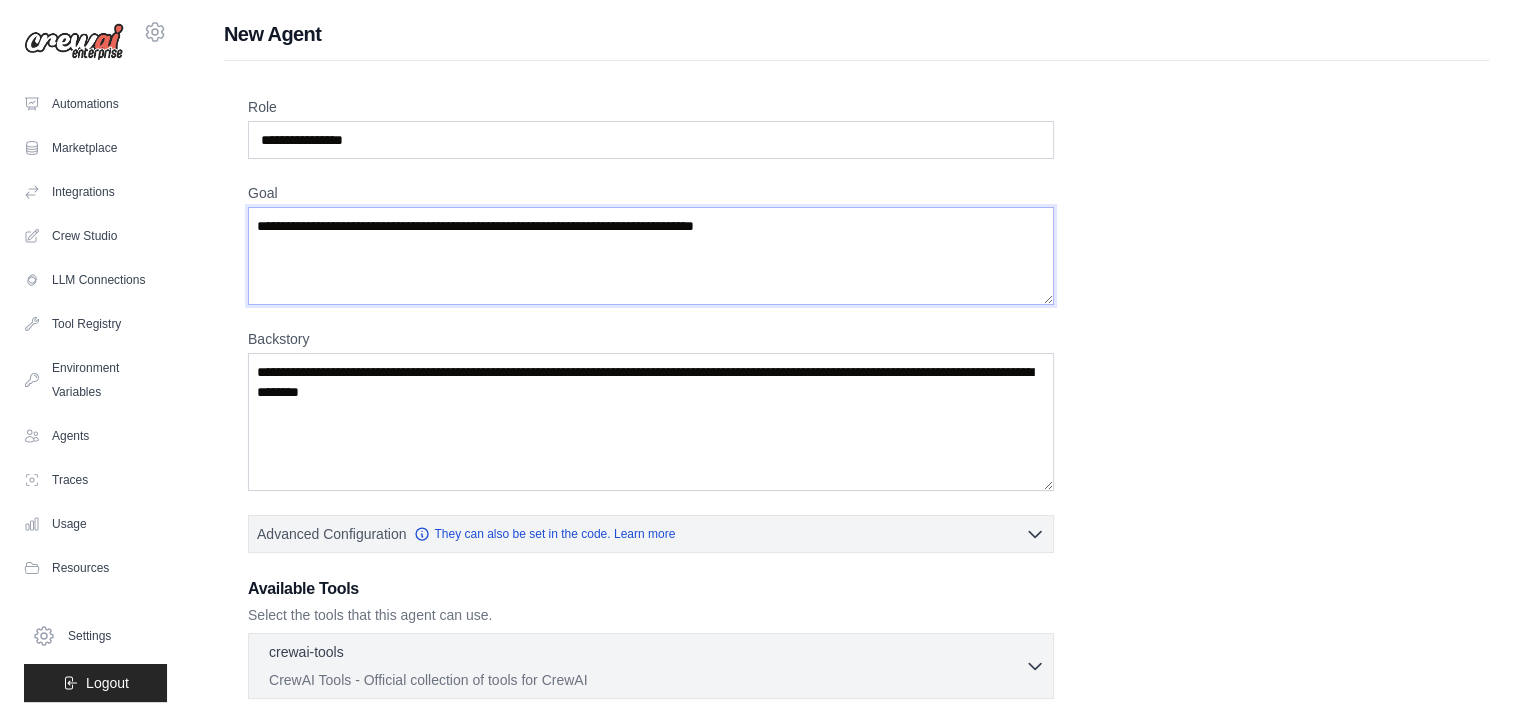 click on "Goal" at bounding box center (651, 256) 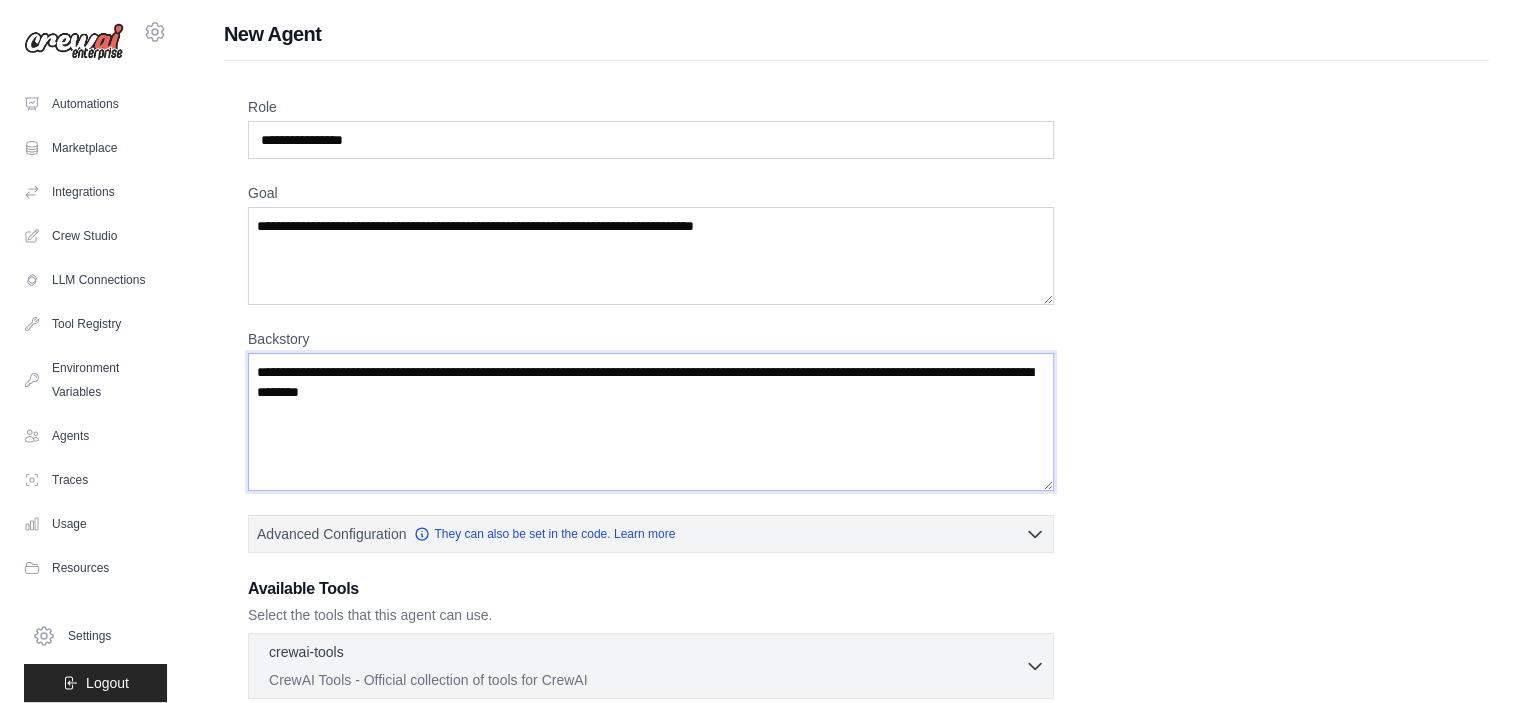 click on "Backstory" at bounding box center (651, 422) 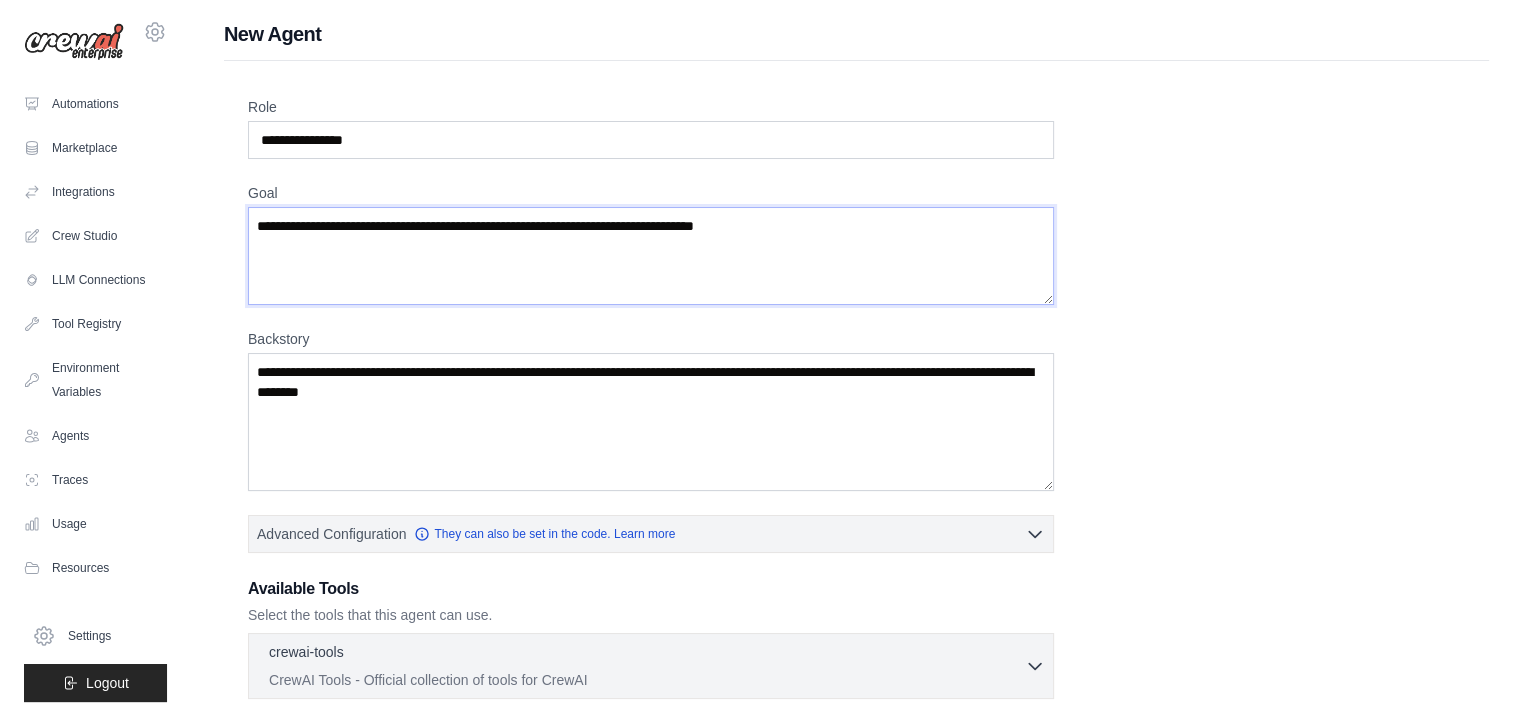 click on "Goal" at bounding box center [651, 256] 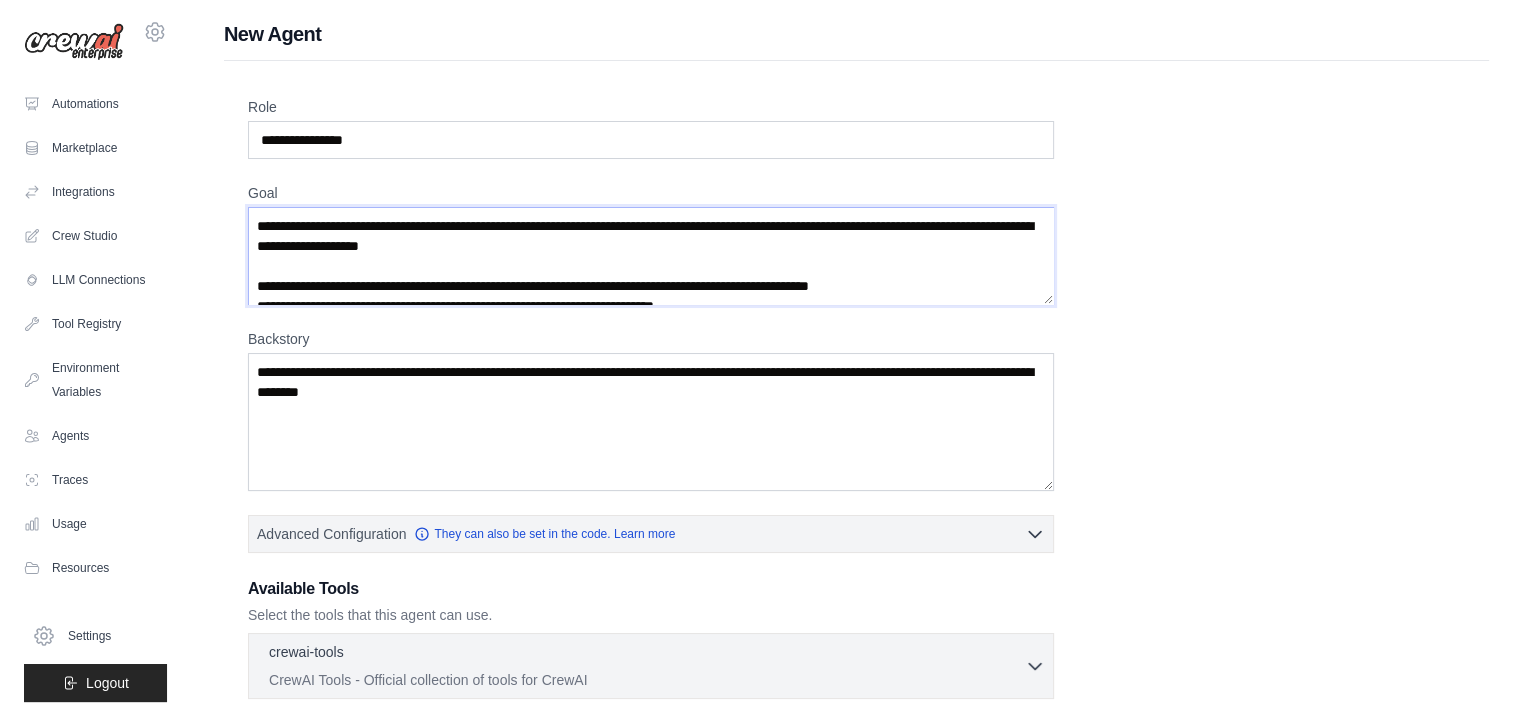 scroll, scrollTop: 150, scrollLeft: 0, axis: vertical 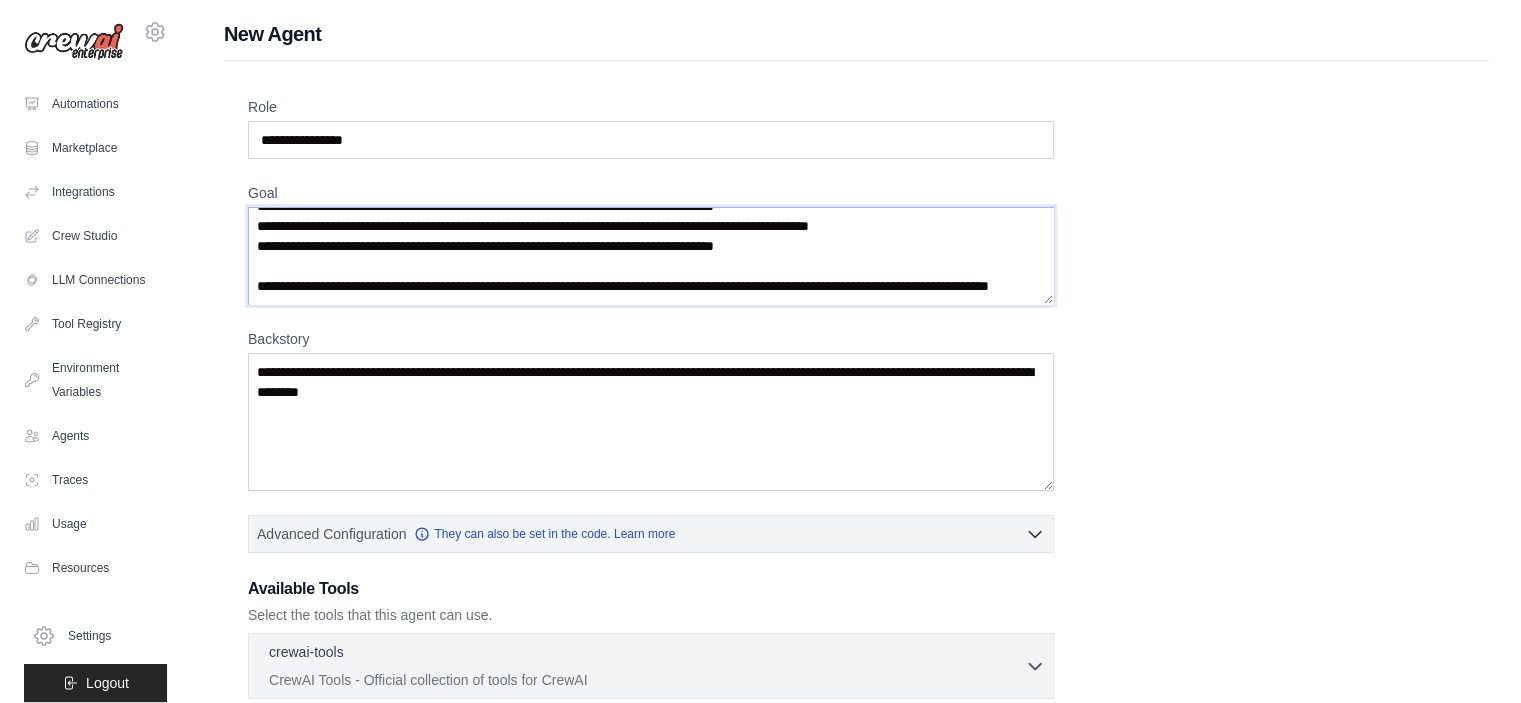 drag, startPoint x: 353, startPoint y: 252, endPoint x: 342, endPoint y: 252, distance: 11 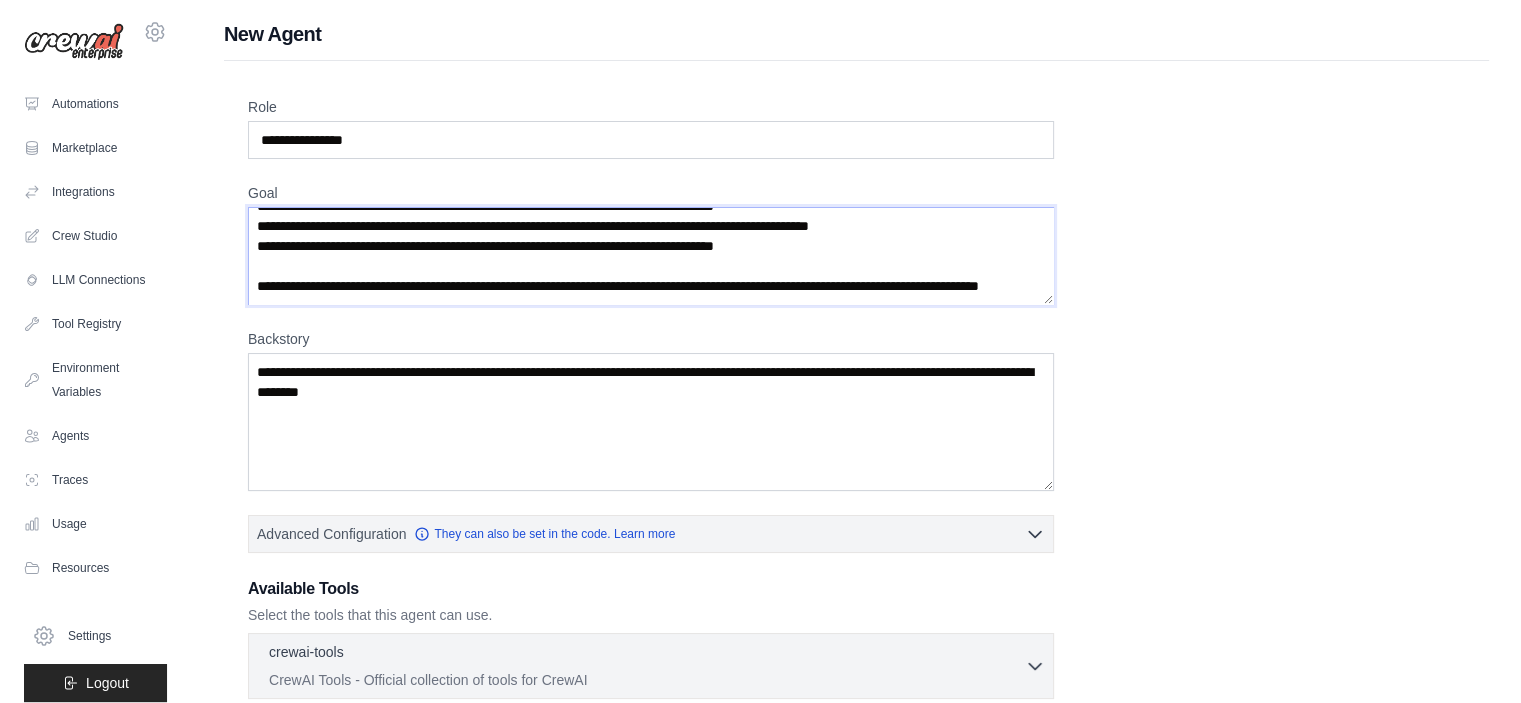 click on "**********" at bounding box center [651, 256] 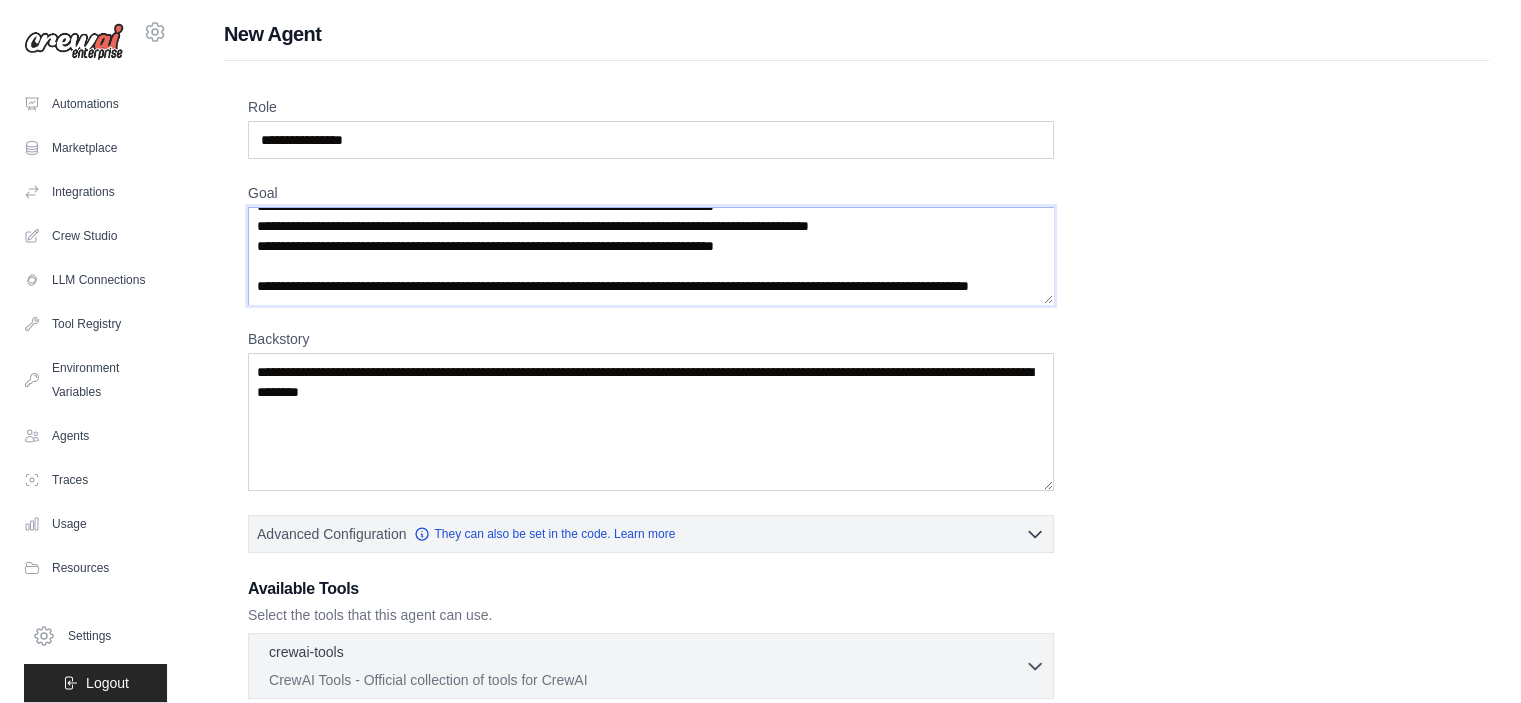 click on "**********" at bounding box center (651, 256) 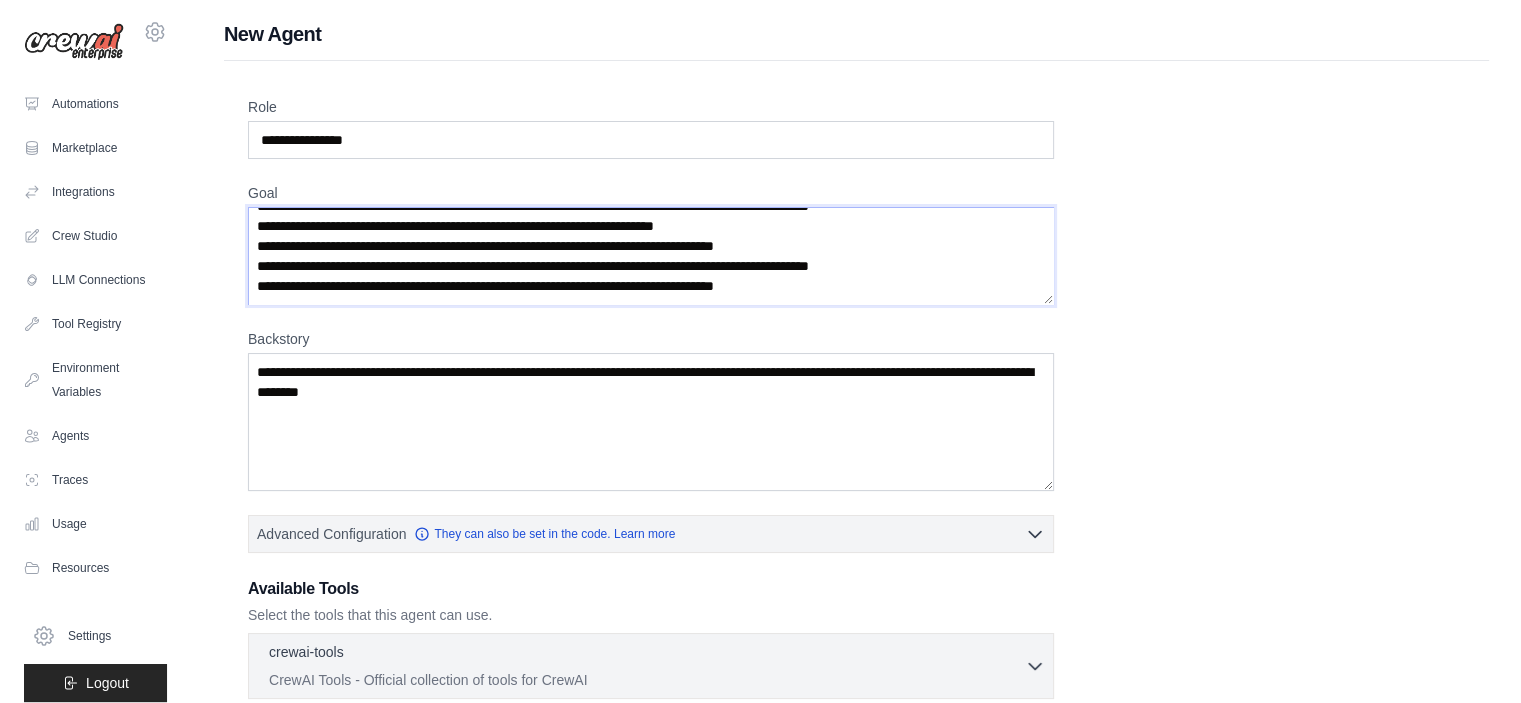scroll, scrollTop: 50, scrollLeft: 0, axis: vertical 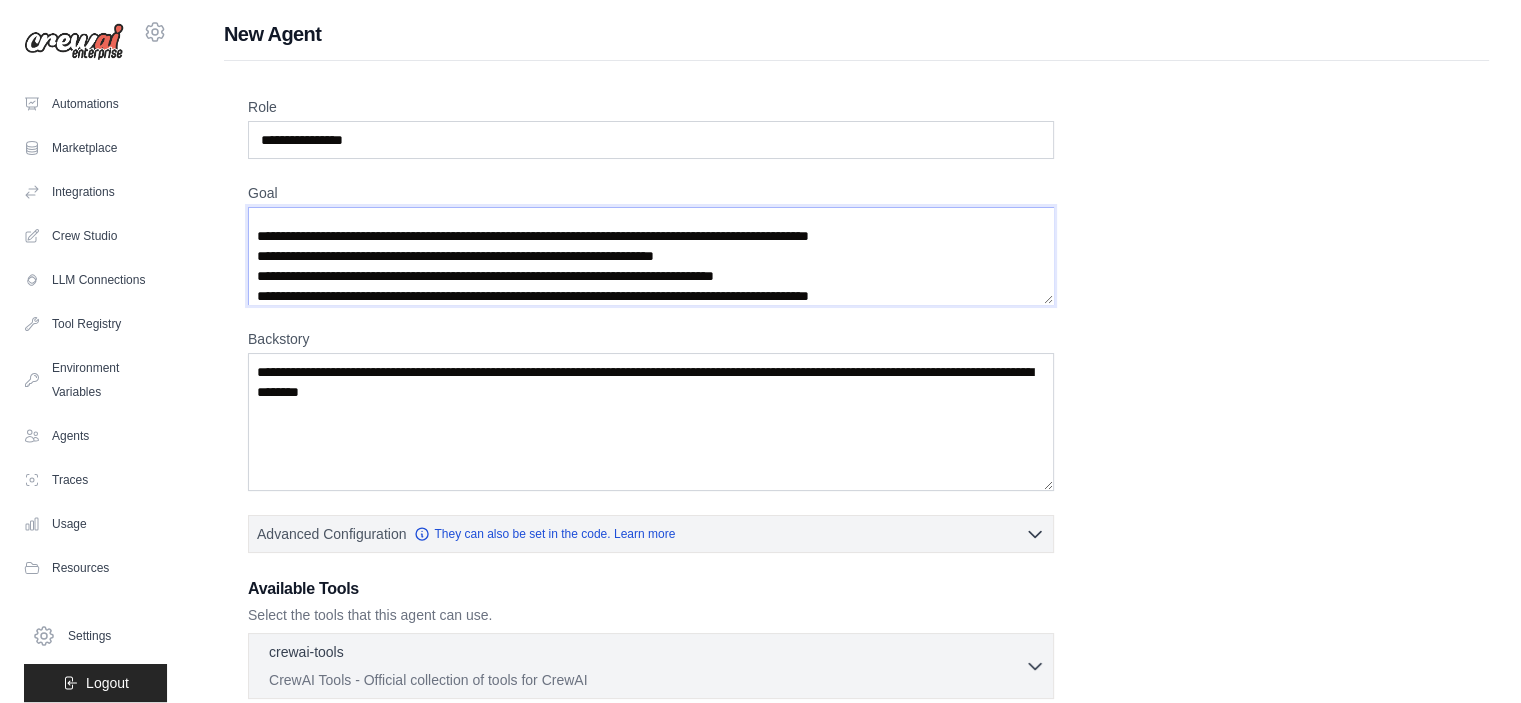 click on "**********" at bounding box center (651, 256) 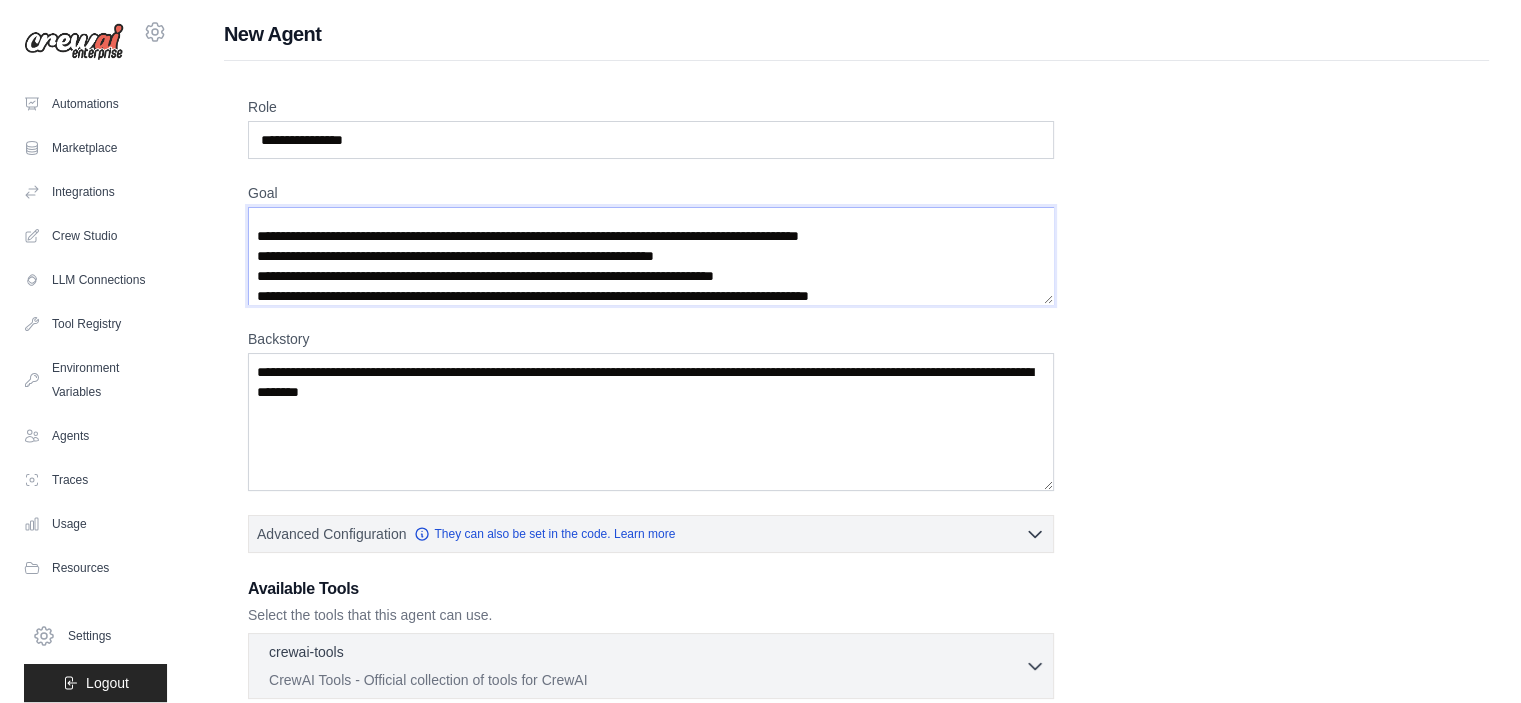 click on "**********" at bounding box center (651, 256) 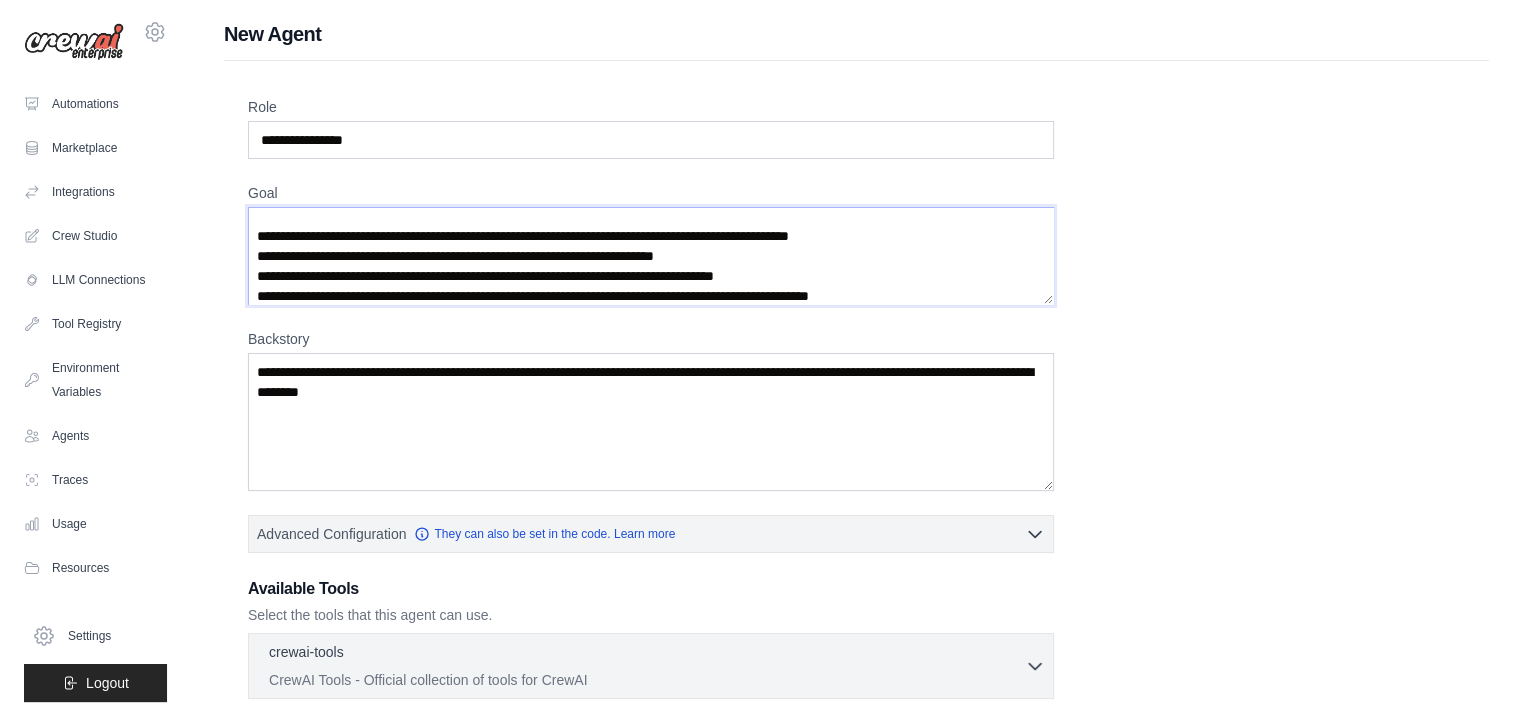 click on "**********" at bounding box center (651, 256) 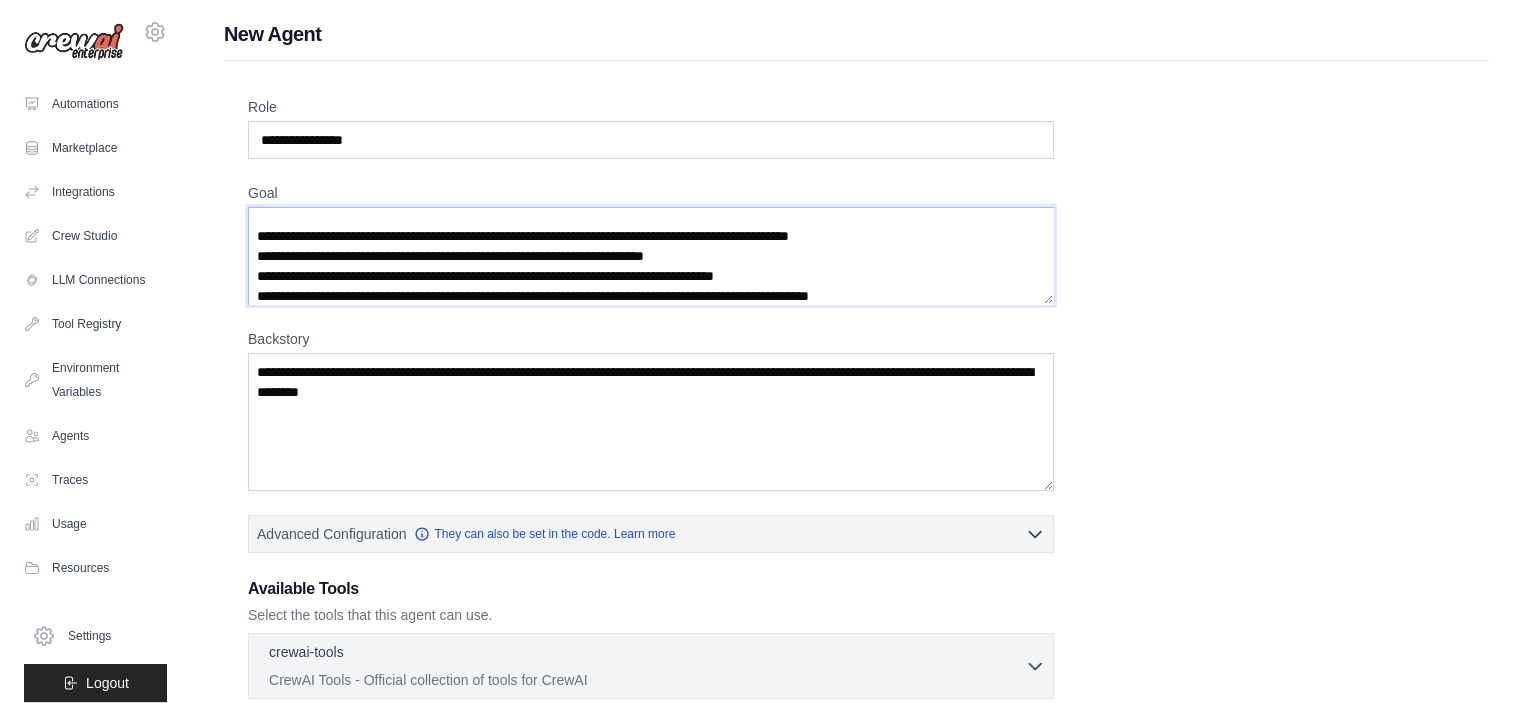 click on "**********" at bounding box center [651, 256] 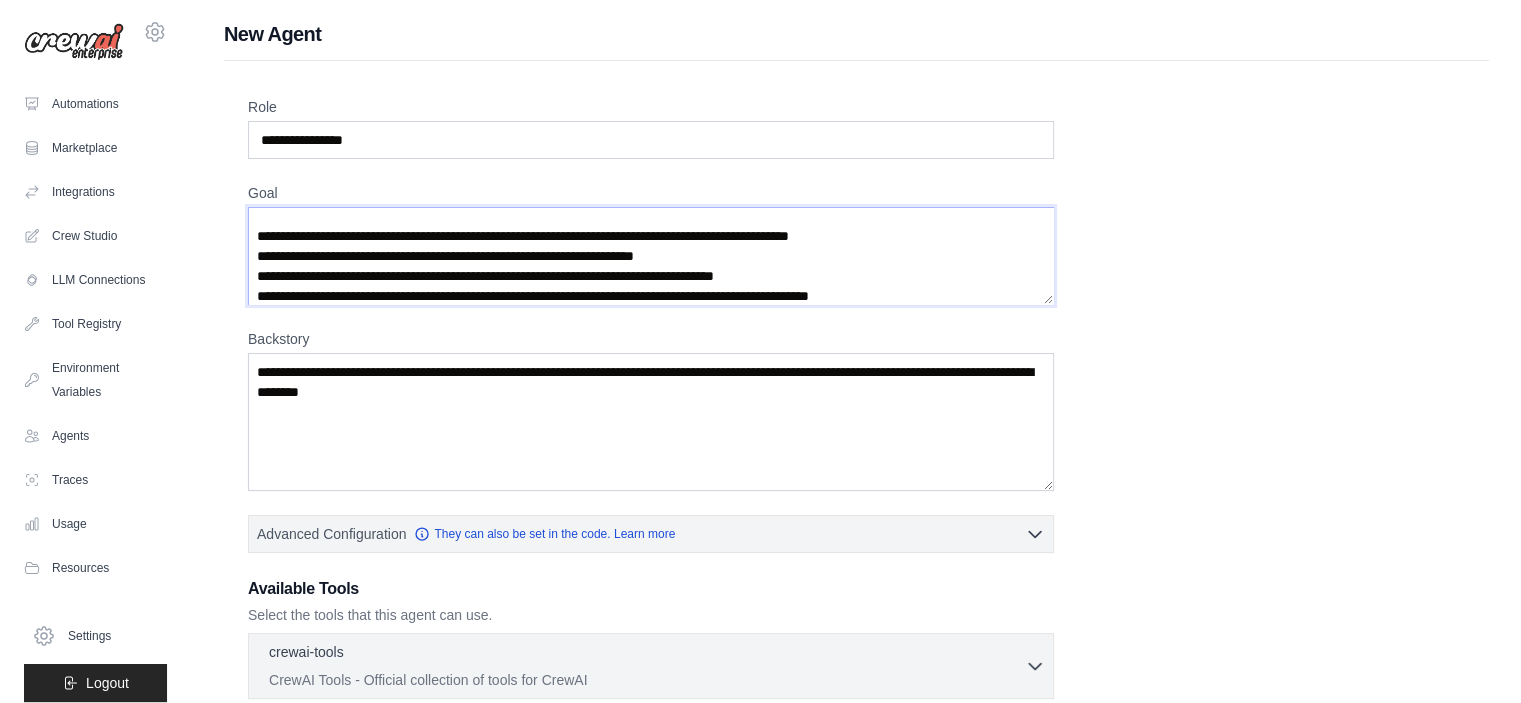 click on "**********" at bounding box center (651, 256) 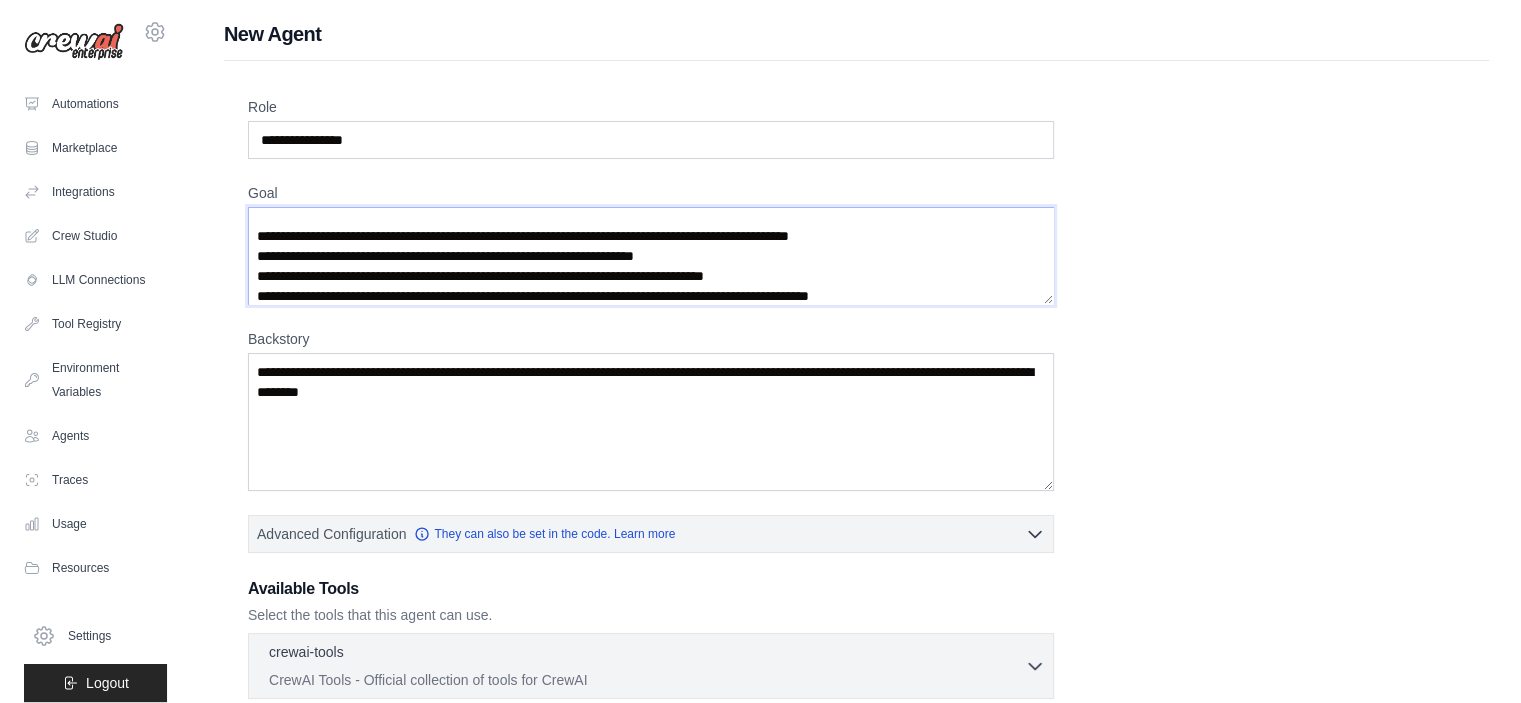 click on "**********" at bounding box center (651, 256) 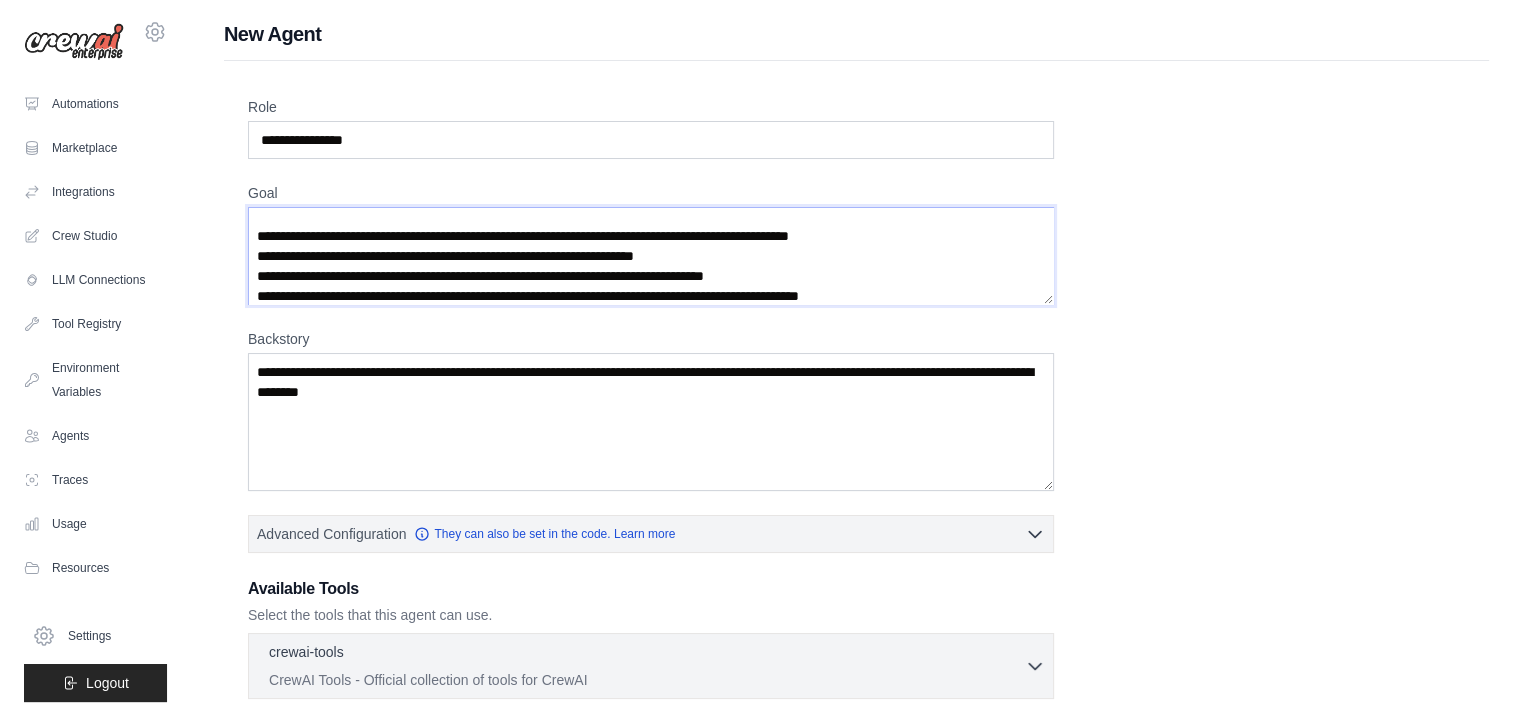 click on "**********" at bounding box center [651, 256] 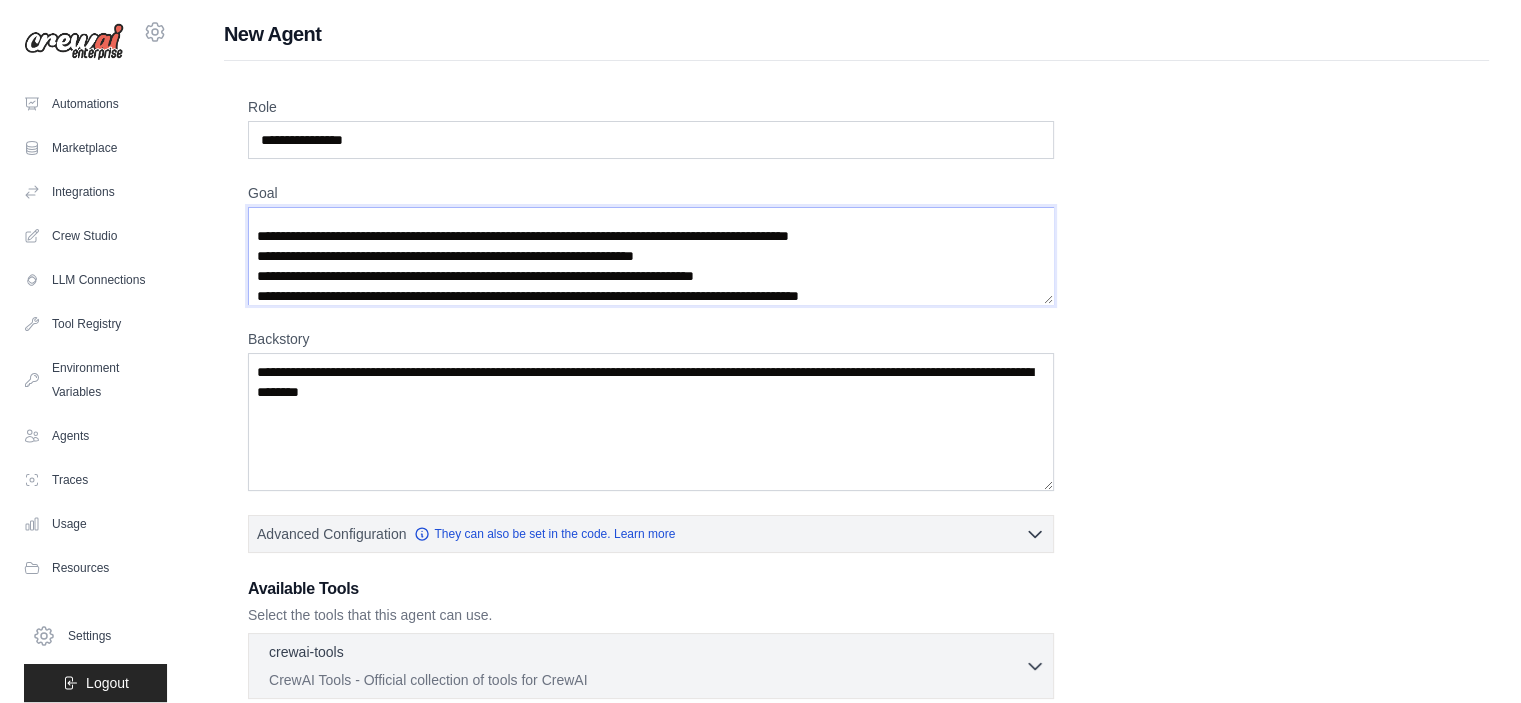 click on "**********" at bounding box center [651, 256] 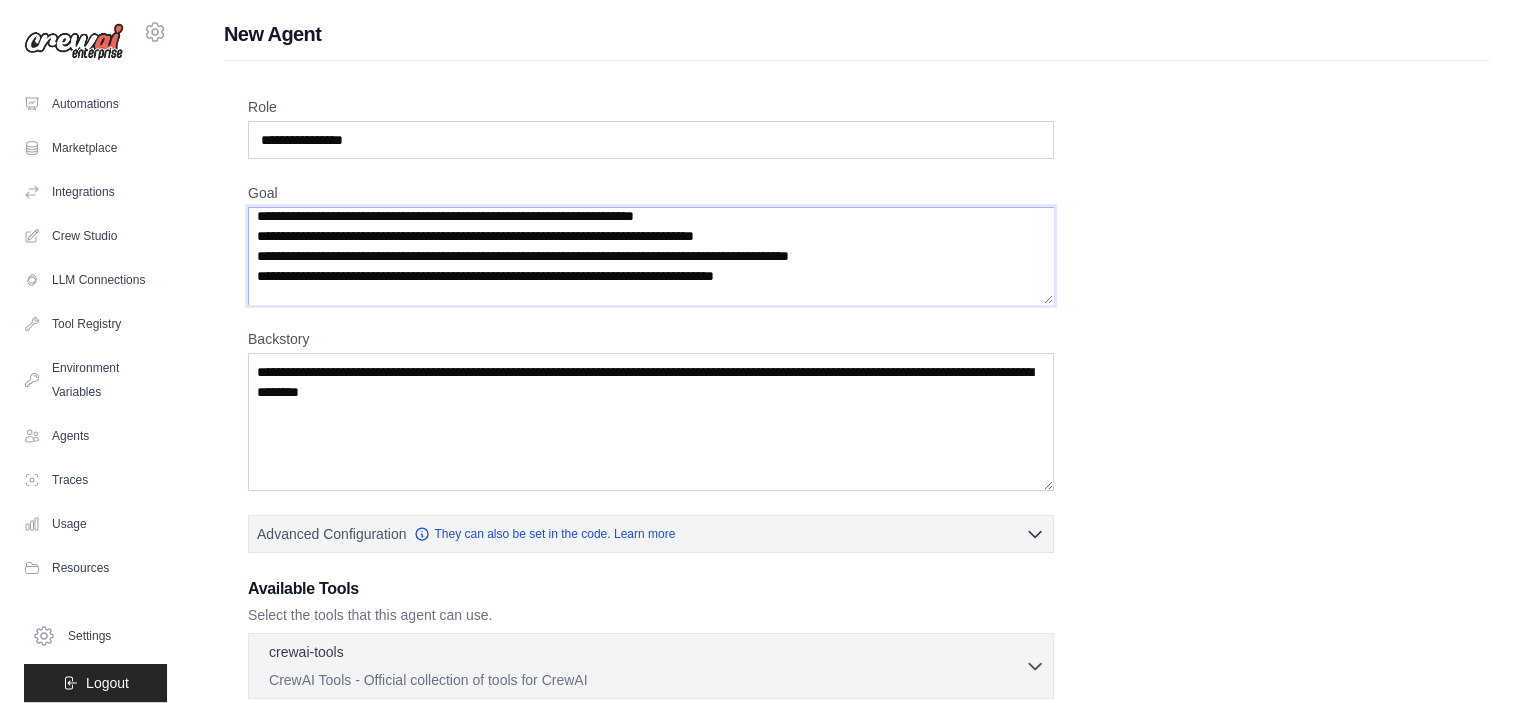 scroll, scrollTop: 60, scrollLeft: 0, axis: vertical 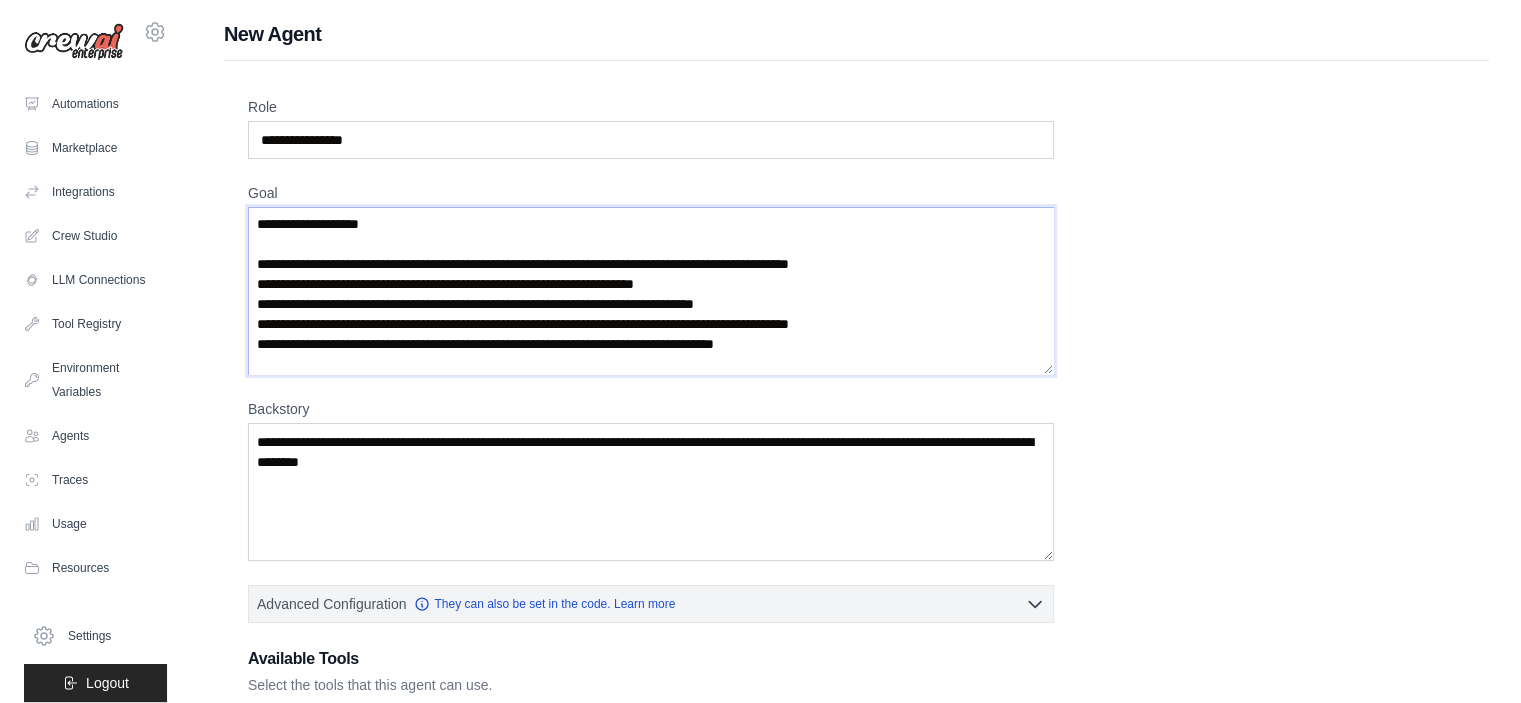 drag, startPoint x: 1047, startPoint y: 299, endPoint x: 1057, endPoint y: 438, distance: 139.35925 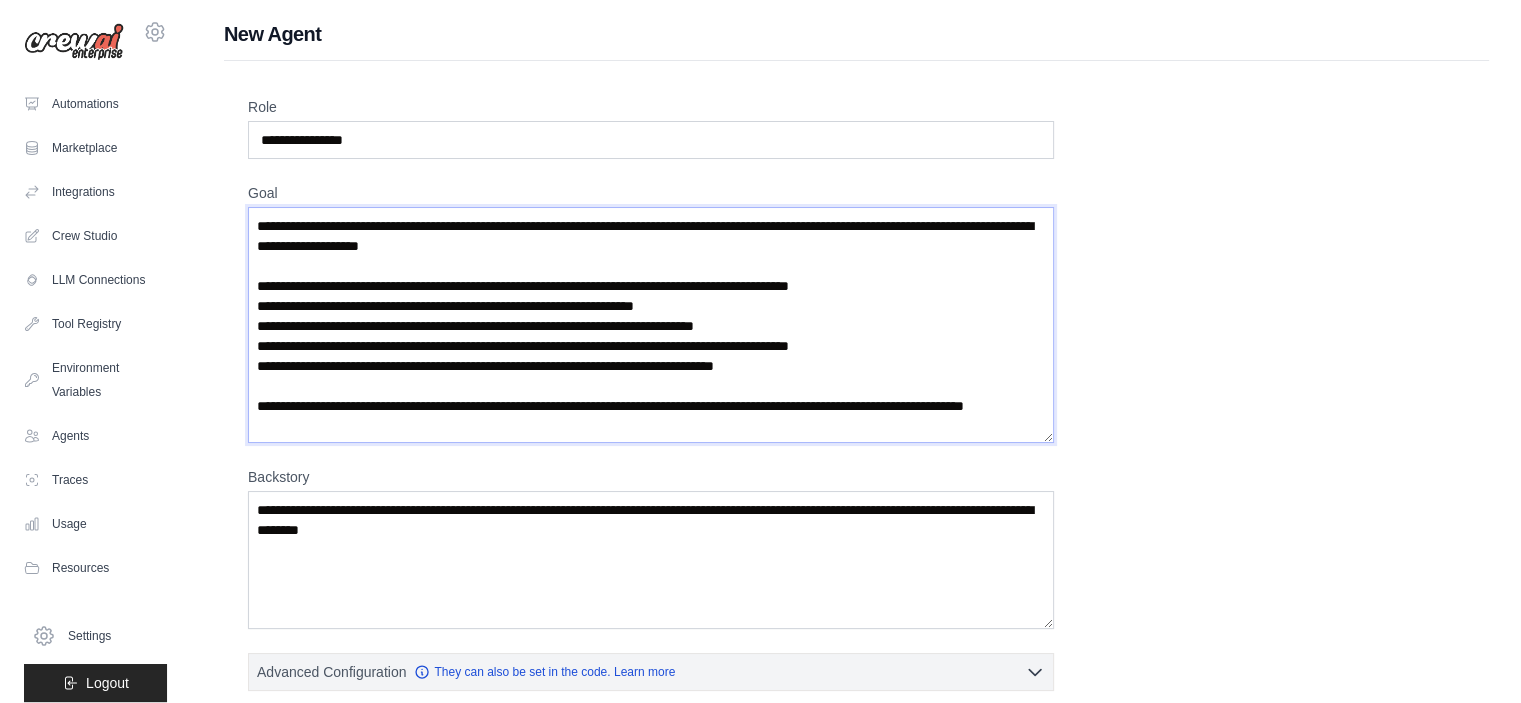 scroll, scrollTop: 21, scrollLeft: 0, axis: vertical 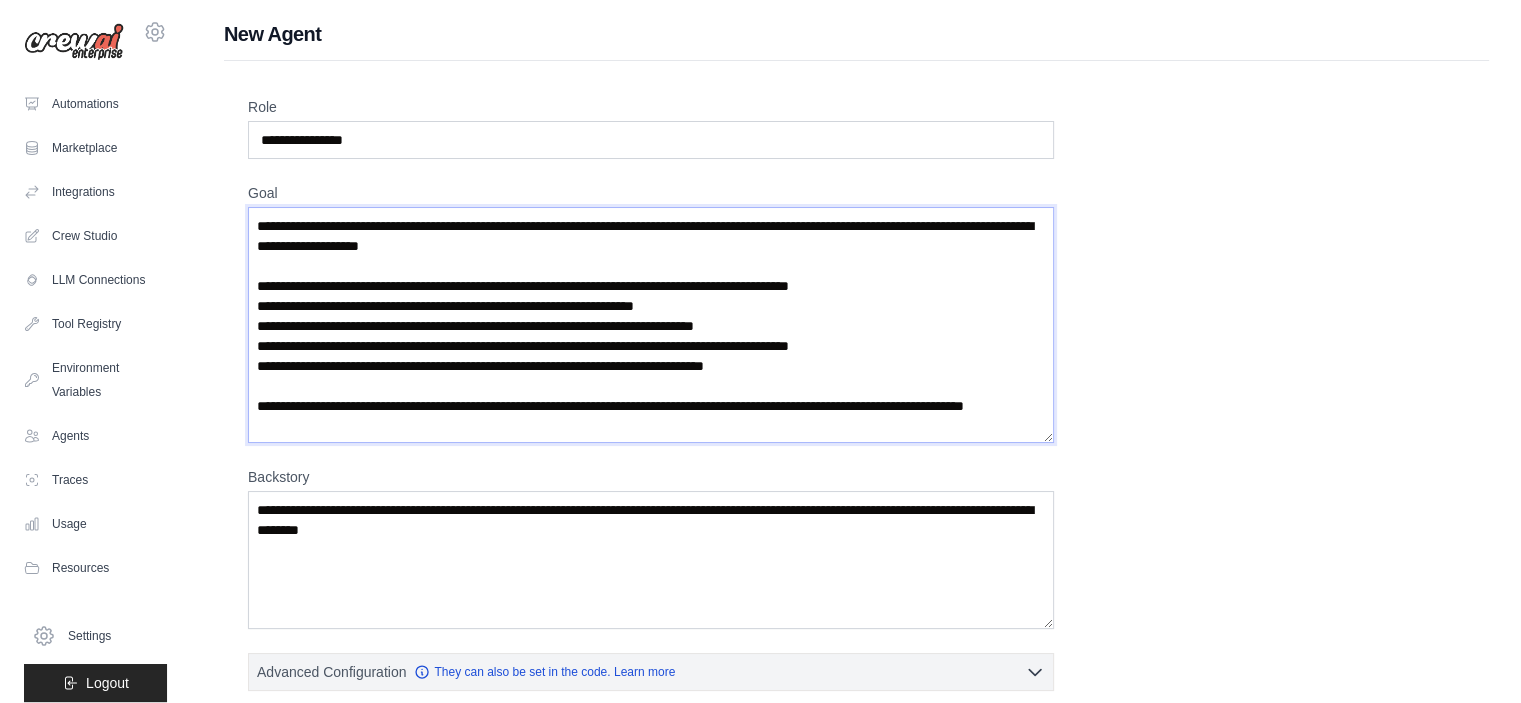 click on "**********" at bounding box center (651, 325) 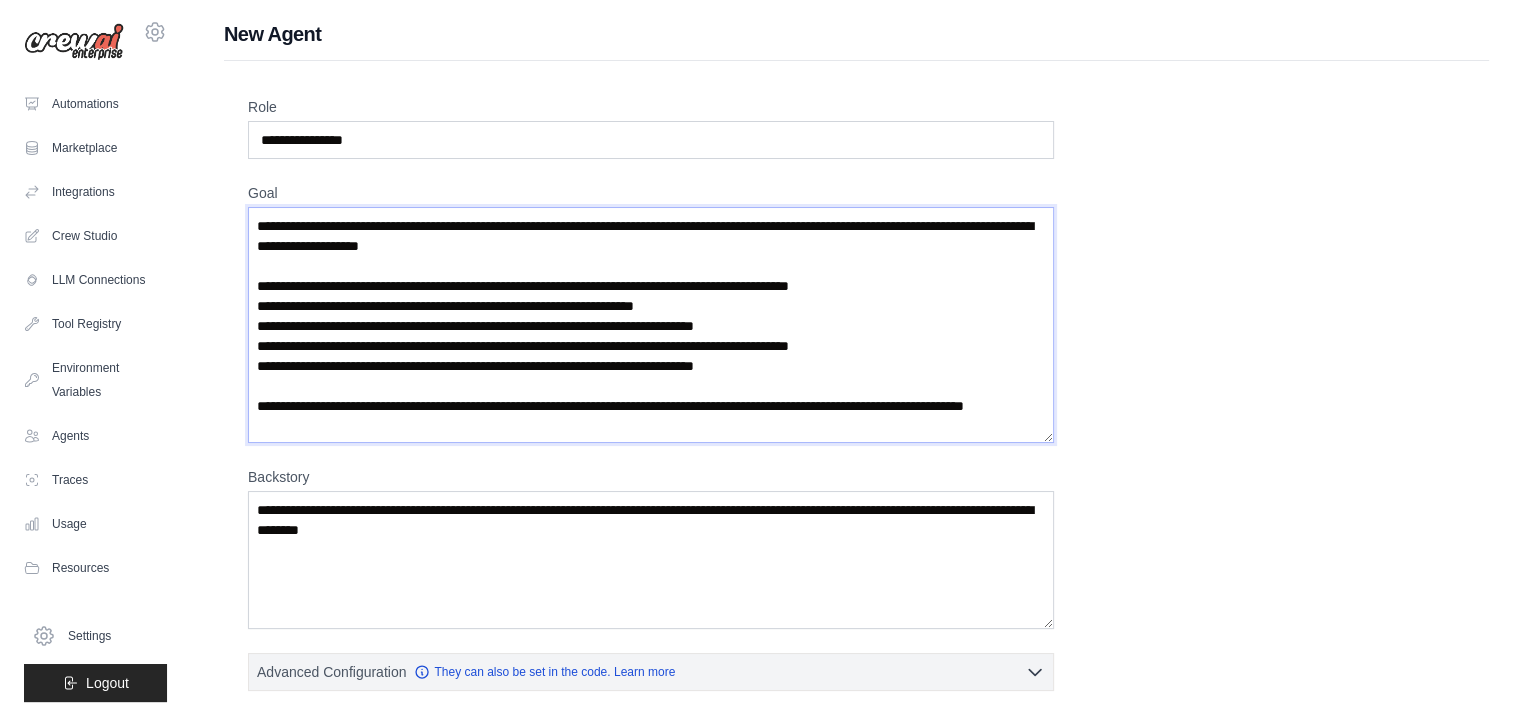 scroll, scrollTop: 0, scrollLeft: 0, axis: both 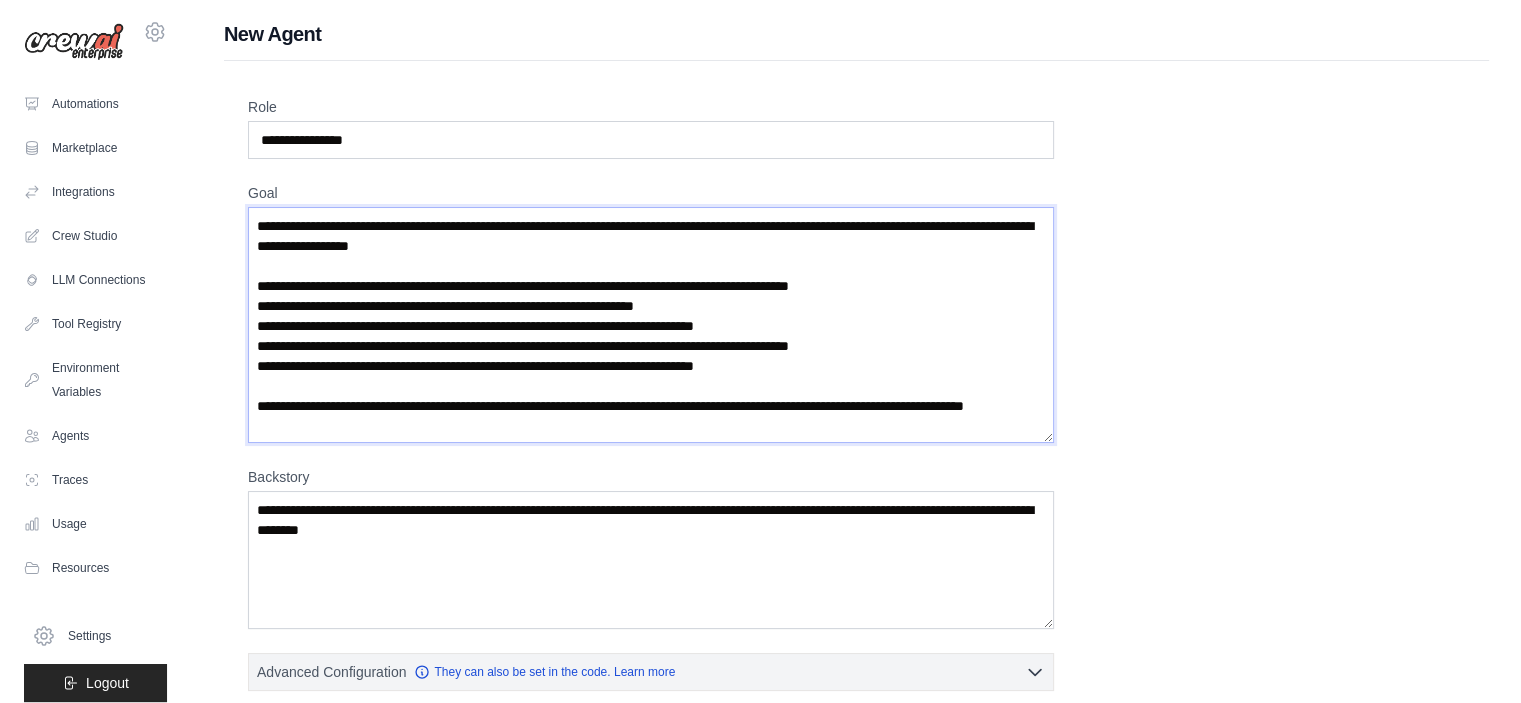 click on "**********" at bounding box center [651, 325] 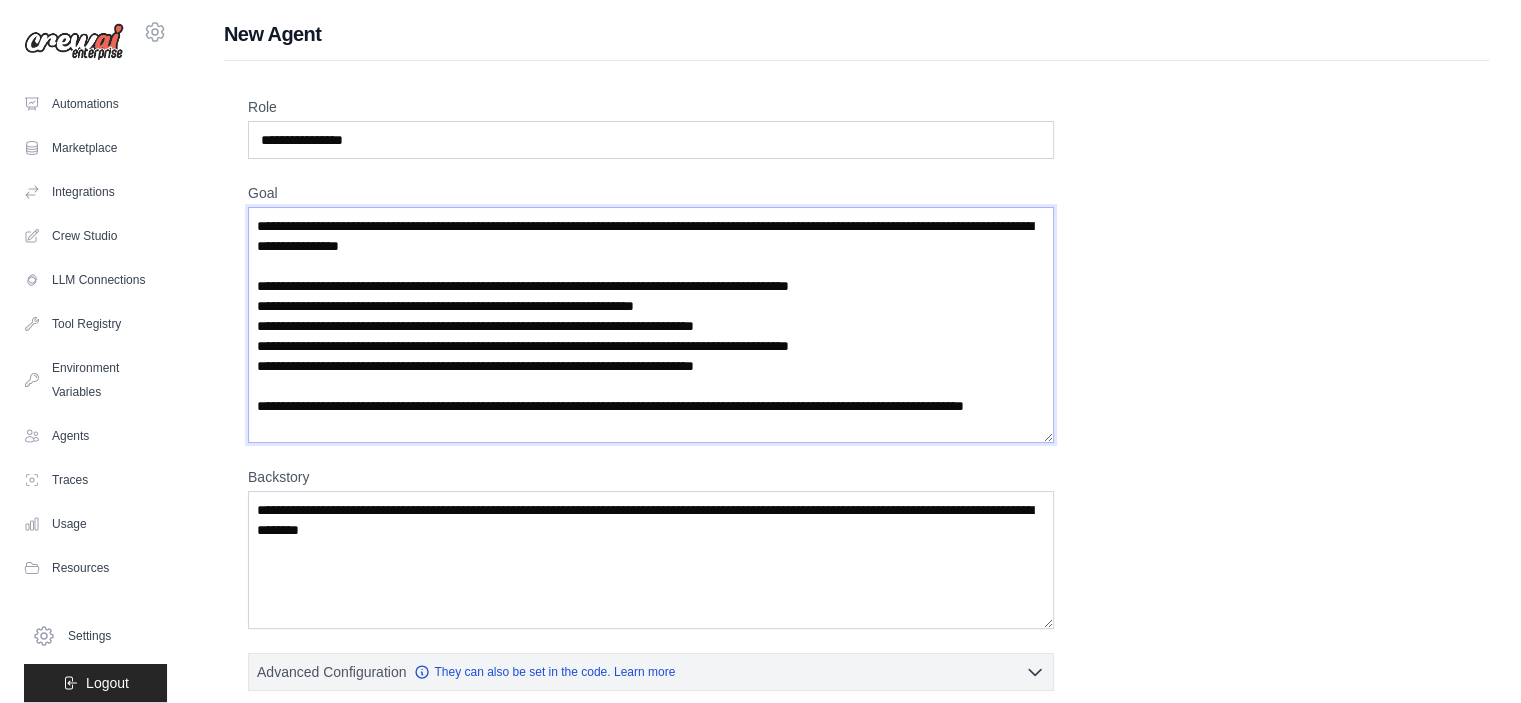 click on "**********" at bounding box center (651, 325) 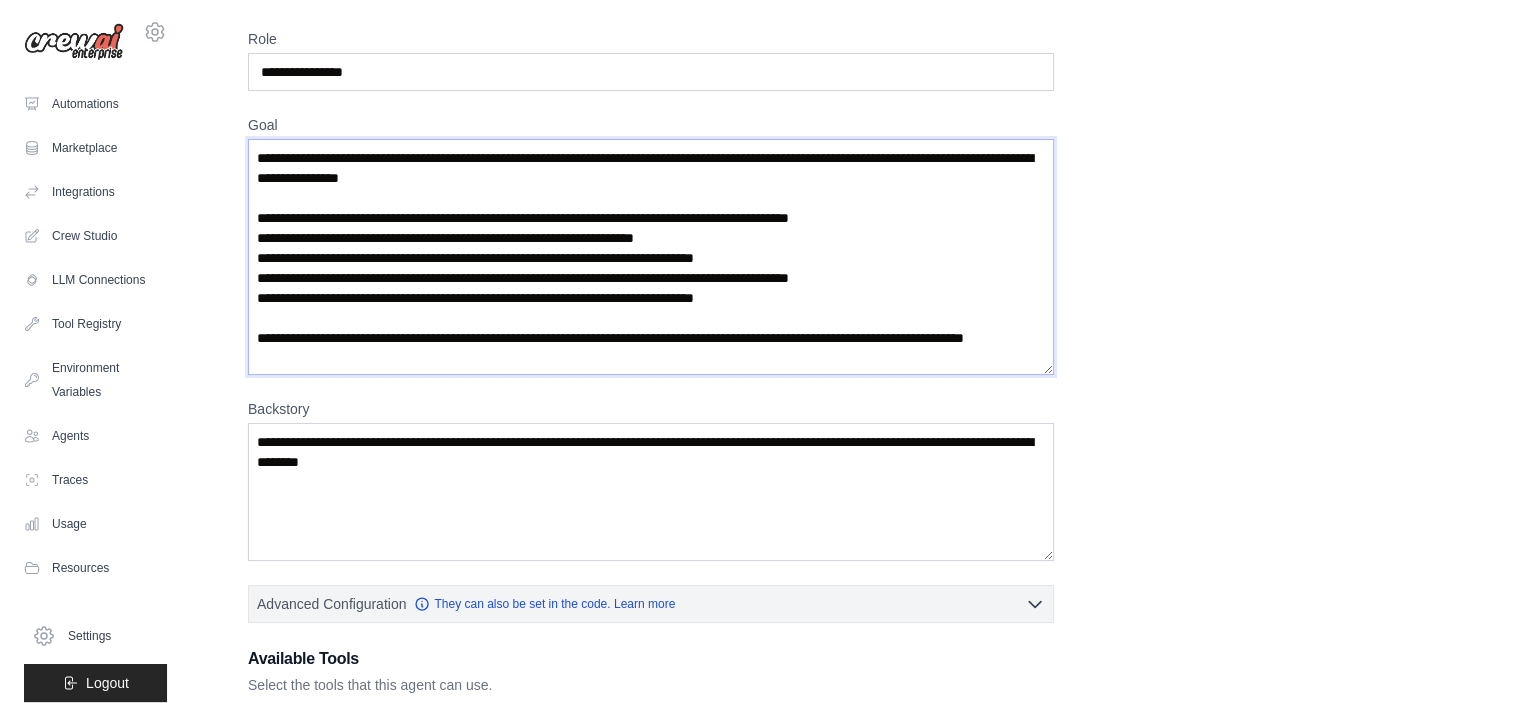 scroll, scrollTop: 100, scrollLeft: 0, axis: vertical 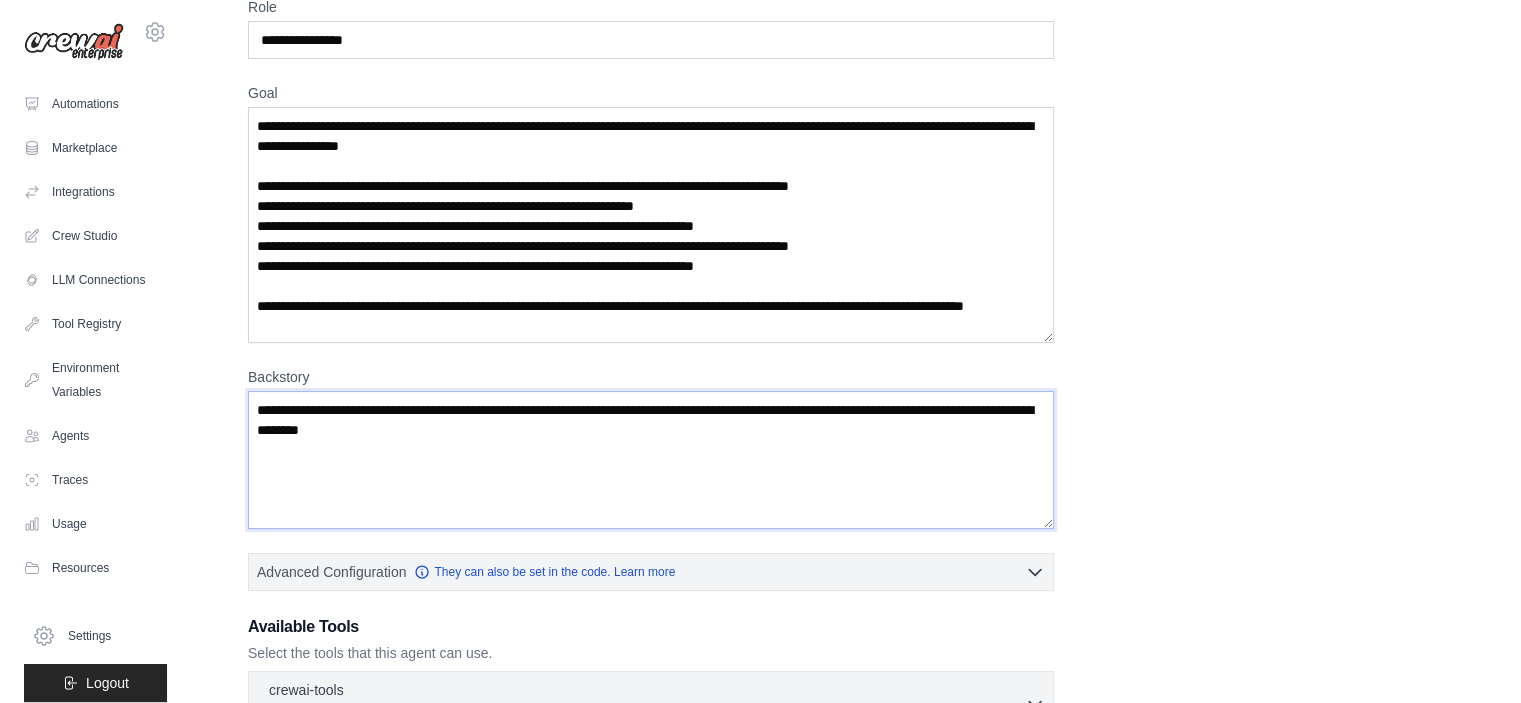 click on "Backstory" at bounding box center [651, 460] 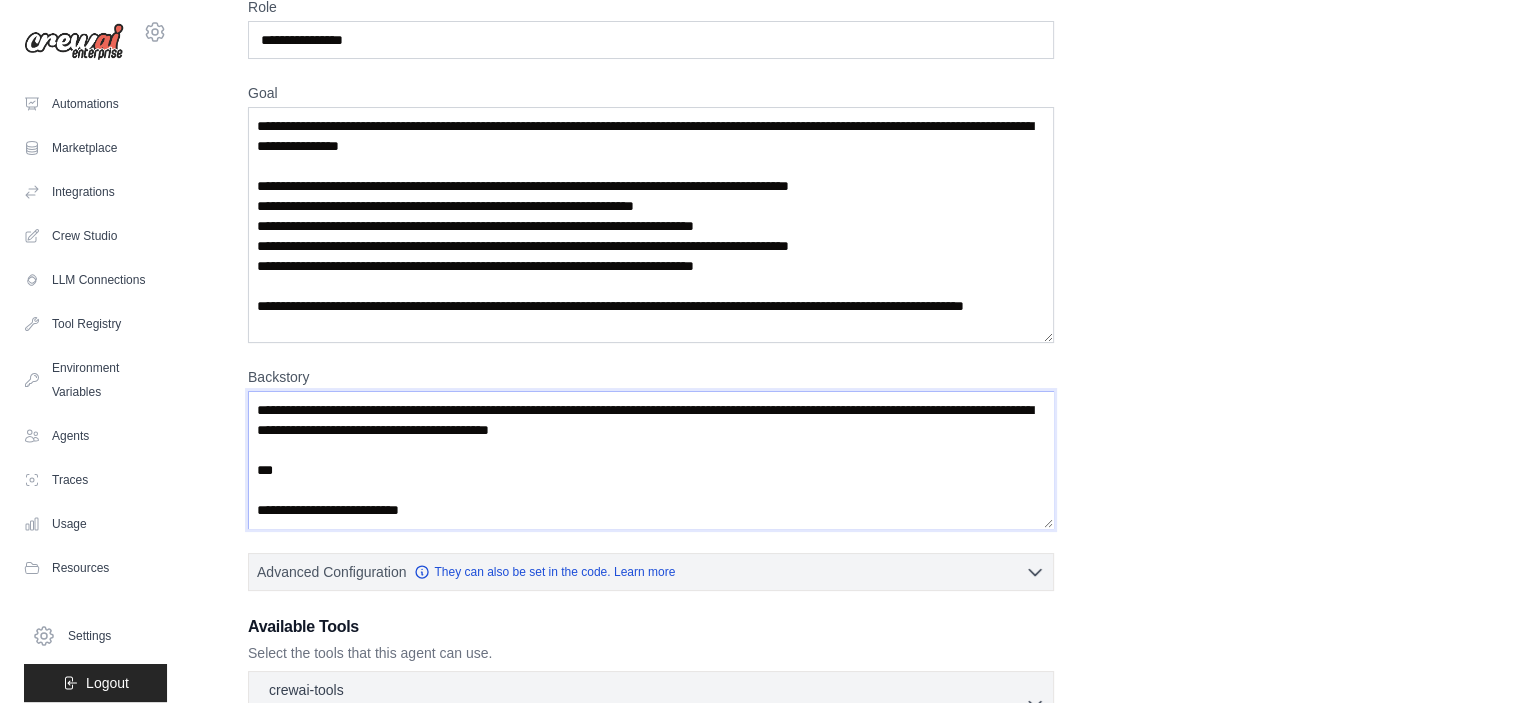scroll, scrollTop: 830, scrollLeft: 0, axis: vertical 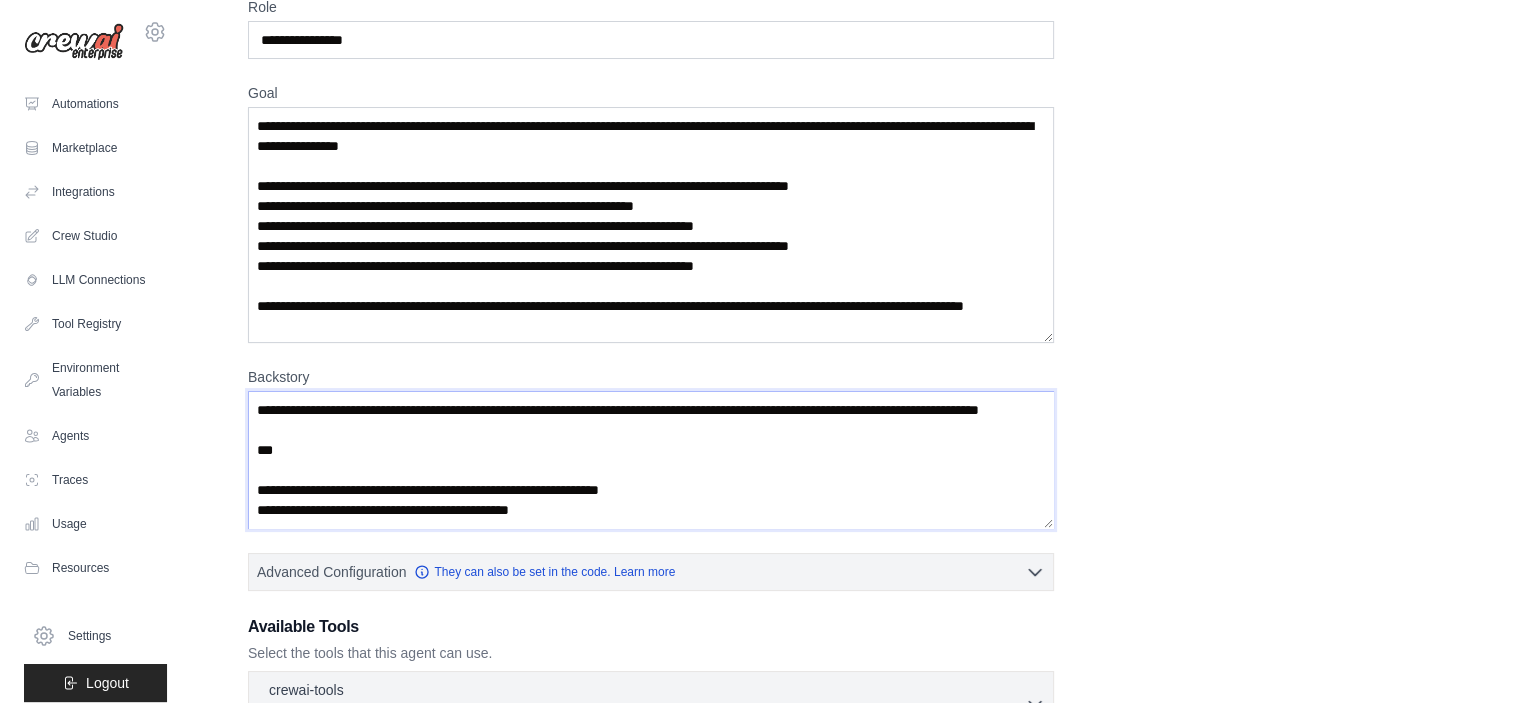 click on "Backstory" at bounding box center [651, 460] 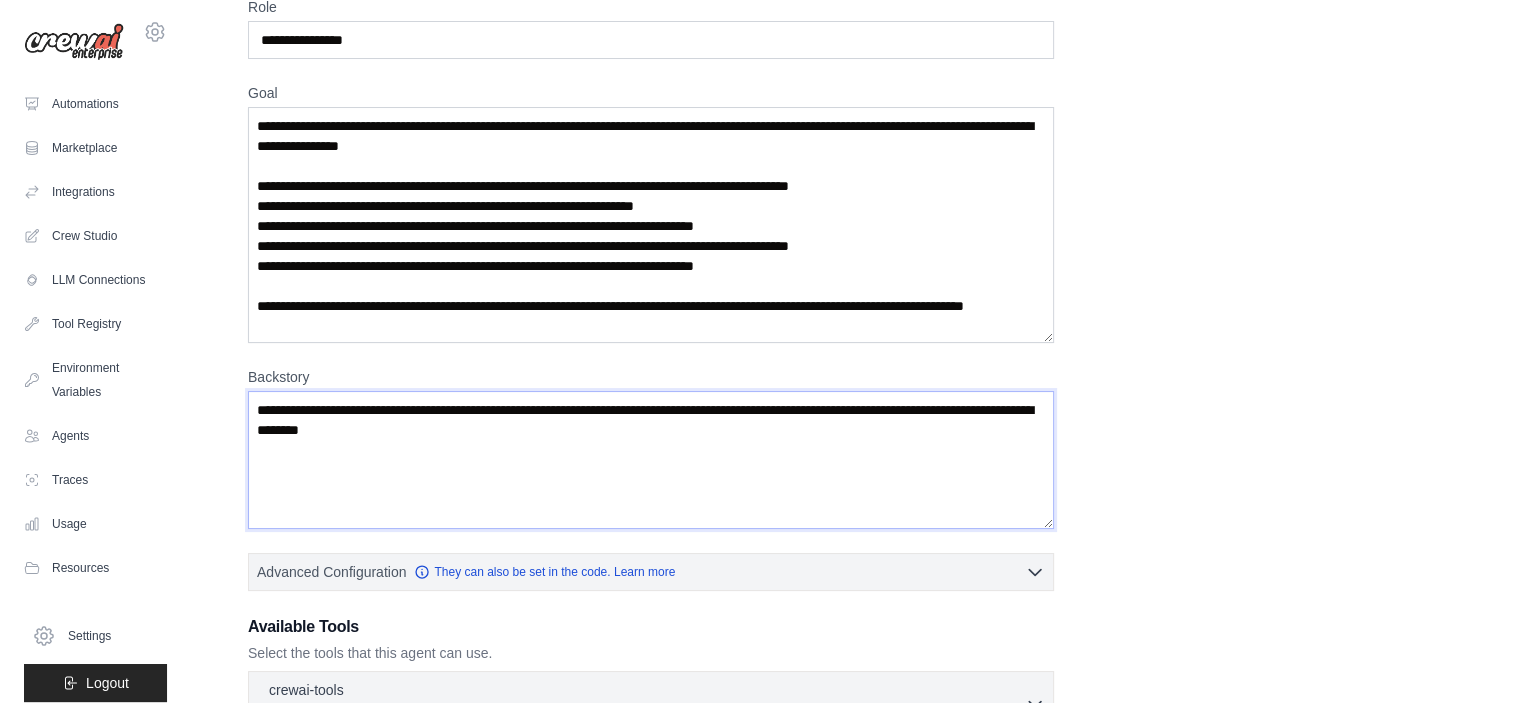 scroll, scrollTop: 0, scrollLeft: 0, axis: both 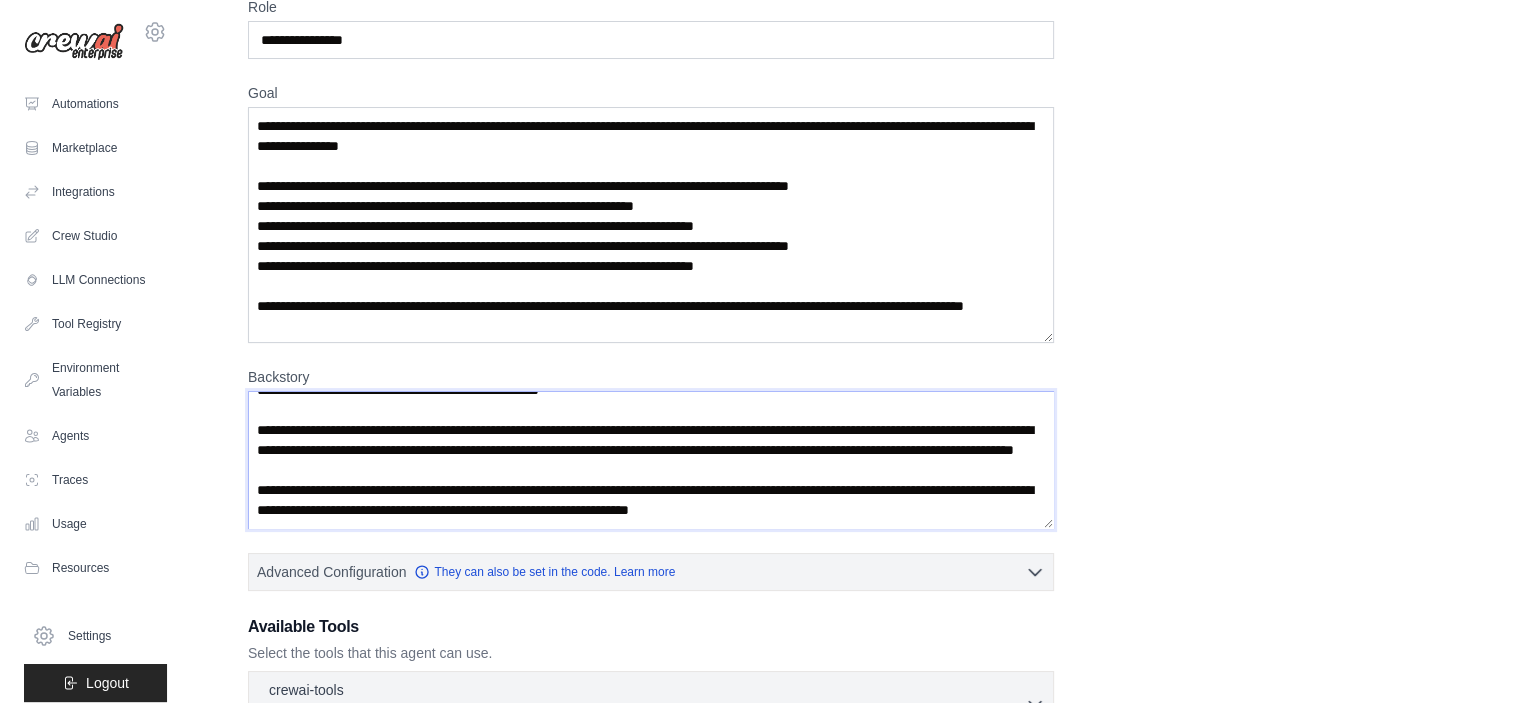 click on "Backstory" at bounding box center [651, 460] 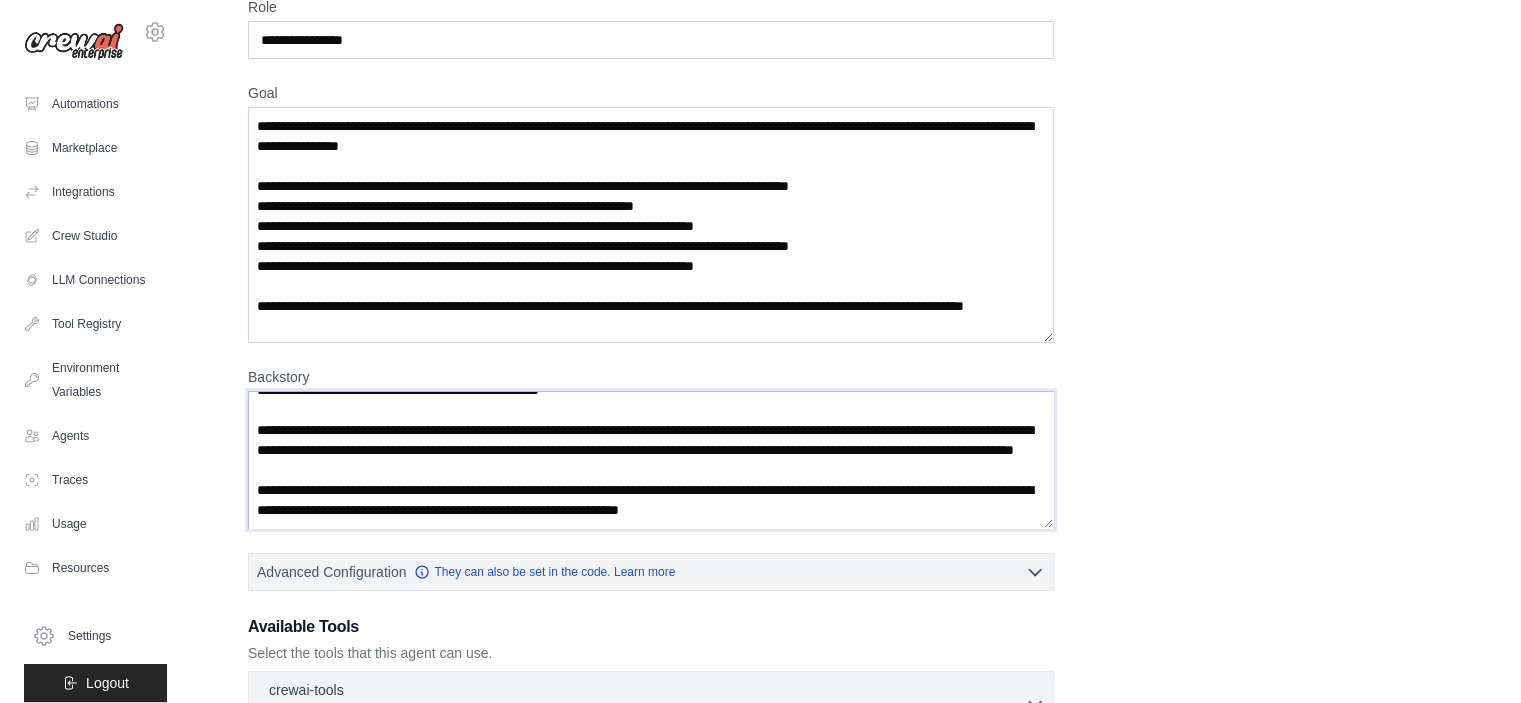 click on "Backstory" at bounding box center (651, 460) 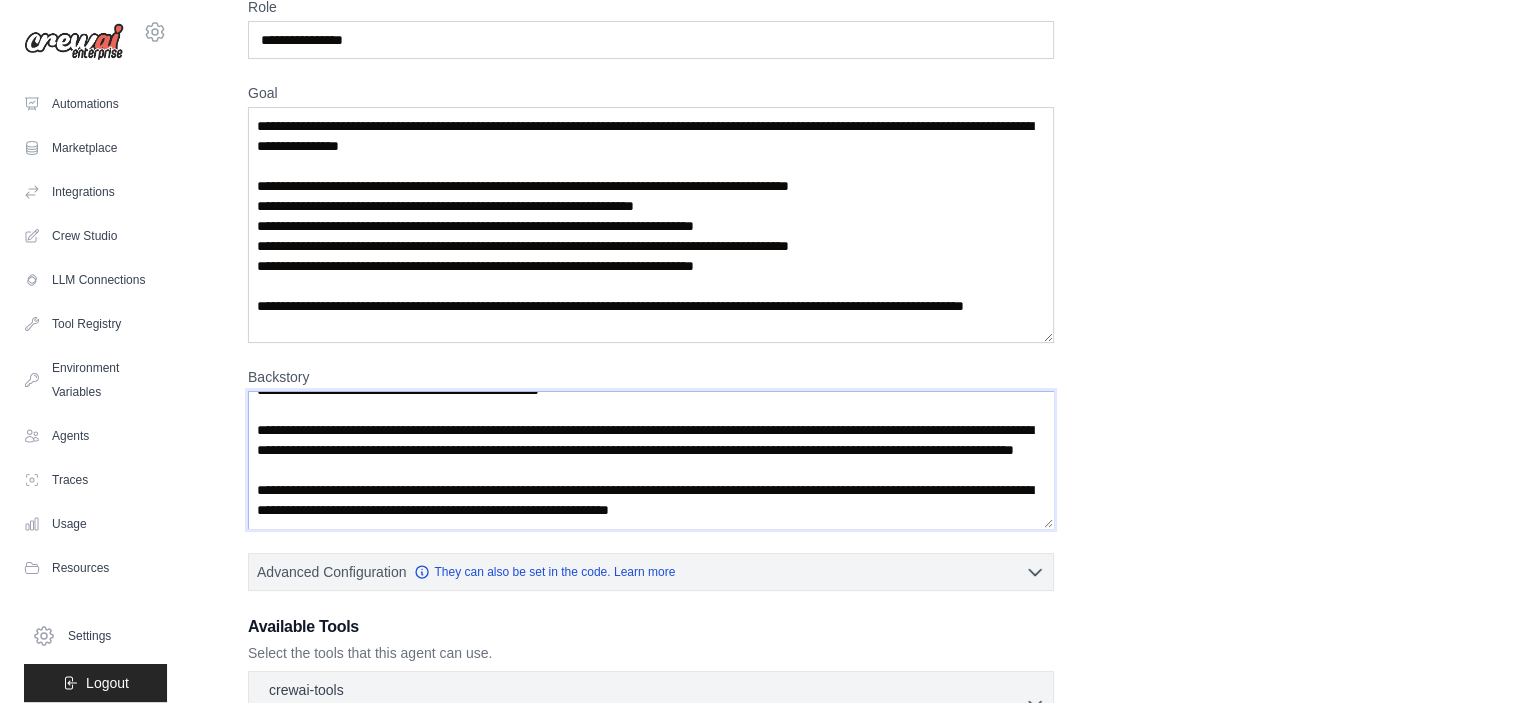scroll, scrollTop: 350, scrollLeft: 0, axis: vertical 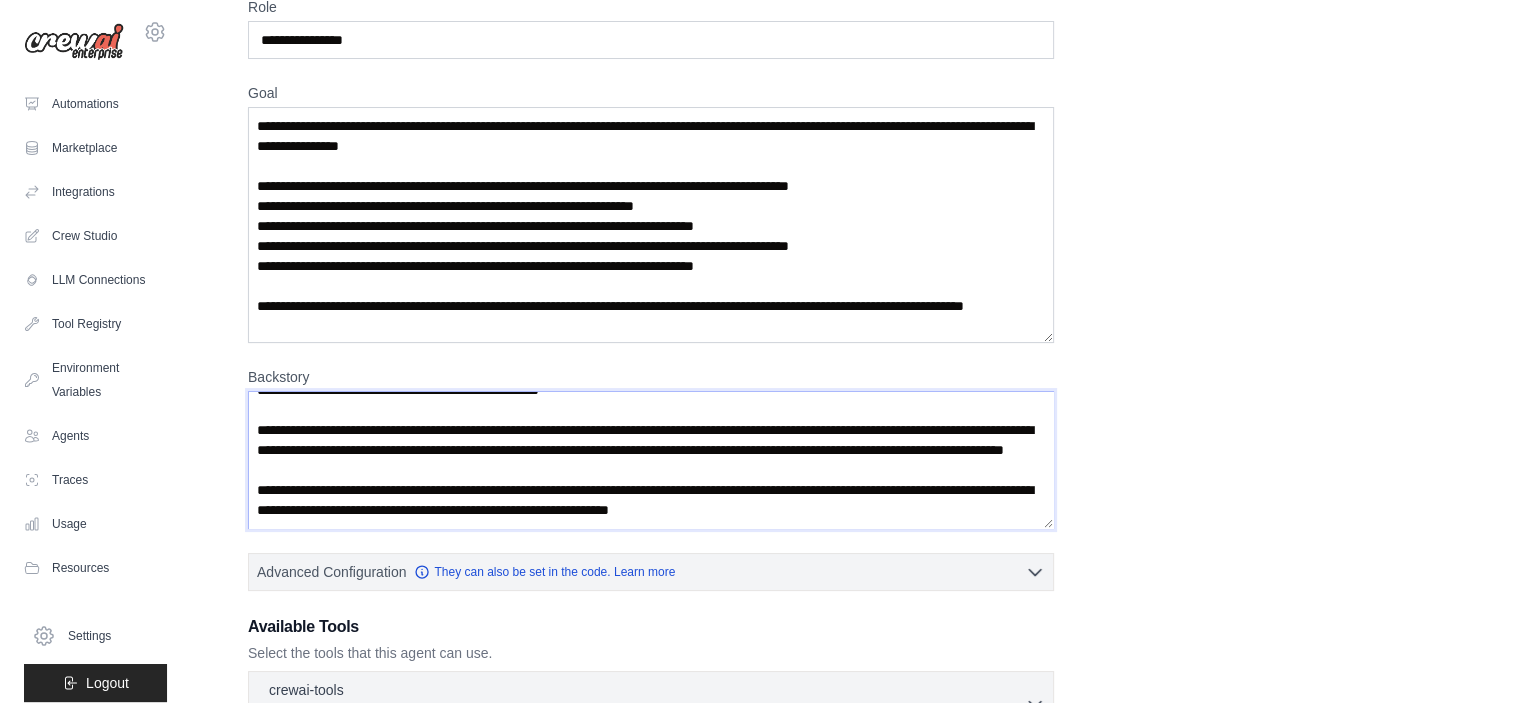 click on "Backstory" at bounding box center [651, 460] 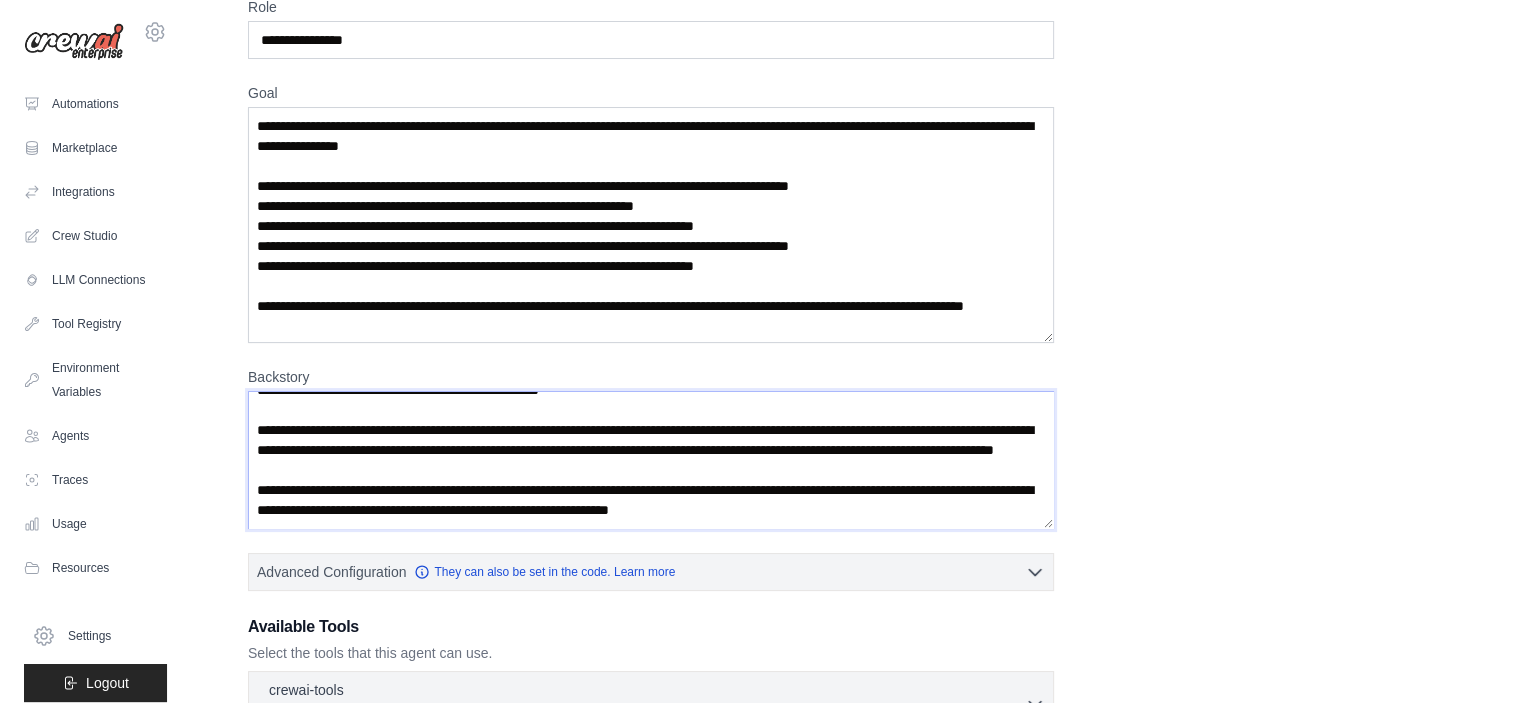 click on "Backstory" at bounding box center (651, 460) 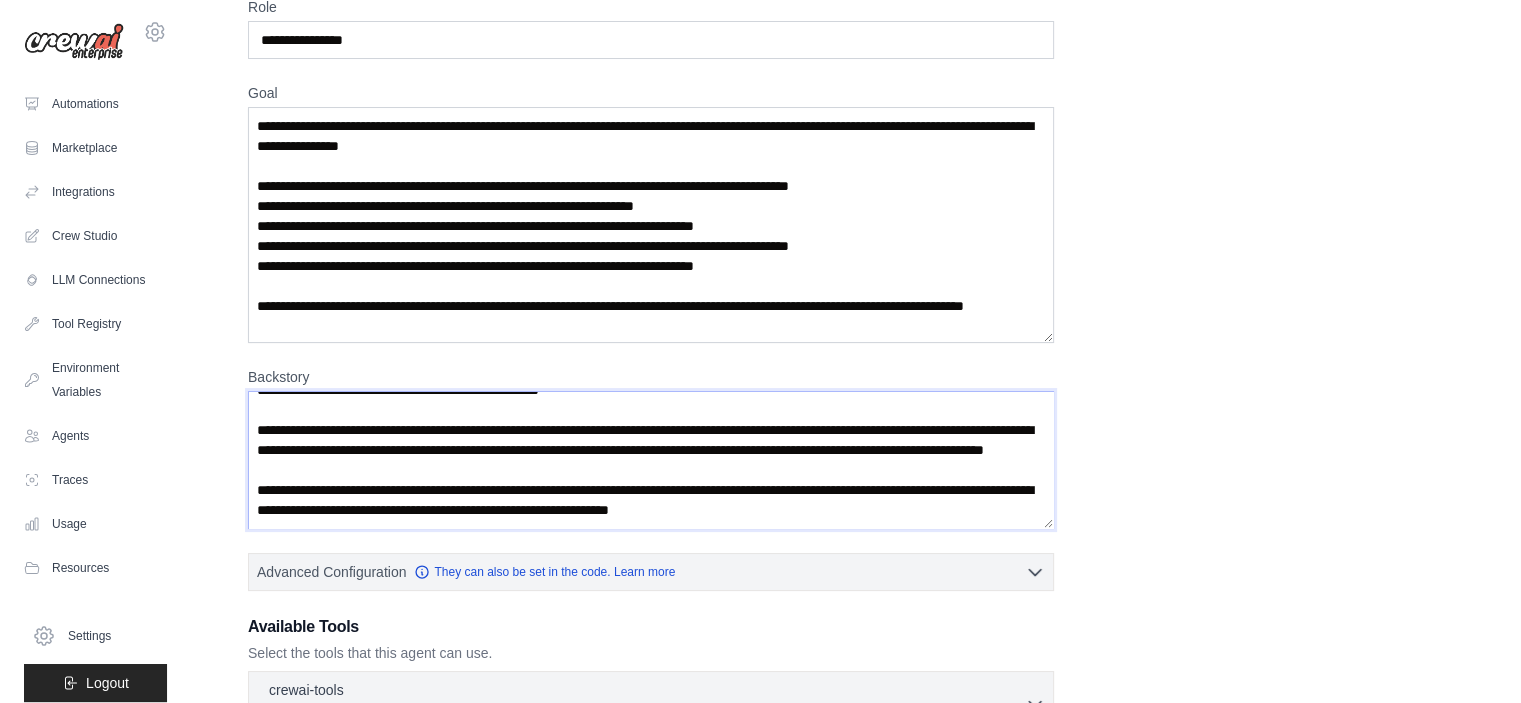 scroll, scrollTop: 249, scrollLeft: 0, axis: vertical 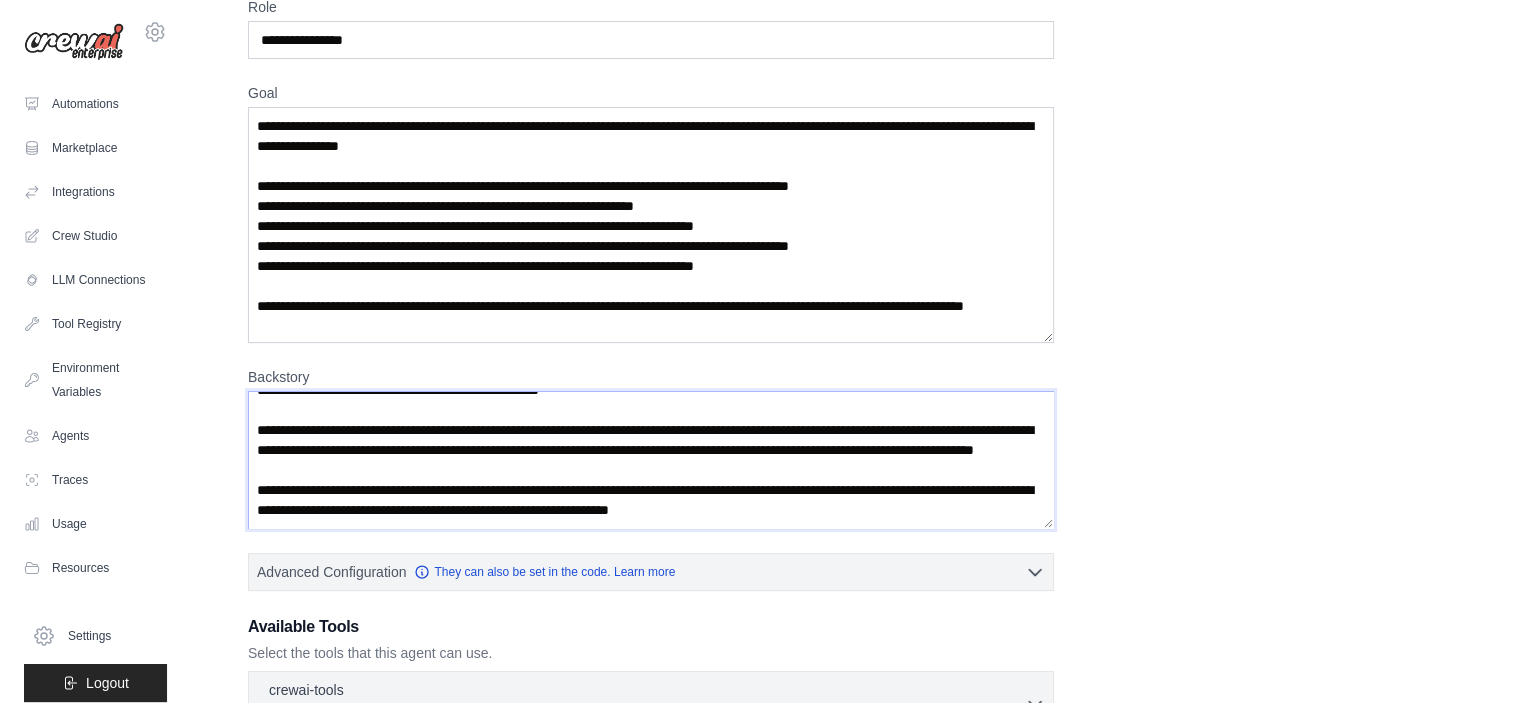 click on "Backstory" at bounding box center (651, 460) 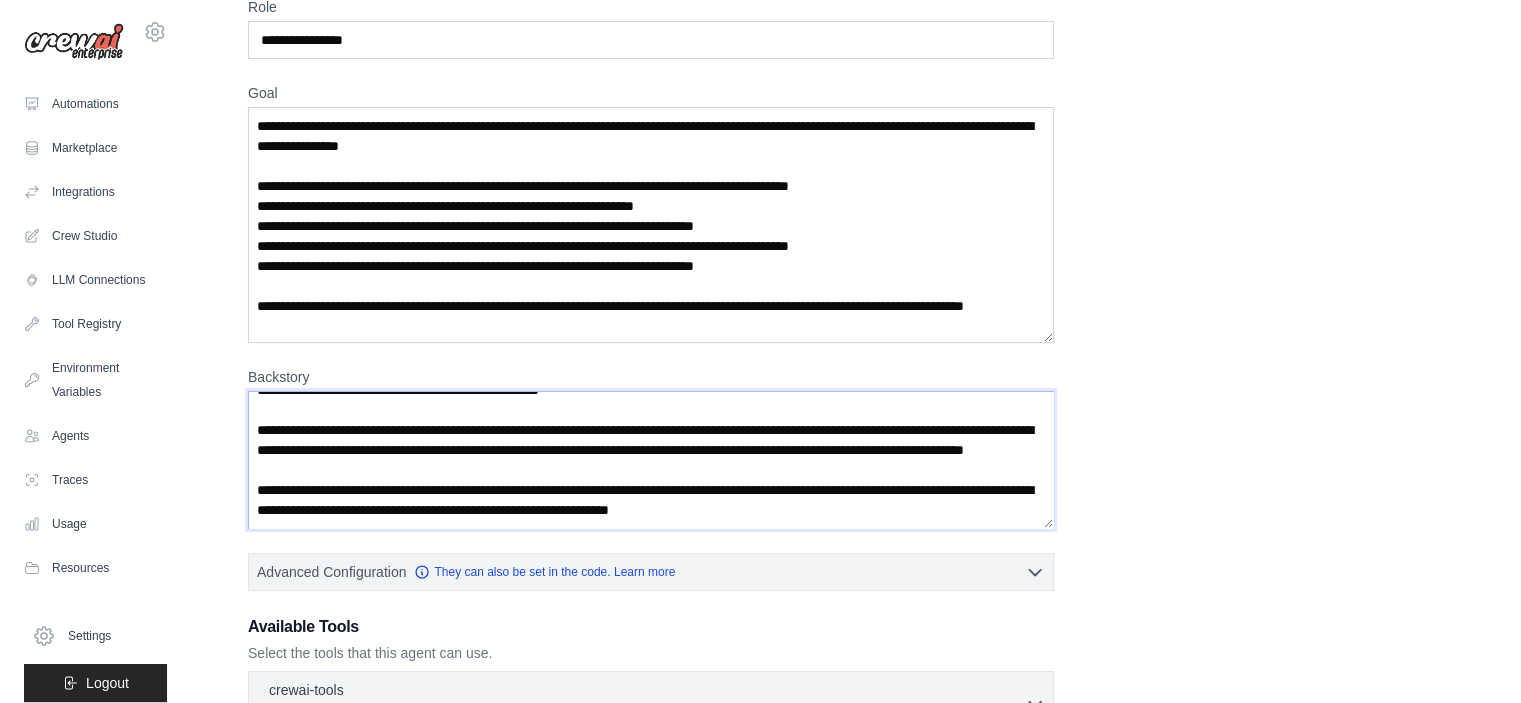 click on "Backstory" at bounding box center [651, 460] 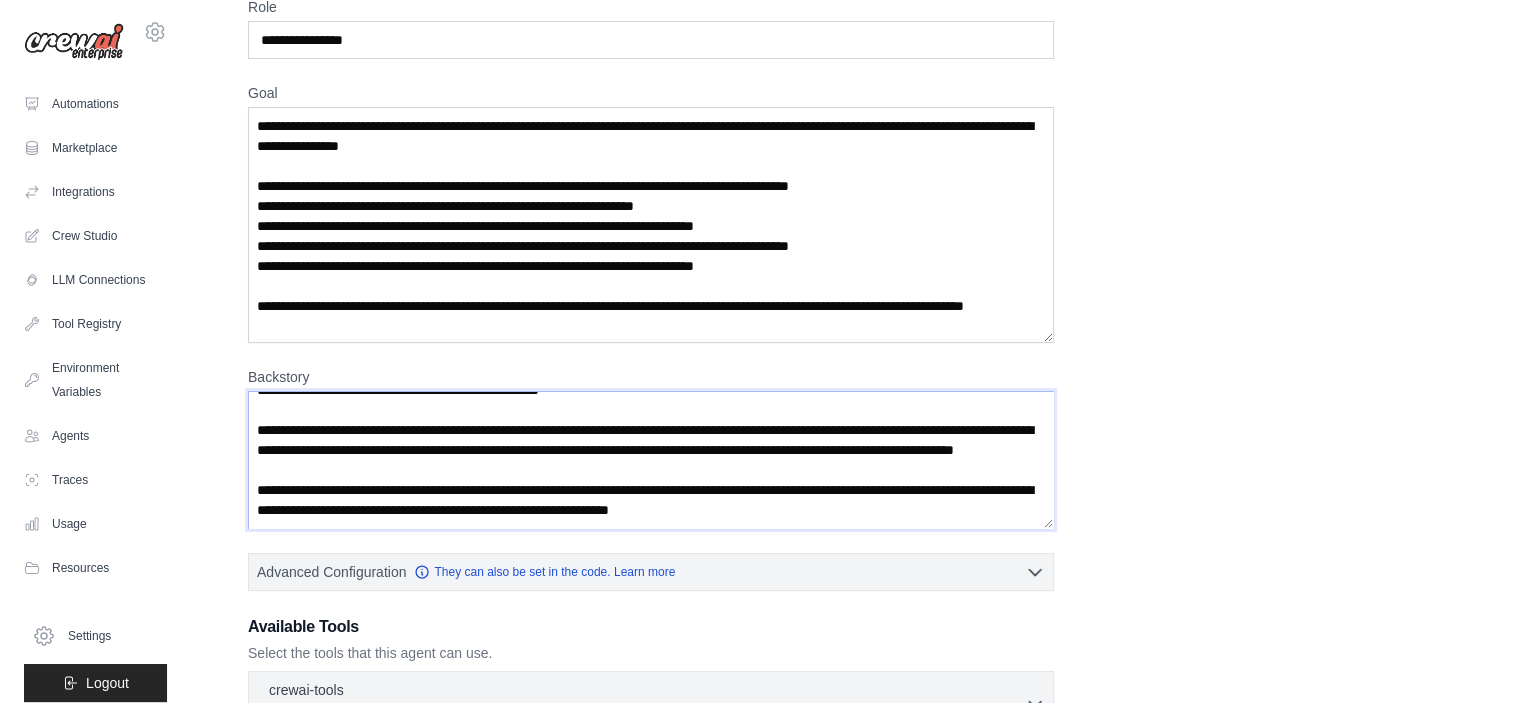 click on "Backstory" at bounding box center (651, 460) 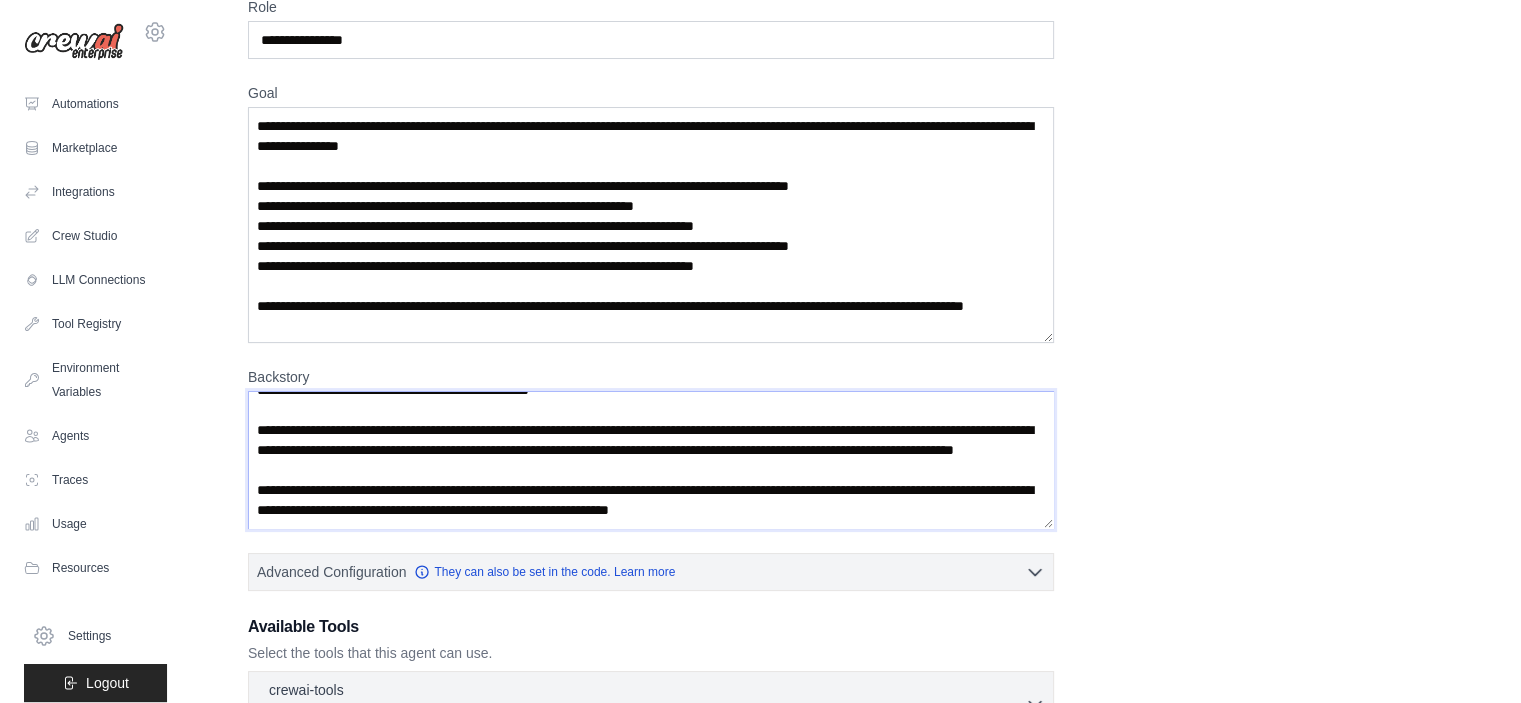 click on "Backstory" at bounding box center [651, 460] 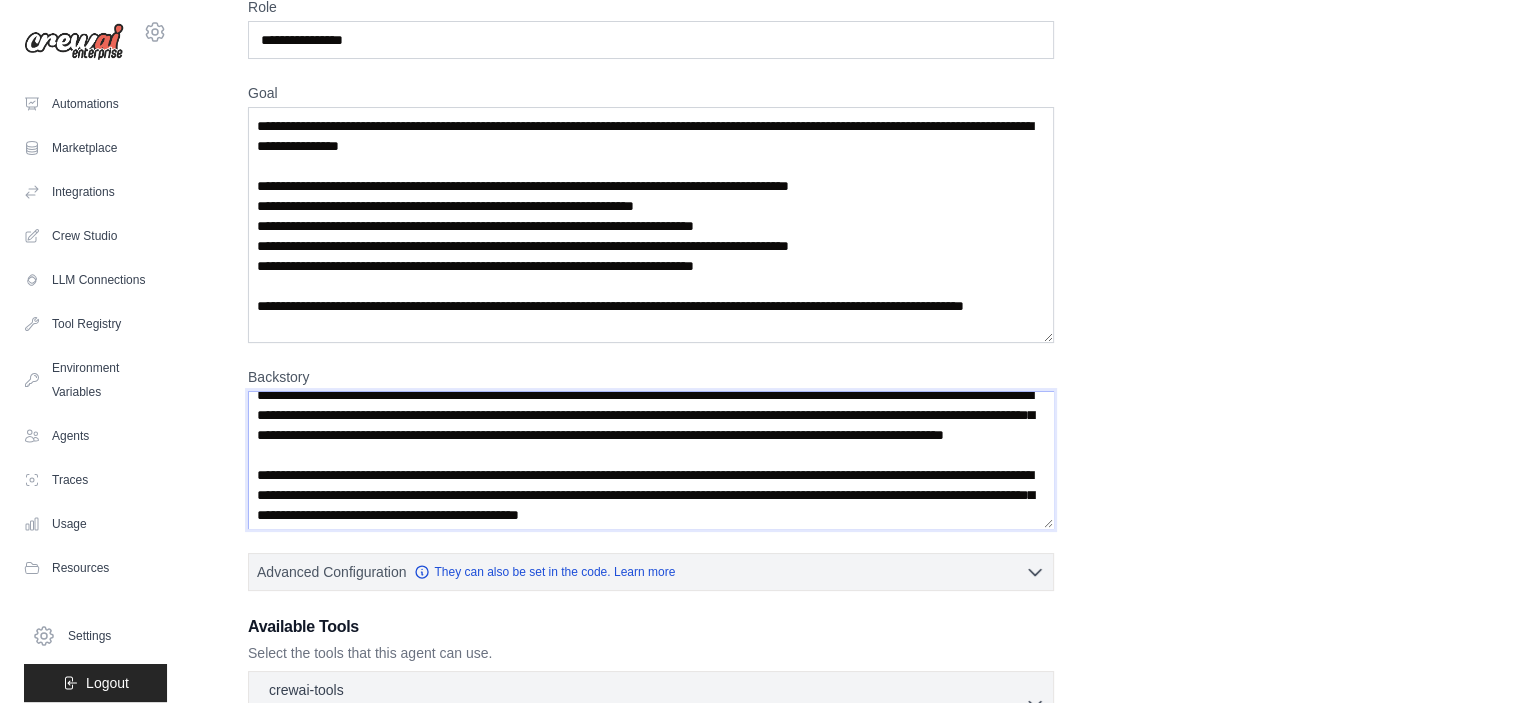 scroll, scrollTop: 149, scrollLeft: 0, axis: vertical 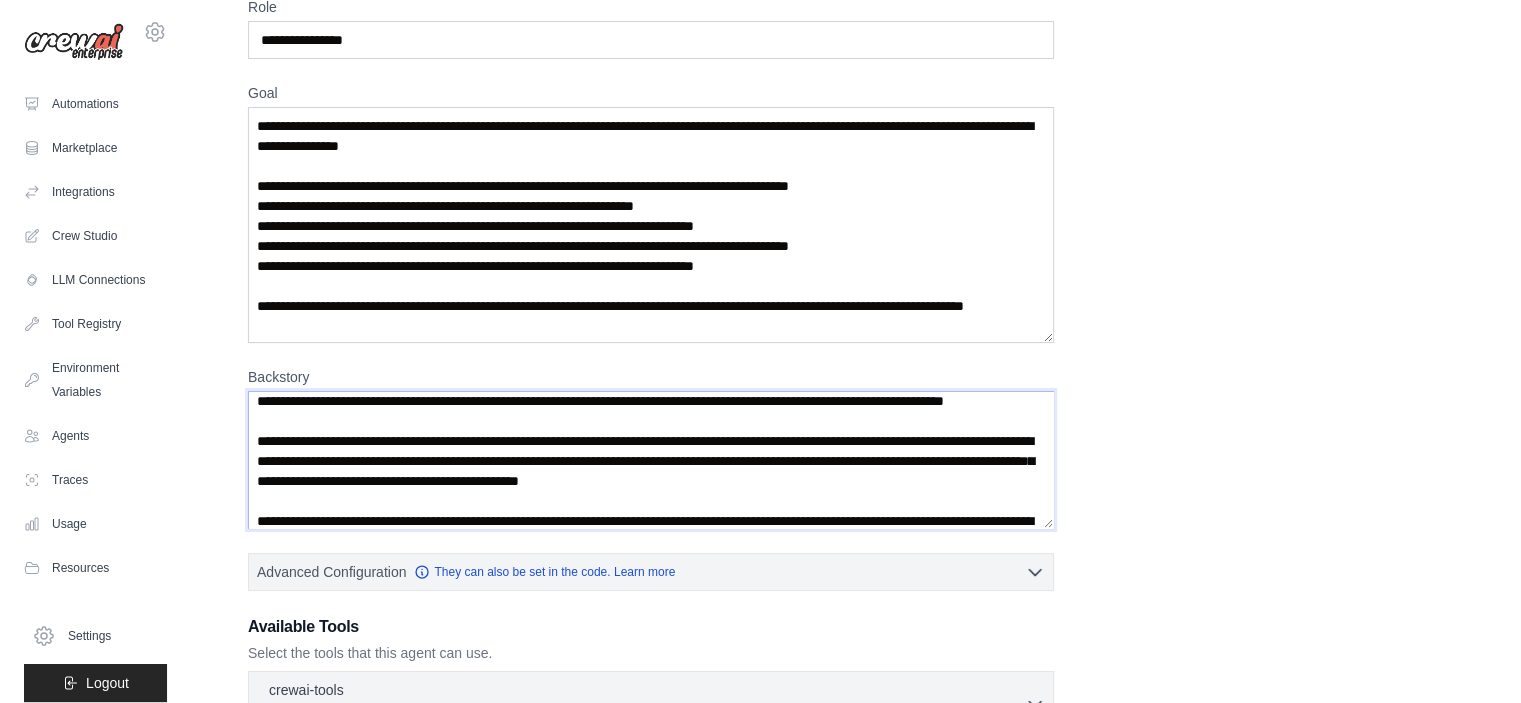 click on "Backstory" at bounding box center (651, 460) 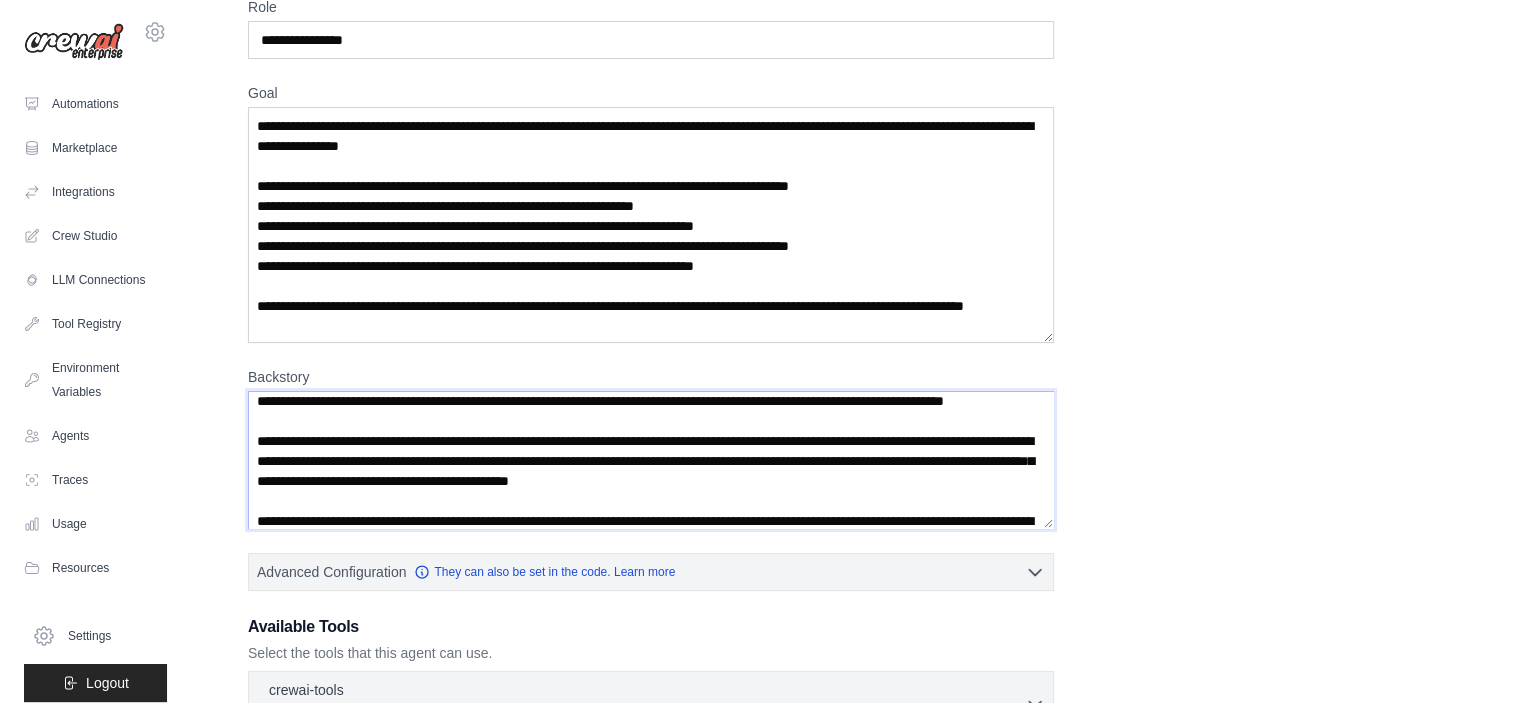 click on "Backstory" at bounding box center [651, 460] 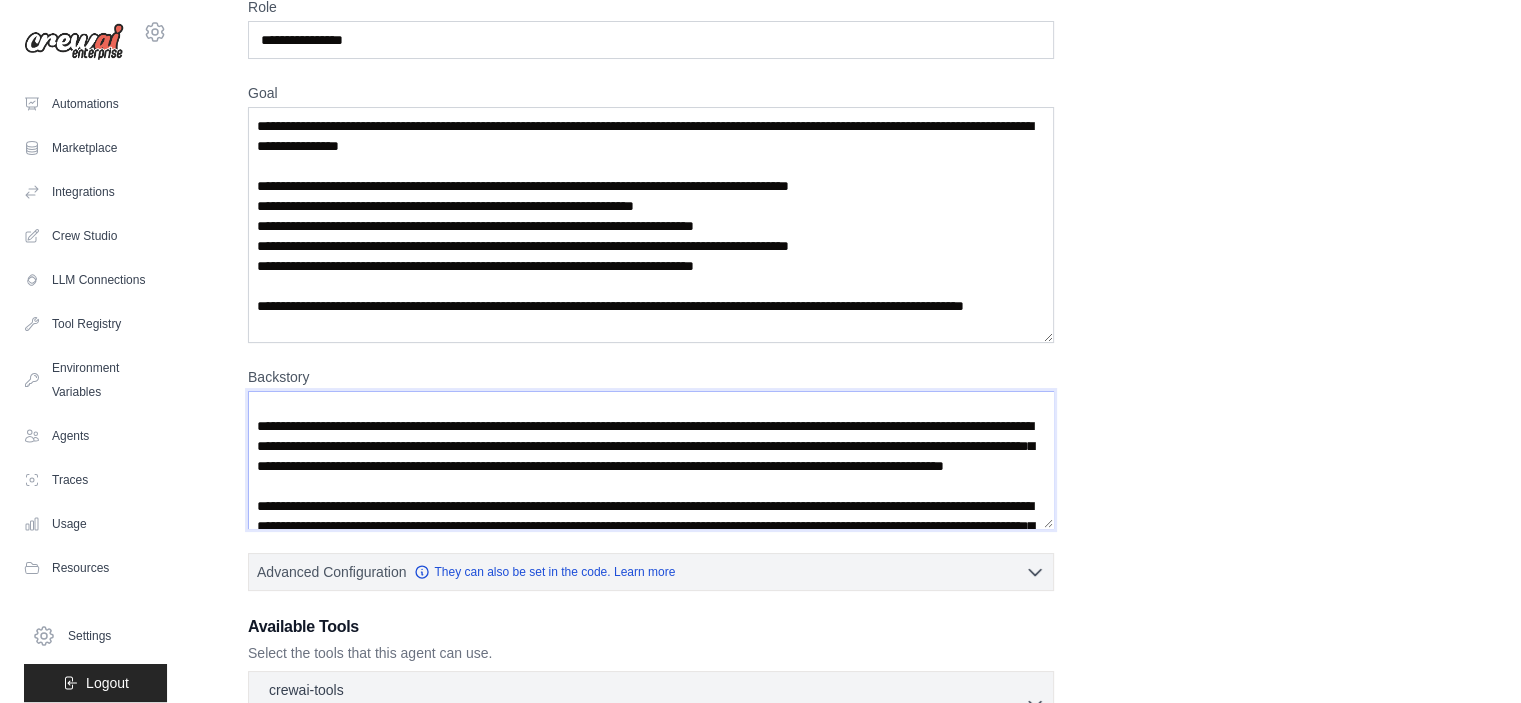 scroll, scrollTop: 49, scrollLeft: 0, axis: vertical 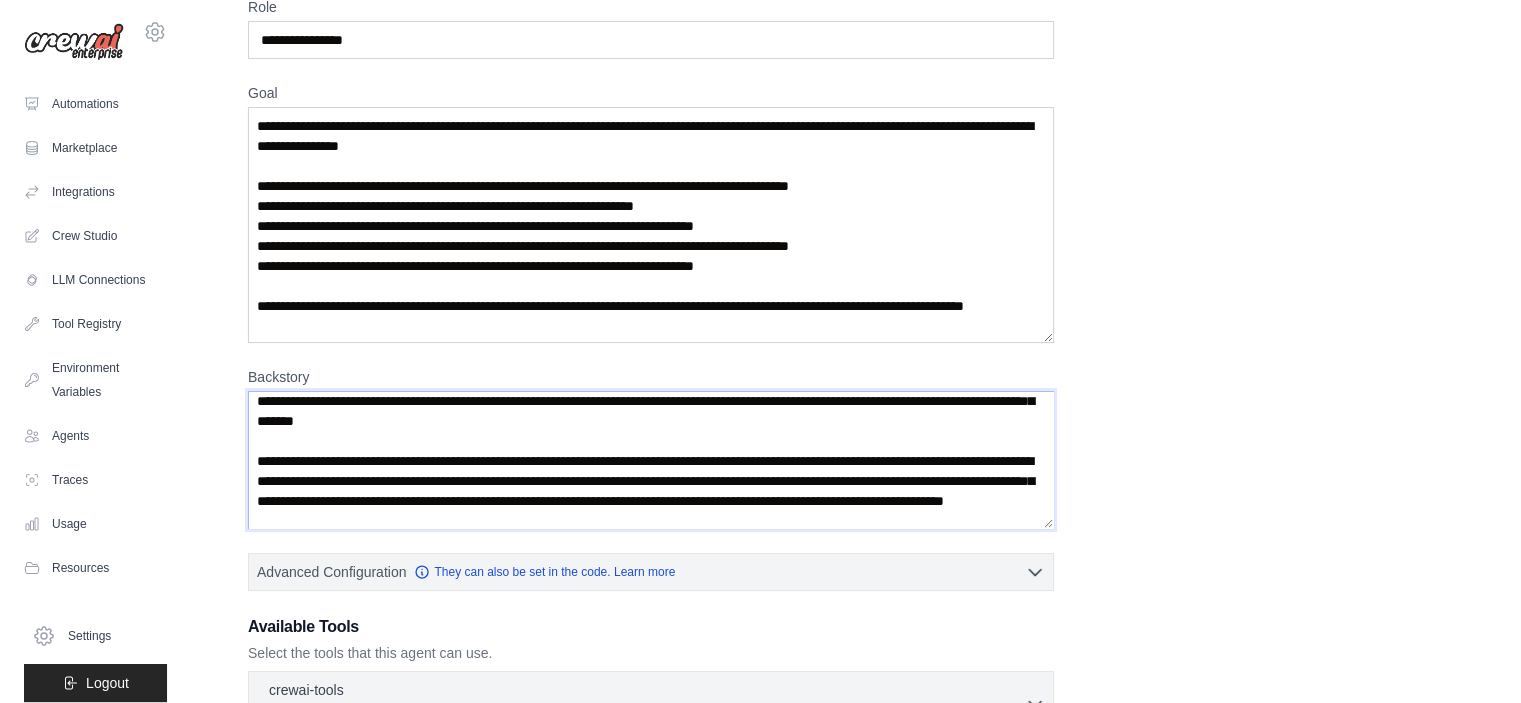 click on "Backstory" at bounding box center [651, 460] 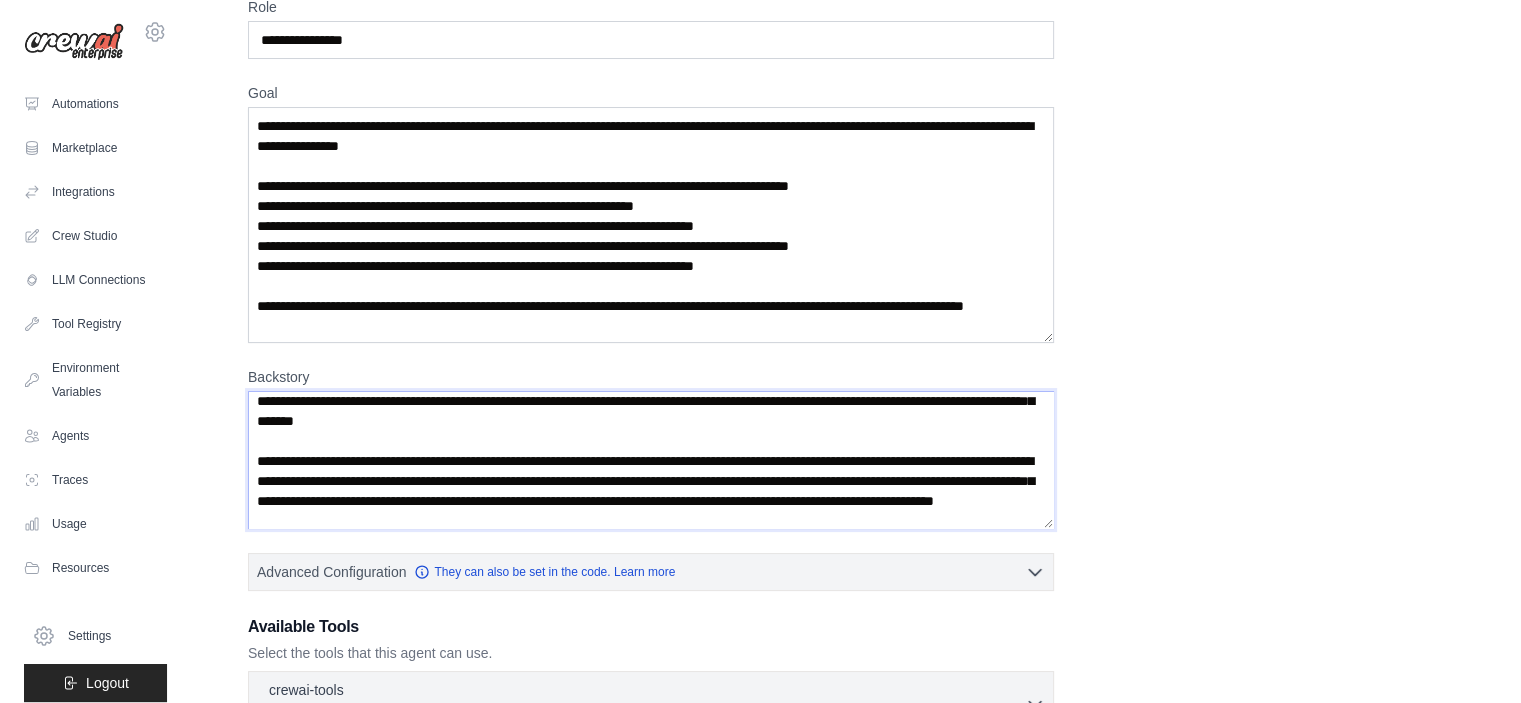 click on "Backstory" at bounding box center [651, 460] 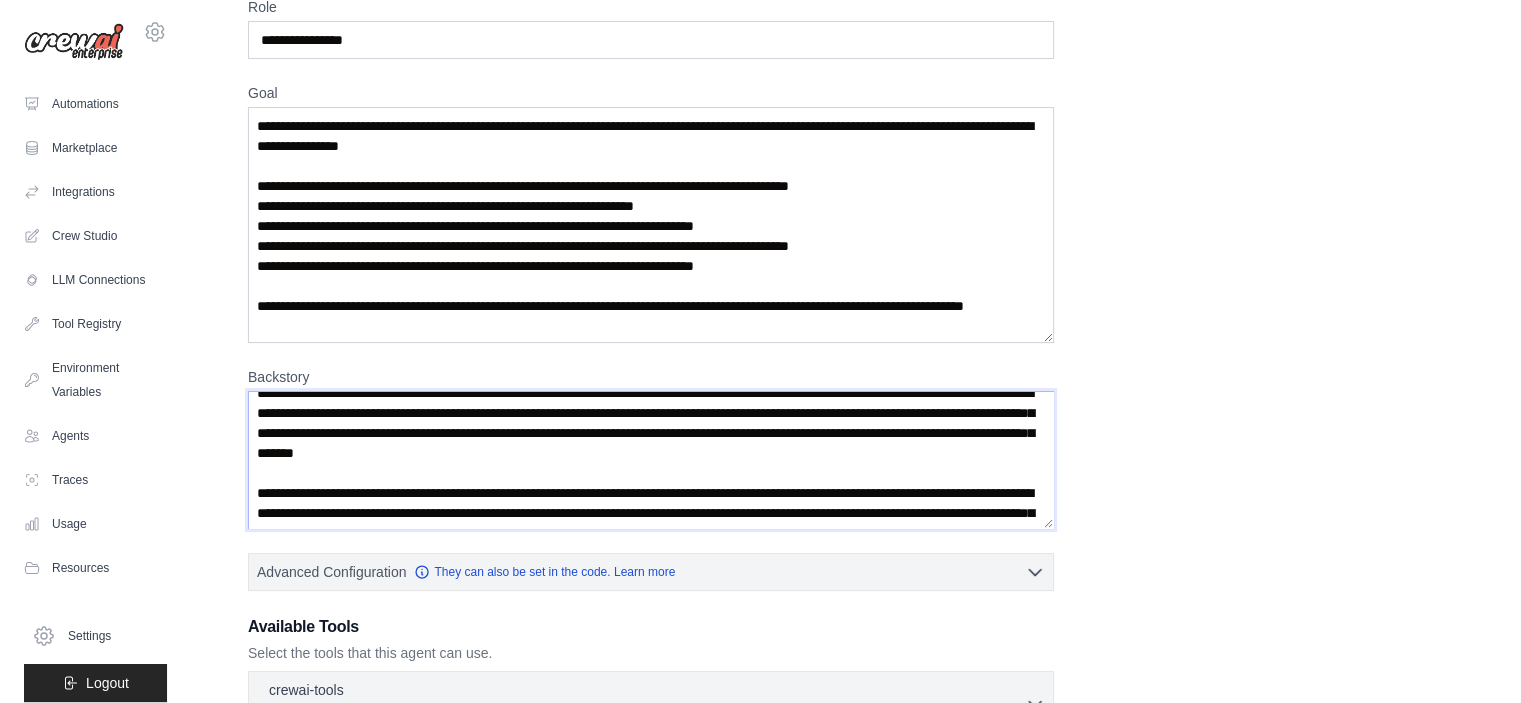 scroll, scrollTop: 0, scrollLeft: 0, axis: both 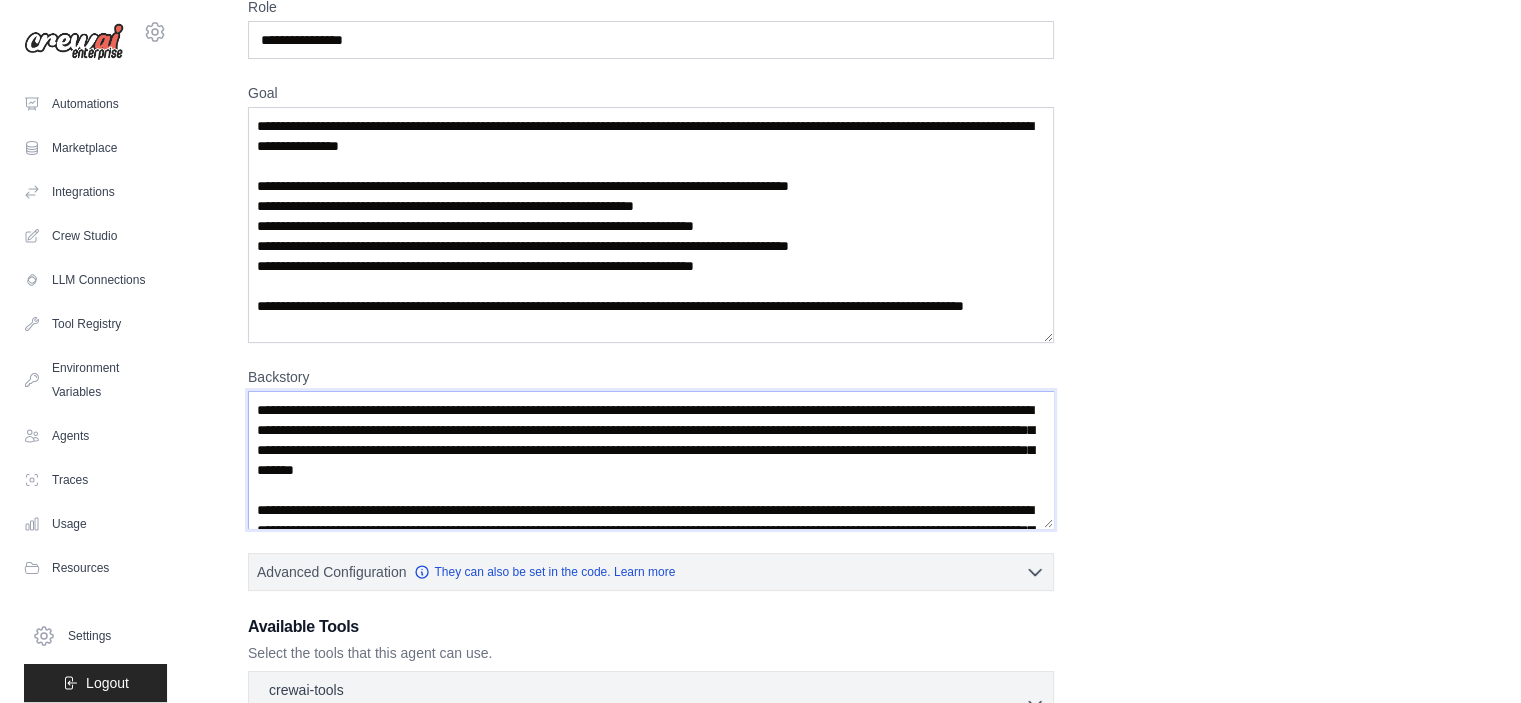 click on "Backstory" at bounding box center (651, 460) 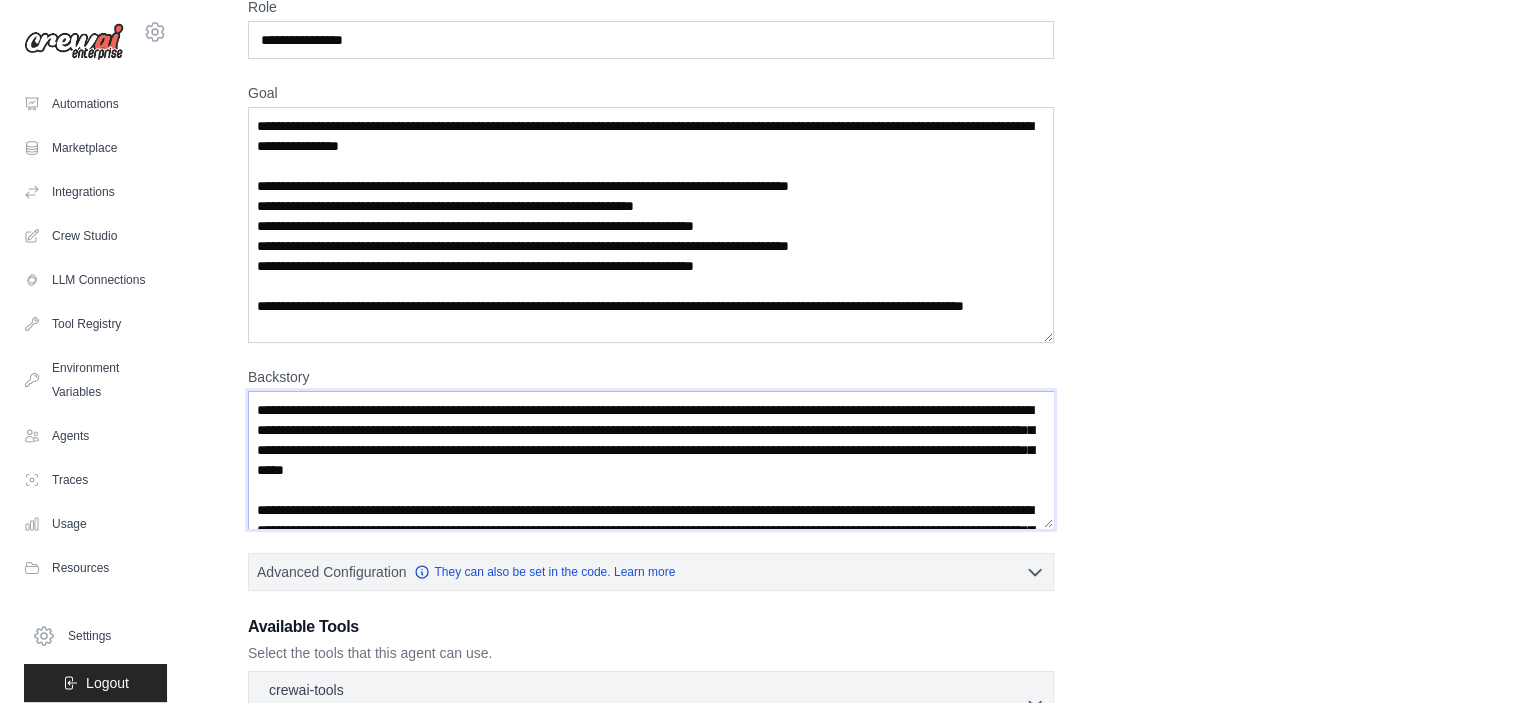 click on "Backstory" at bounding box center [651, 460] 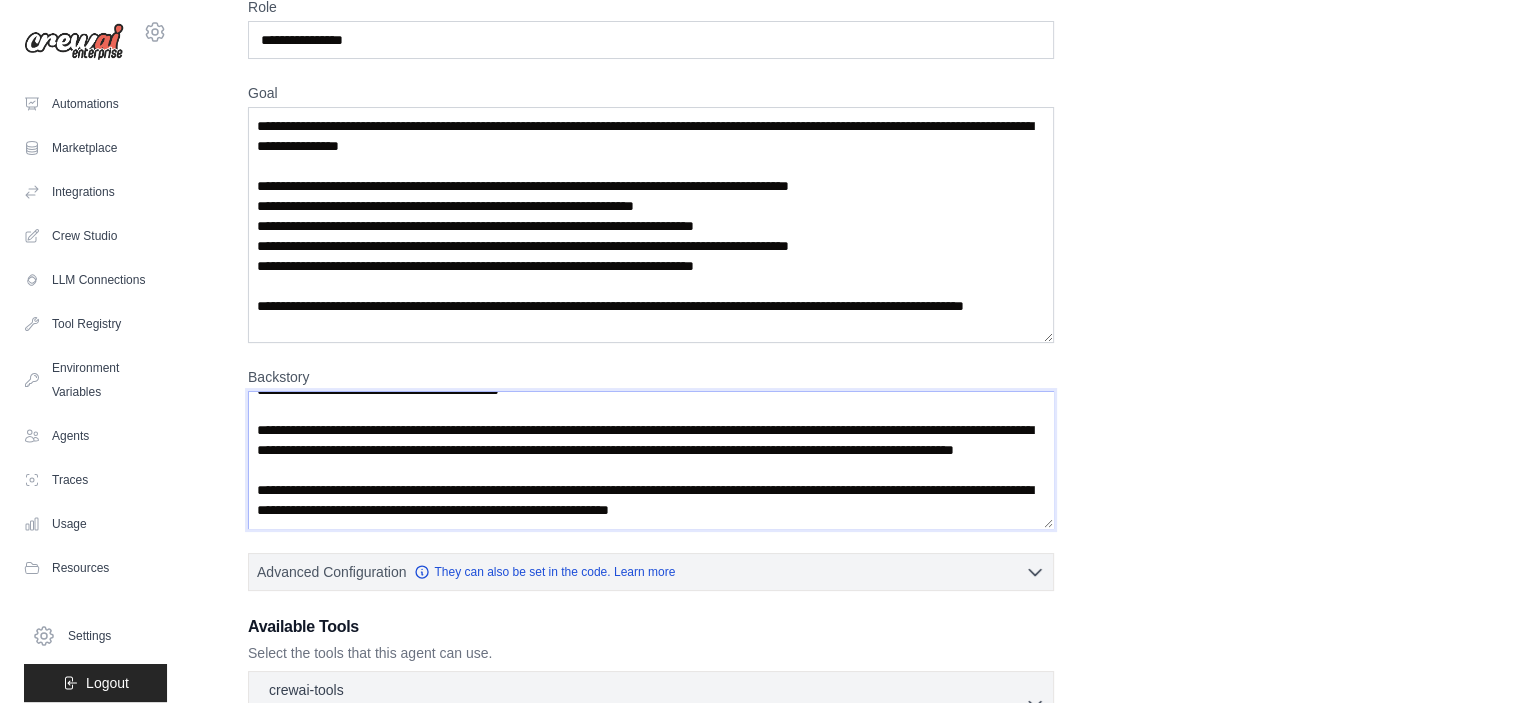 scroll, scrollTop: 360, scrollLeft: 0, axis: vertical 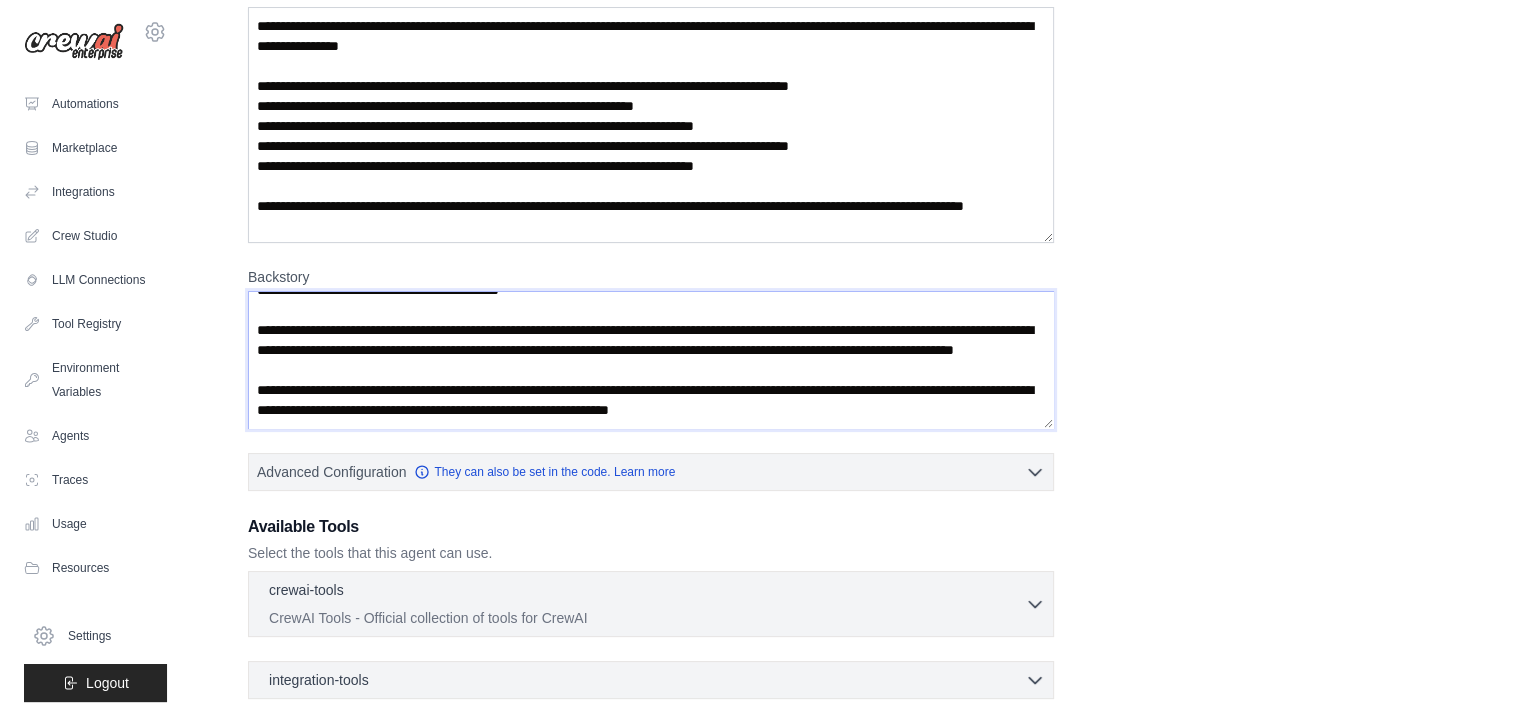 type on "**********" 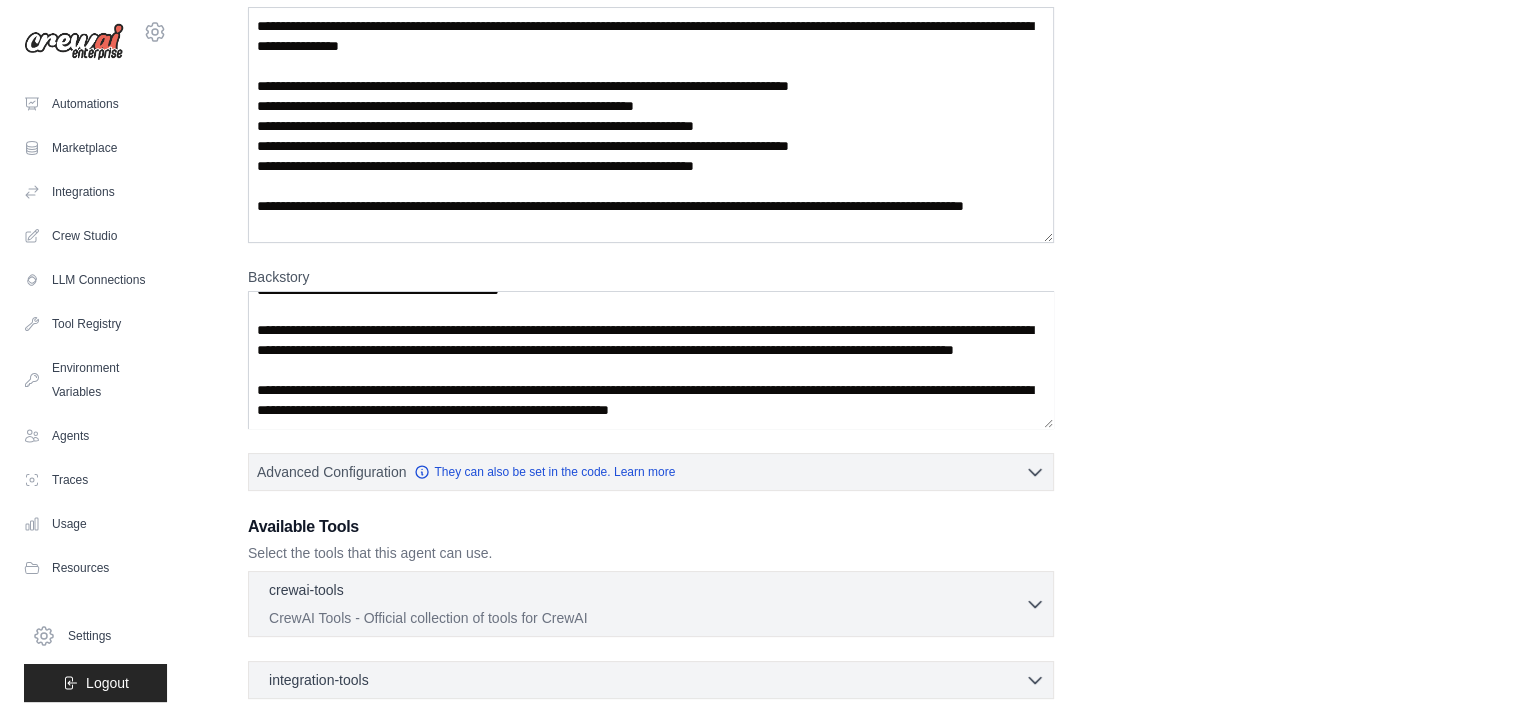 click on "**********" at bounding box center (856, 364) 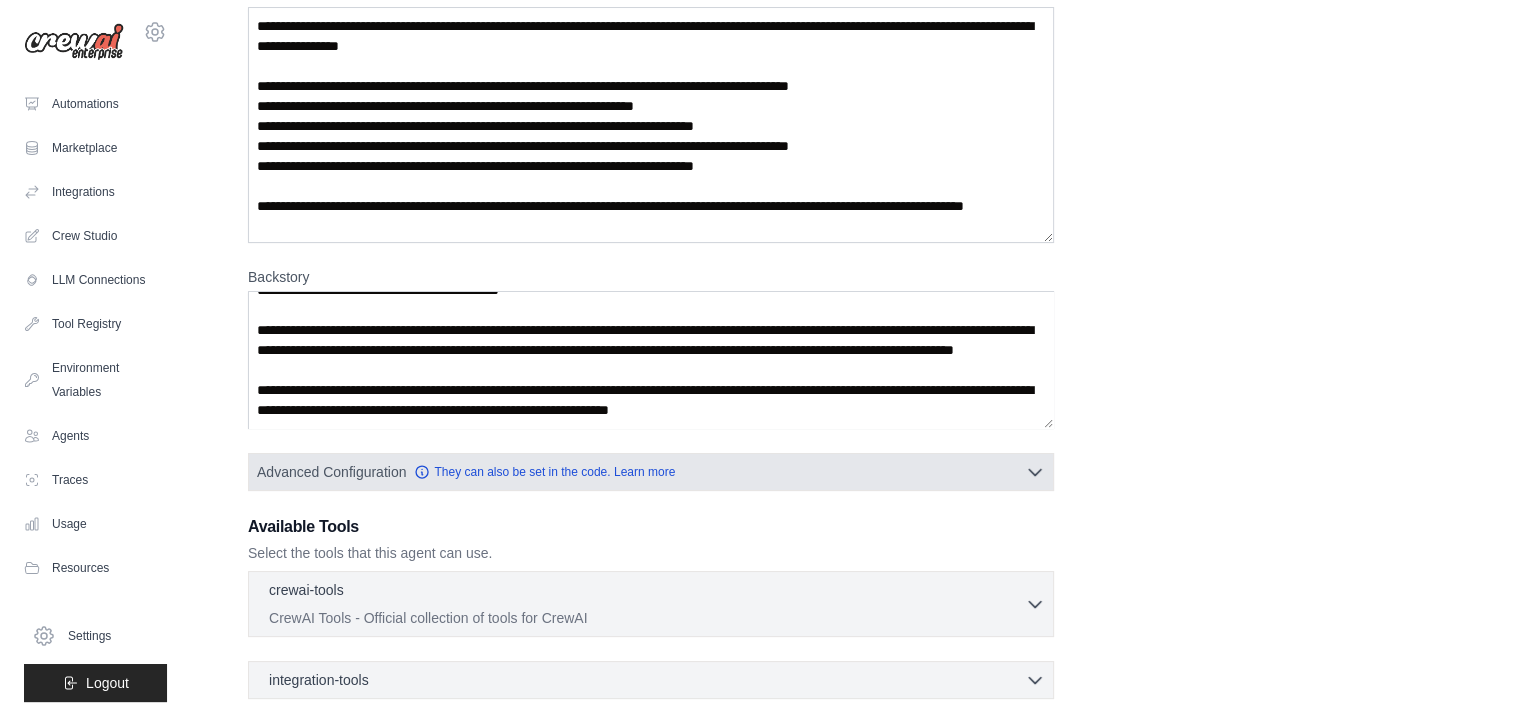 click on "Advanced Configuration
They can also be set in the code. Learn more" at bounding box center (651, 472) 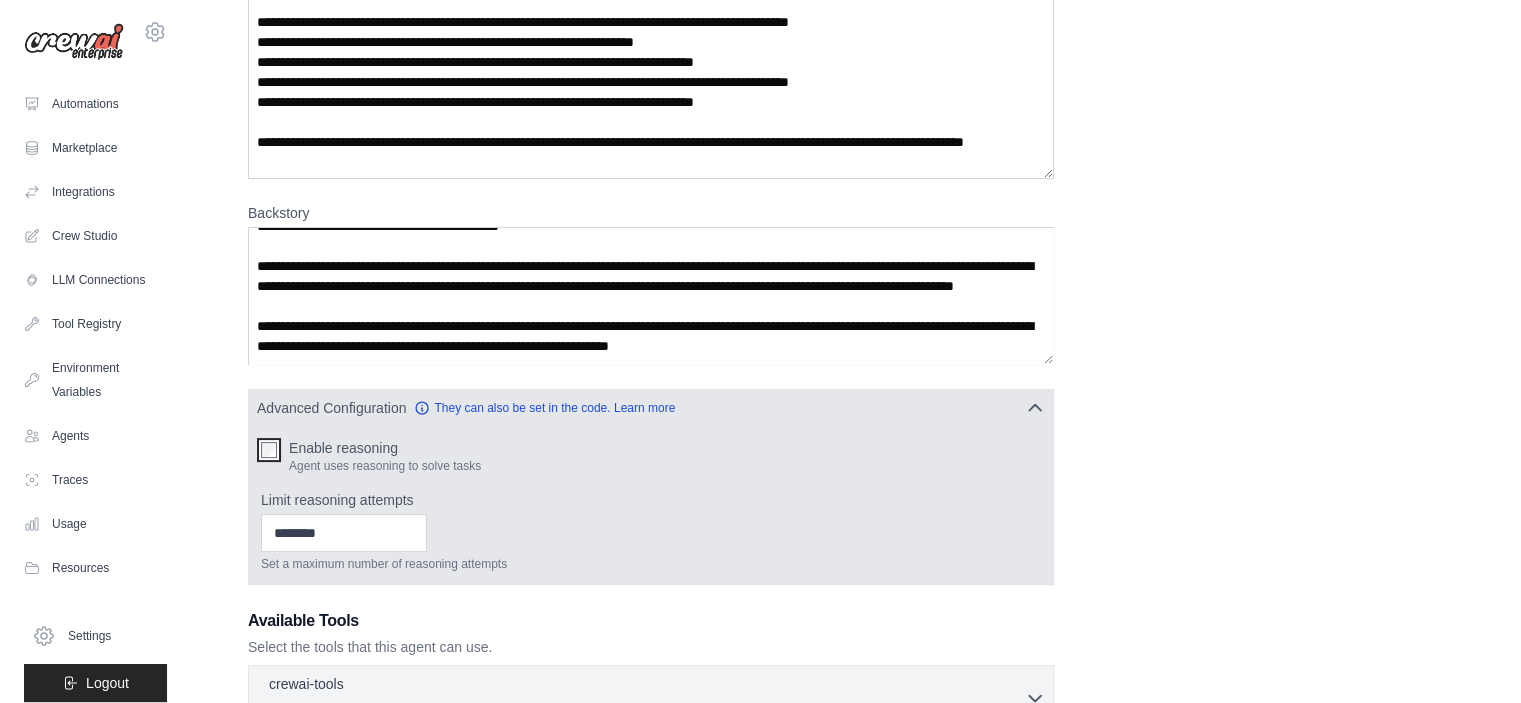 scroll, scrollTop: 300, scrollLeft: 0, axis: vertical 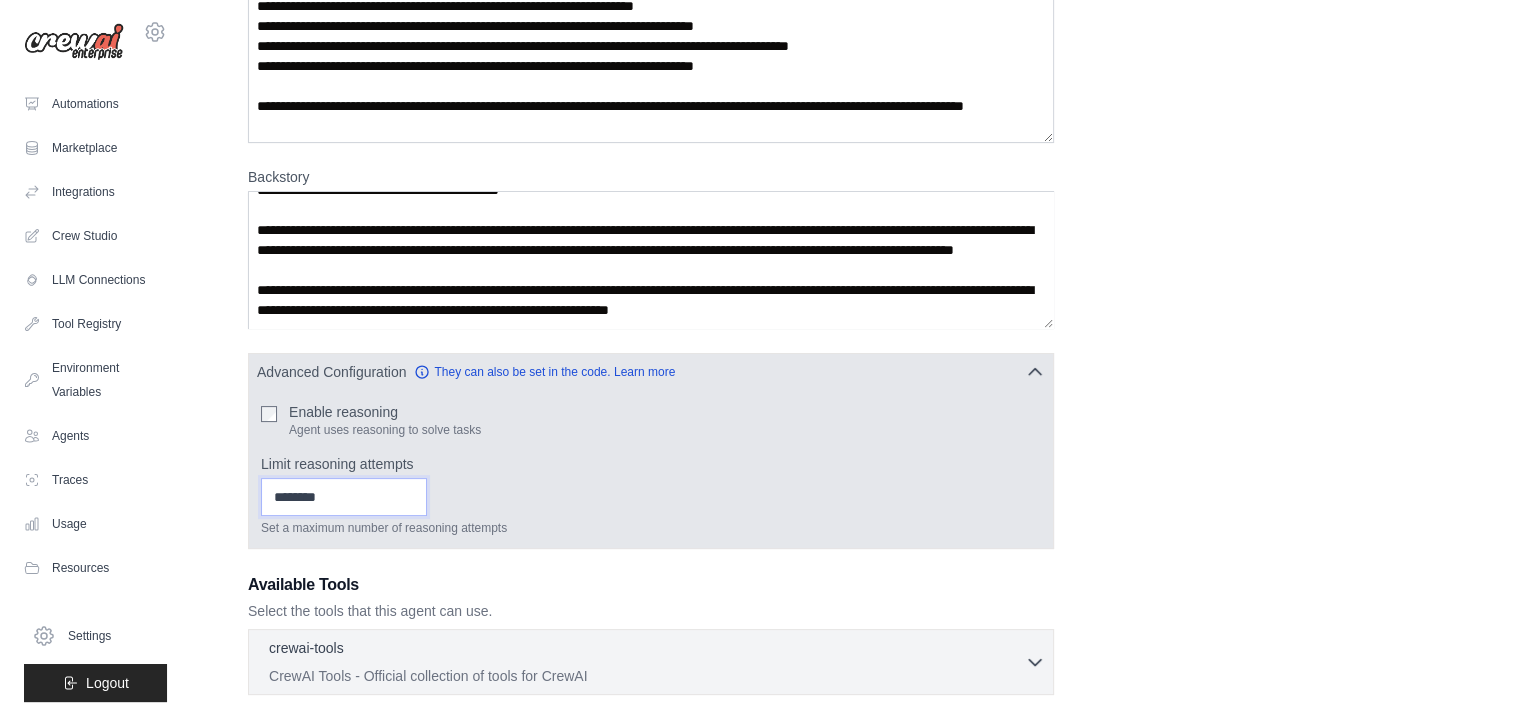 click on "Limit reasoning attempts" at bounding box center [344, 497] 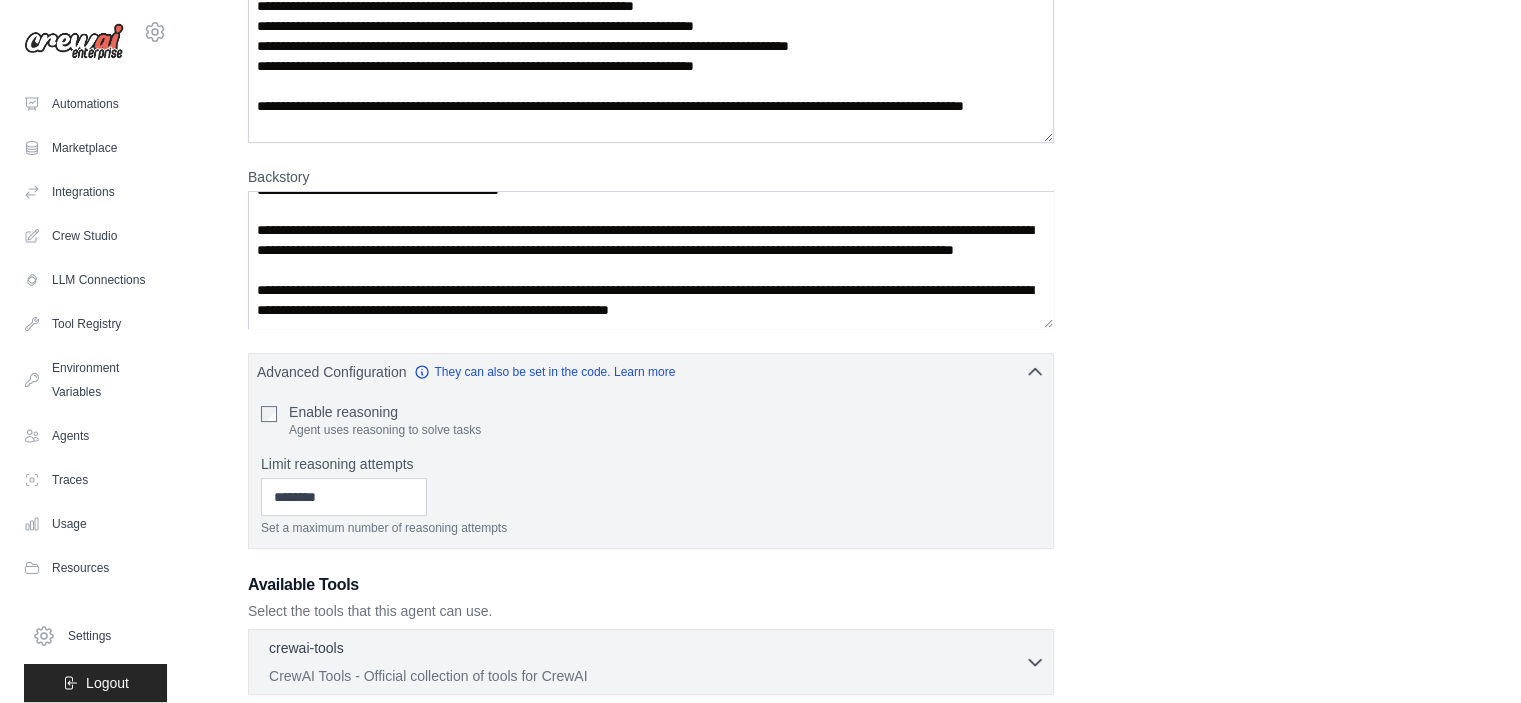 click on "**********" at bounding box center [856, 343] 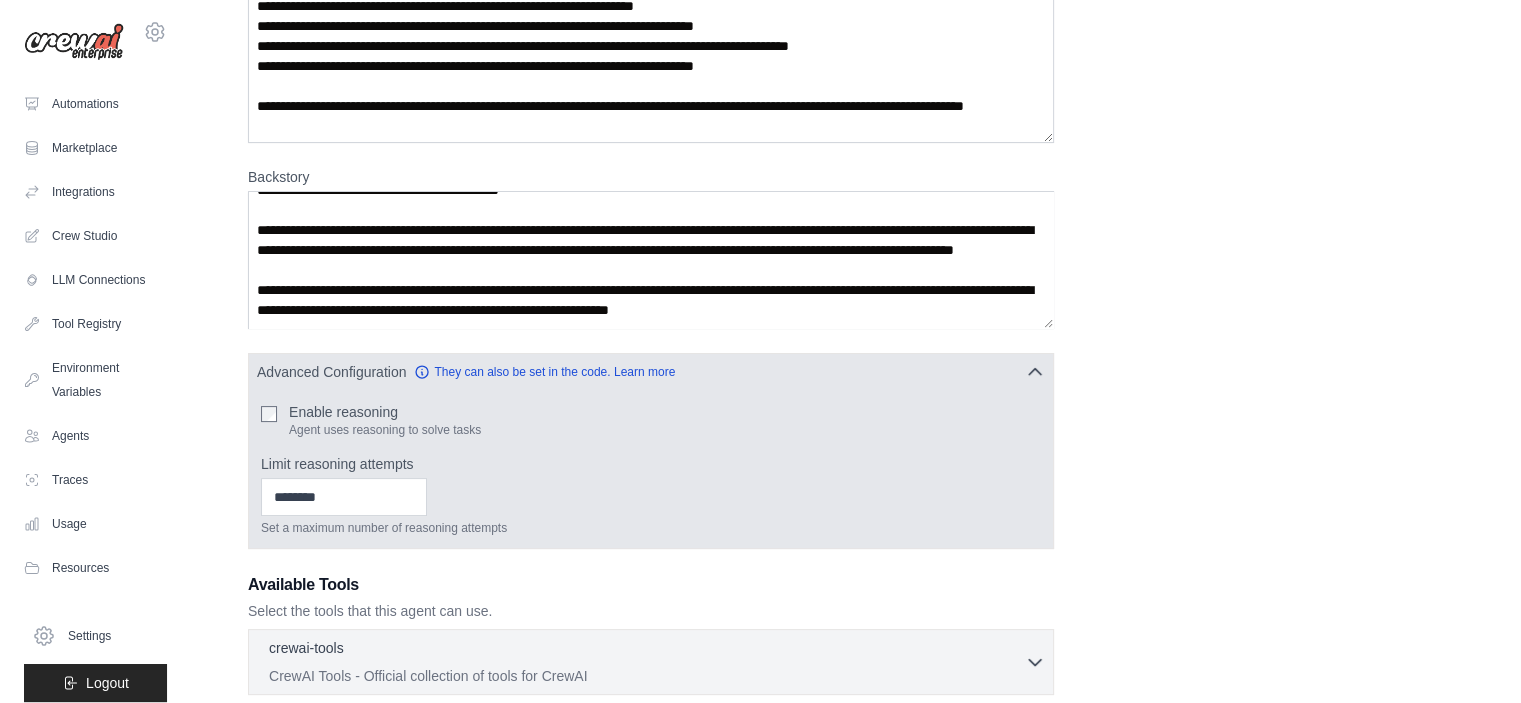 click 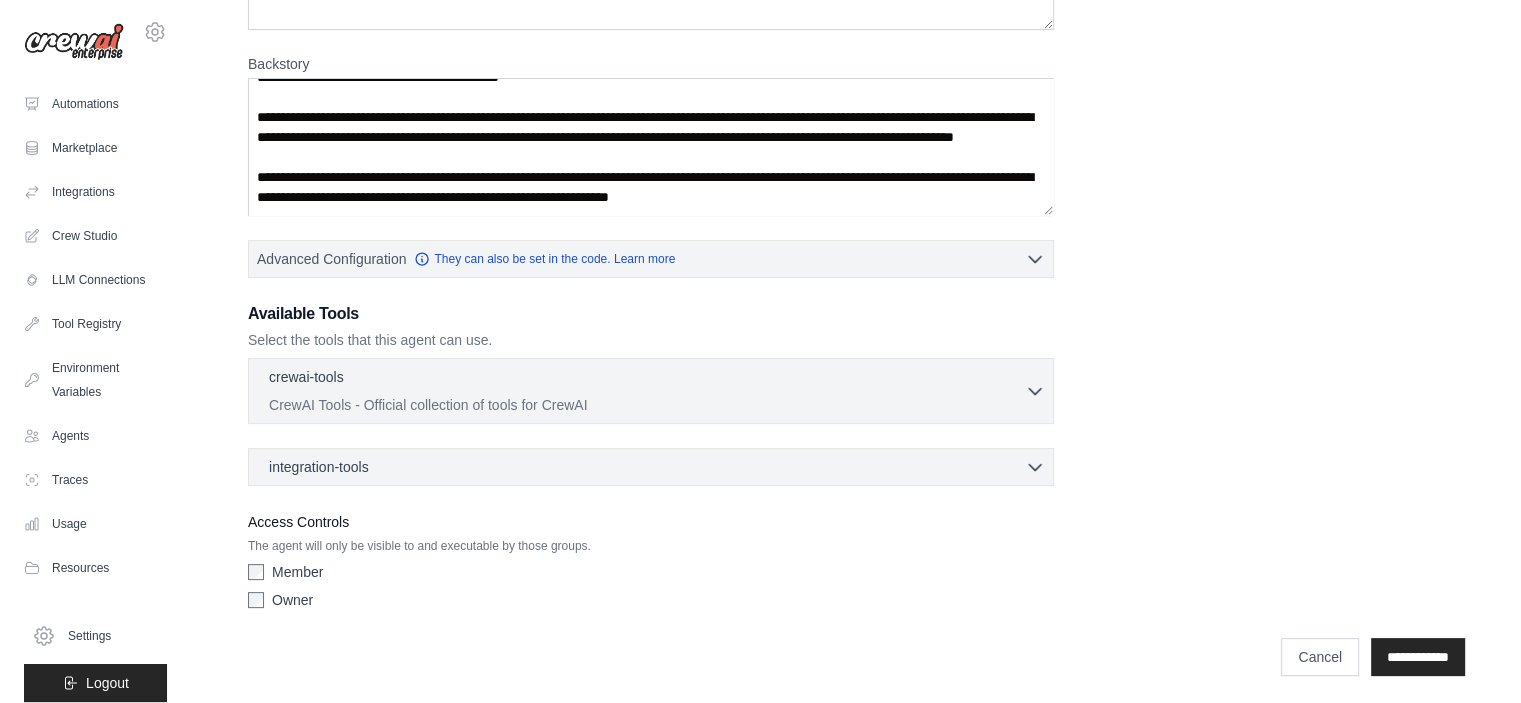 scroll, scrollTop: 415, scrollLeft: 0, axis: vertical 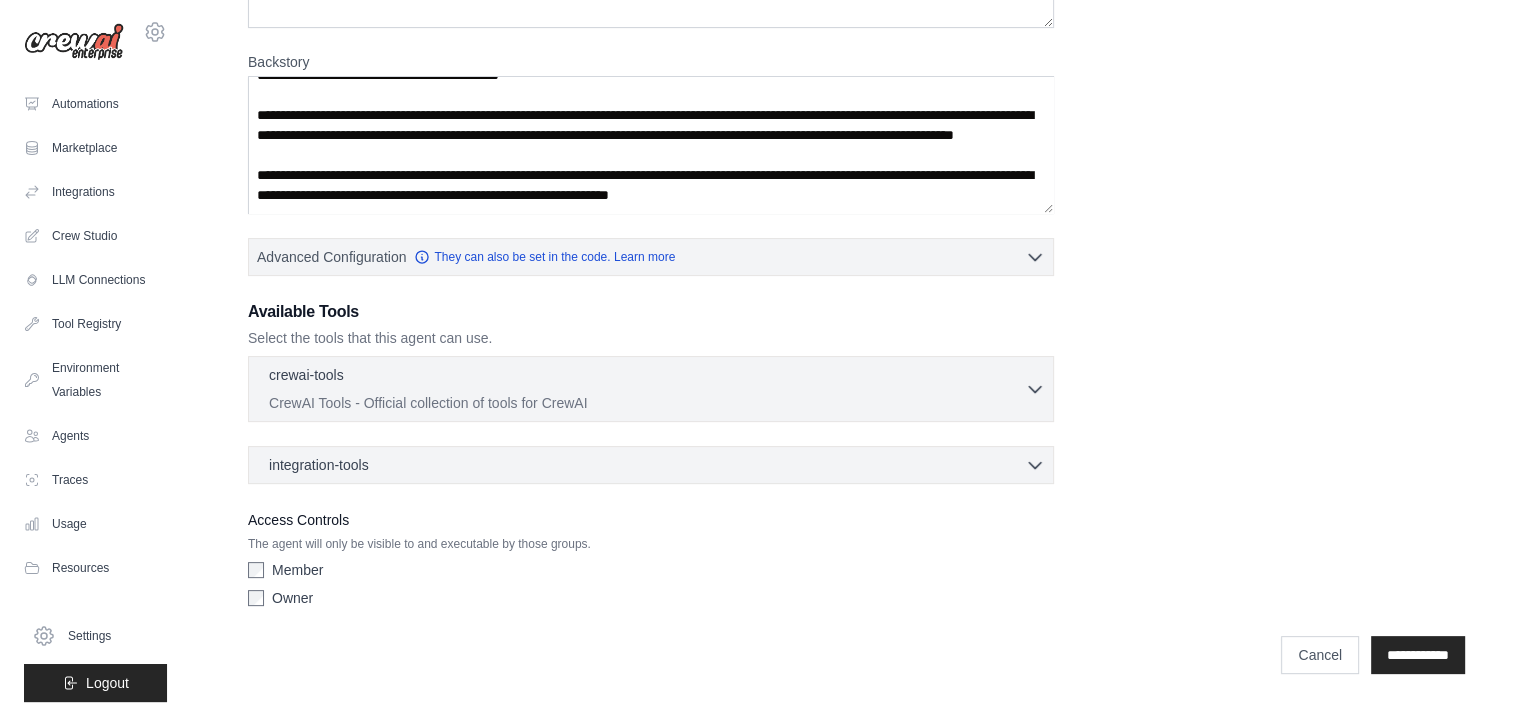 click on "crewai-tools
0 selected" at bounding box center (647, 377) 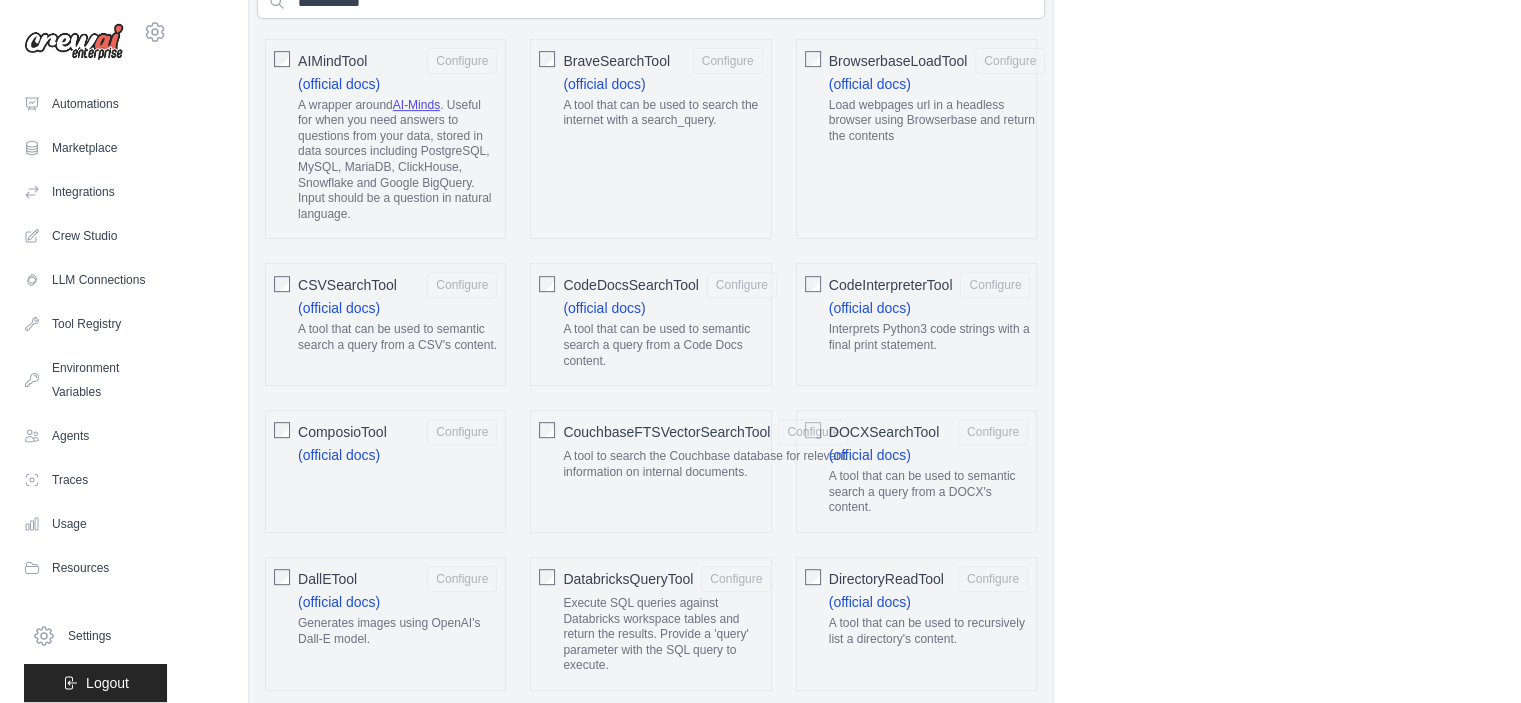 scroll, scrollTop: 915, scrollLeft: 0, axis: vertical 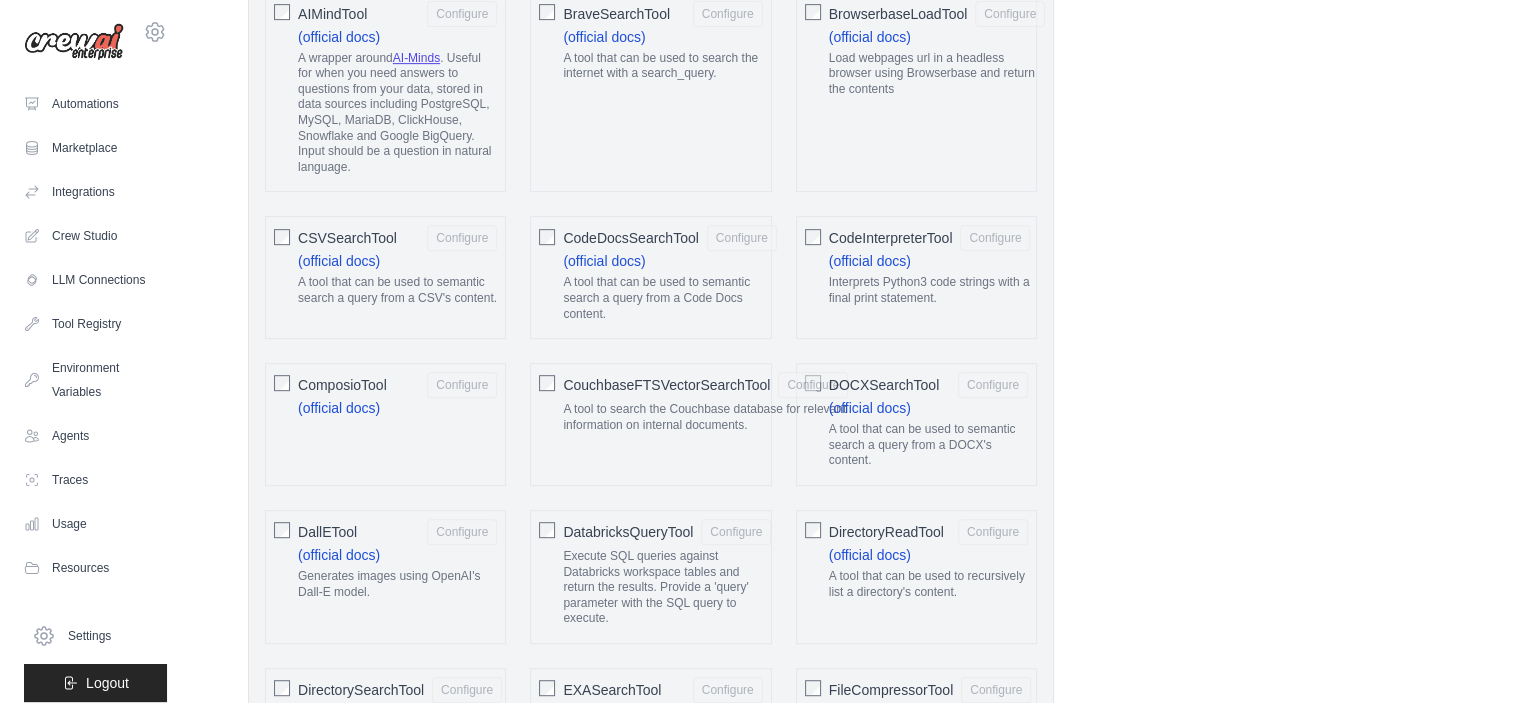 click on "CodeInterpreterTool
Configure
(official docs)
Interprets Python3 code strings with a final print statement." at bounding box center (916, 277) 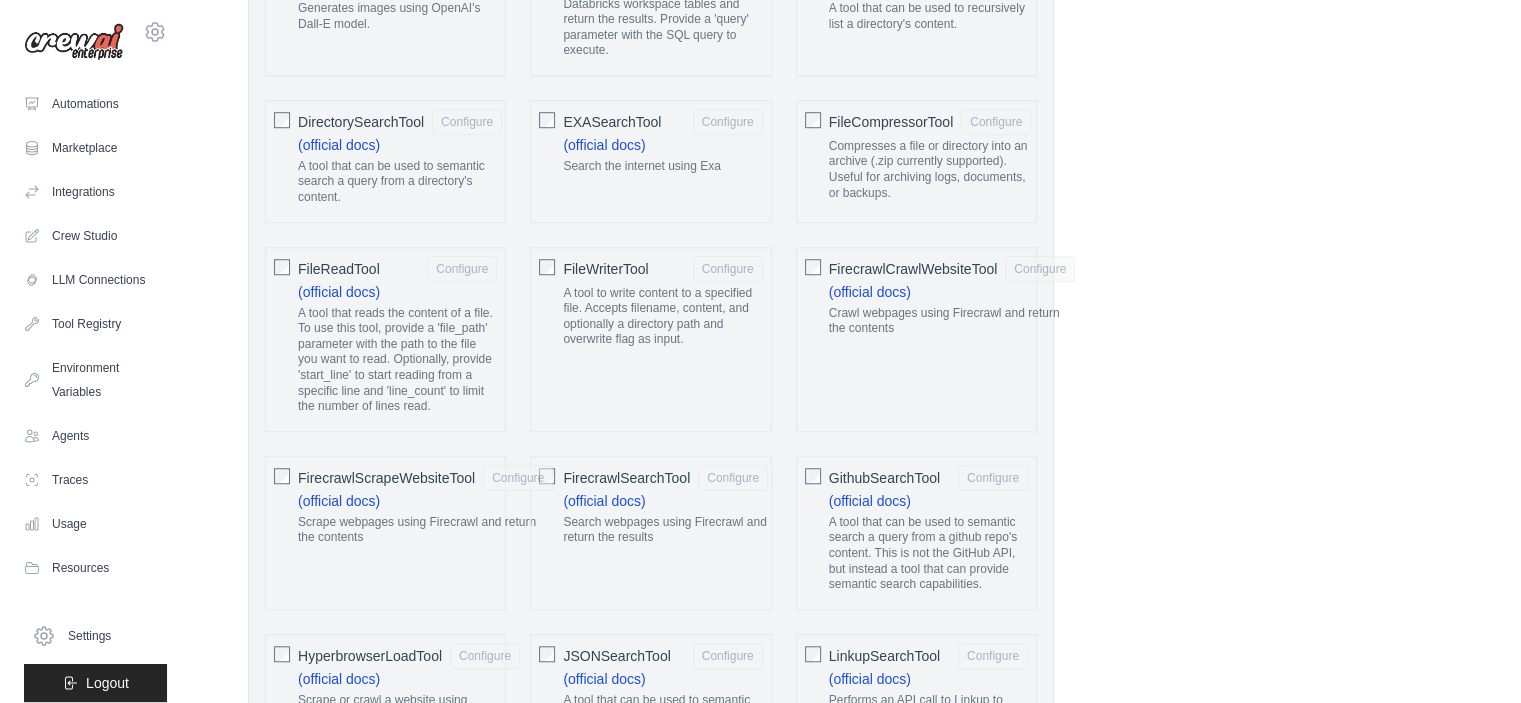 scroll, scrollTop: 1515, scrollLeft: 0, axis: vertical 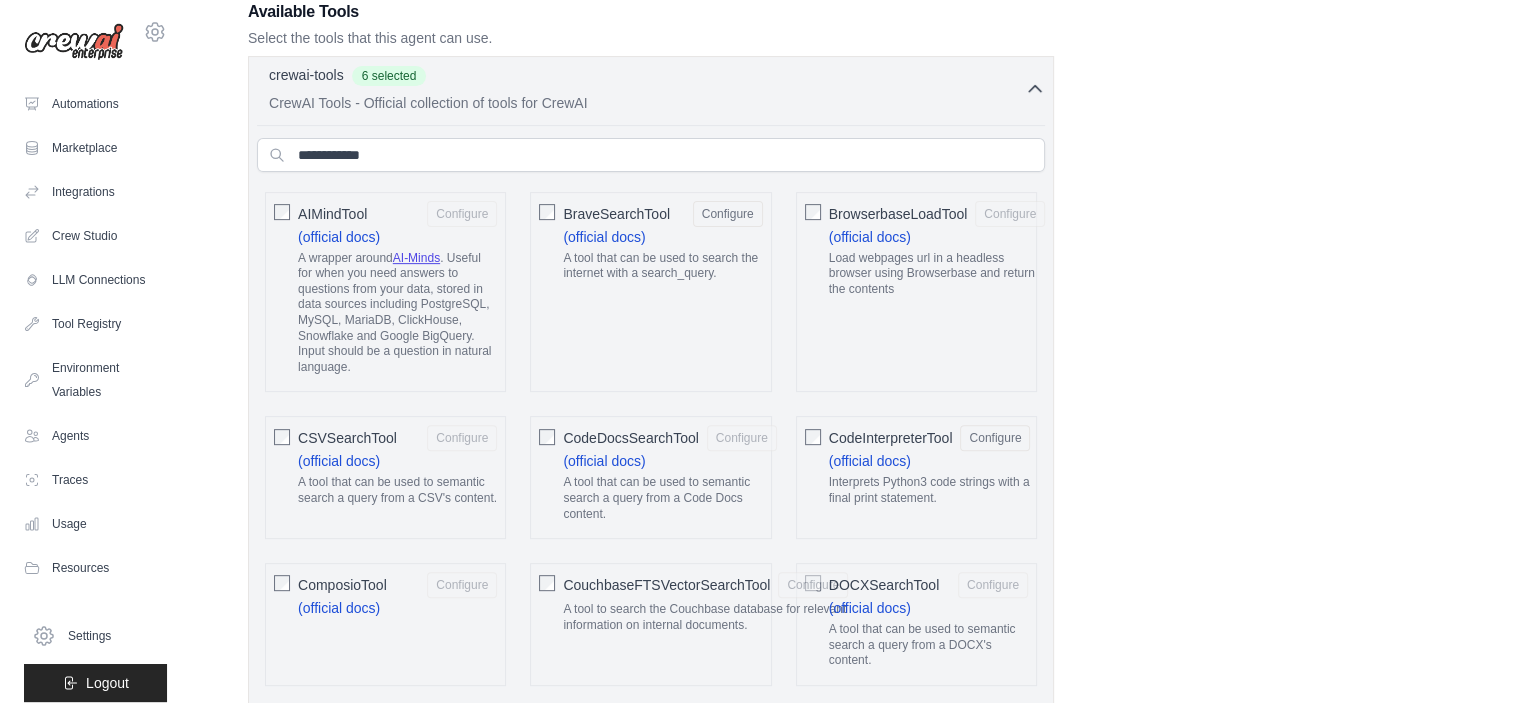 click 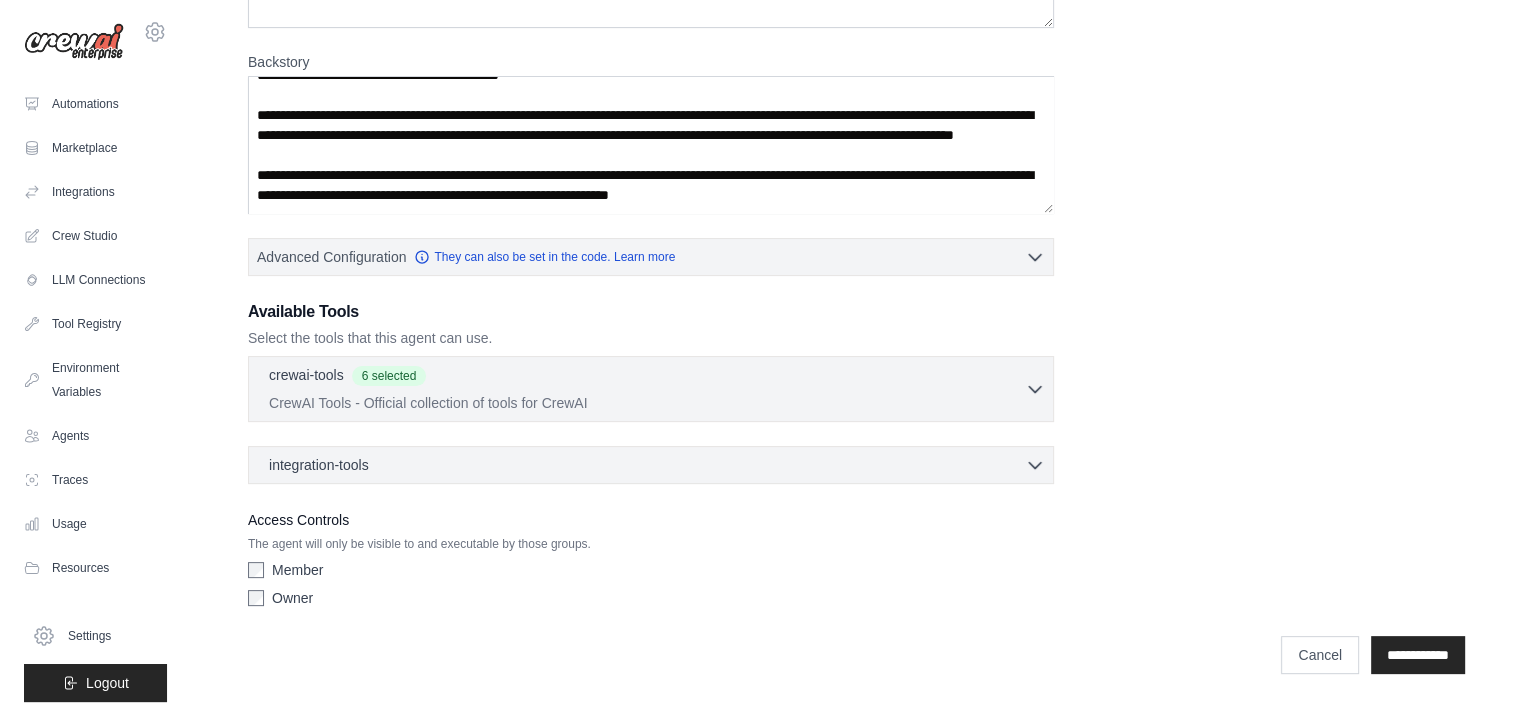 click on "integration-tools
0 selected" at bounding box center (657, 465) 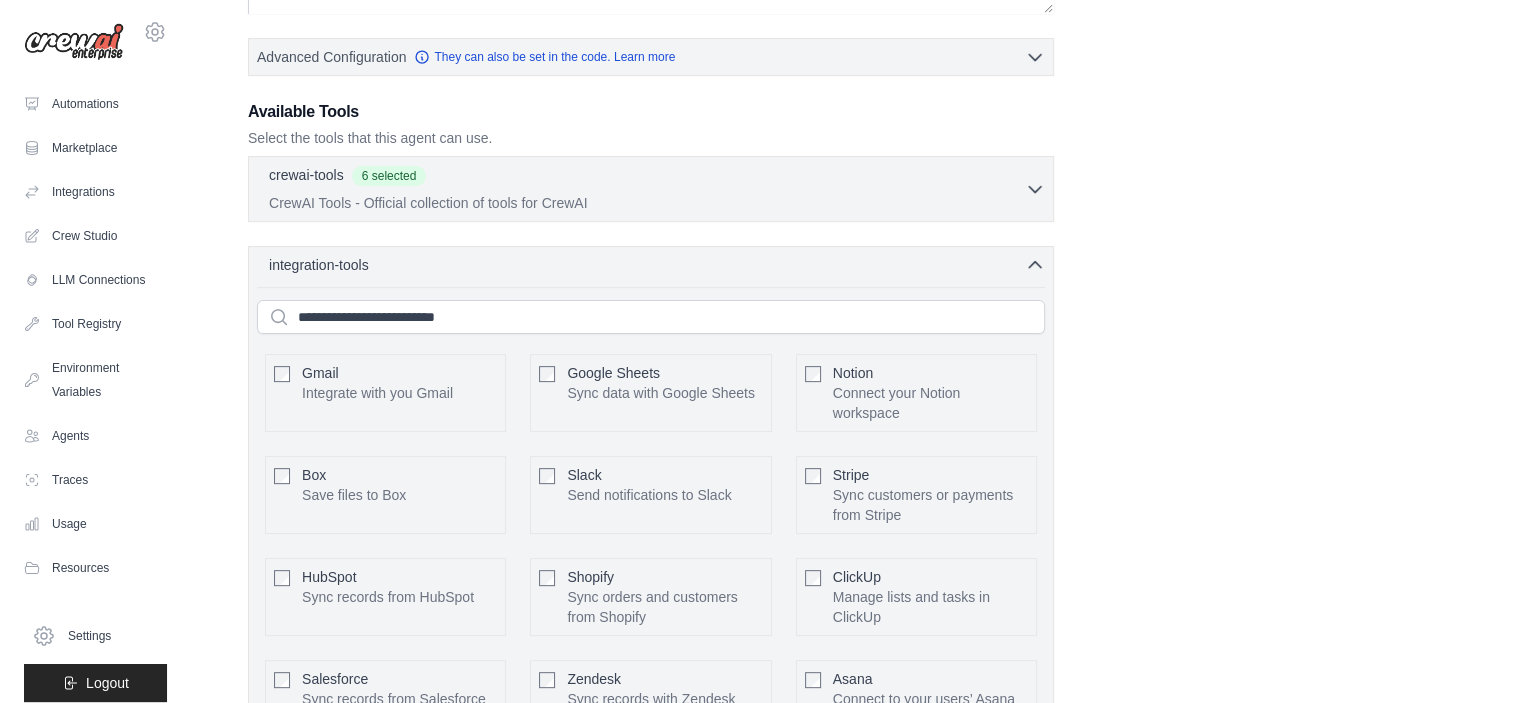 scroll, scrollTop: 715, scrollLeft: 0, axis: vertical 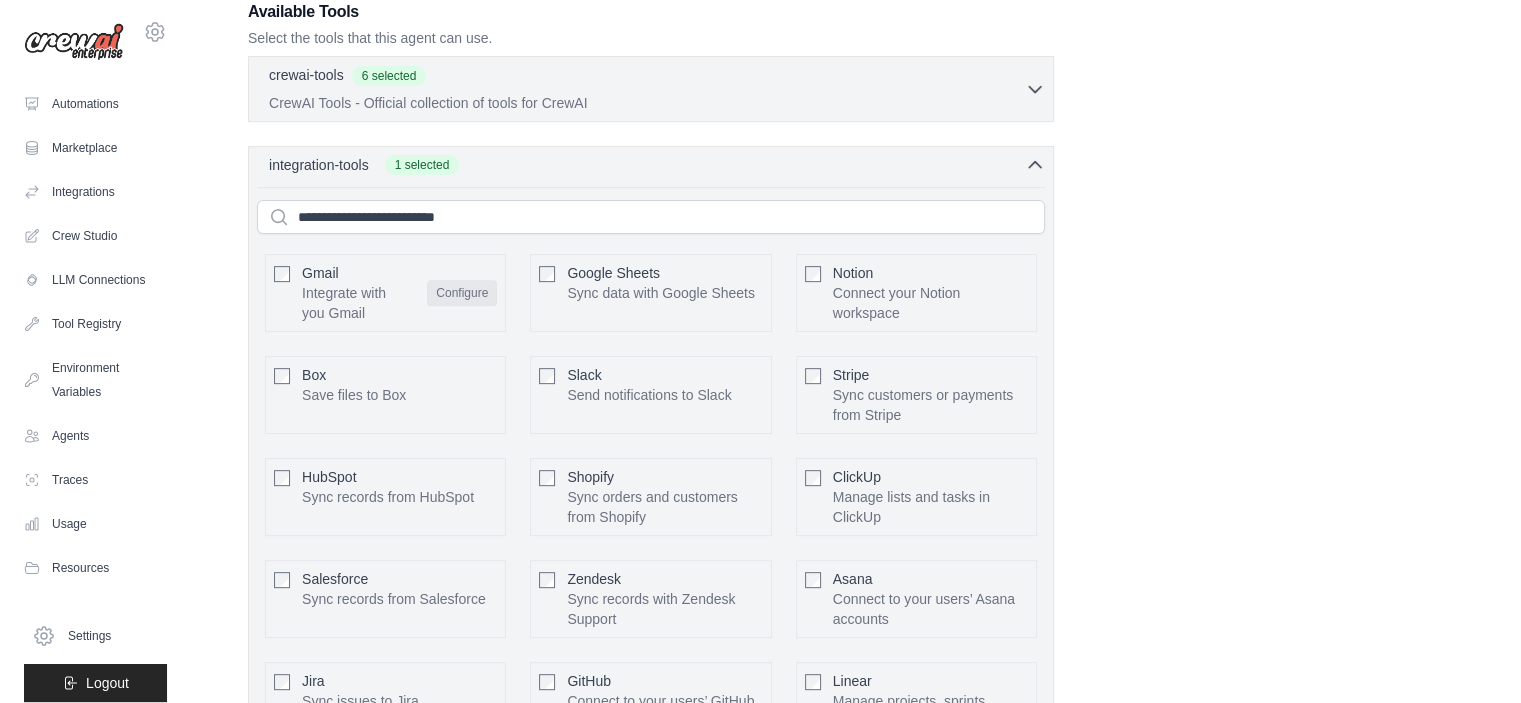 click on "Configure" at bounding box center [462, 293] 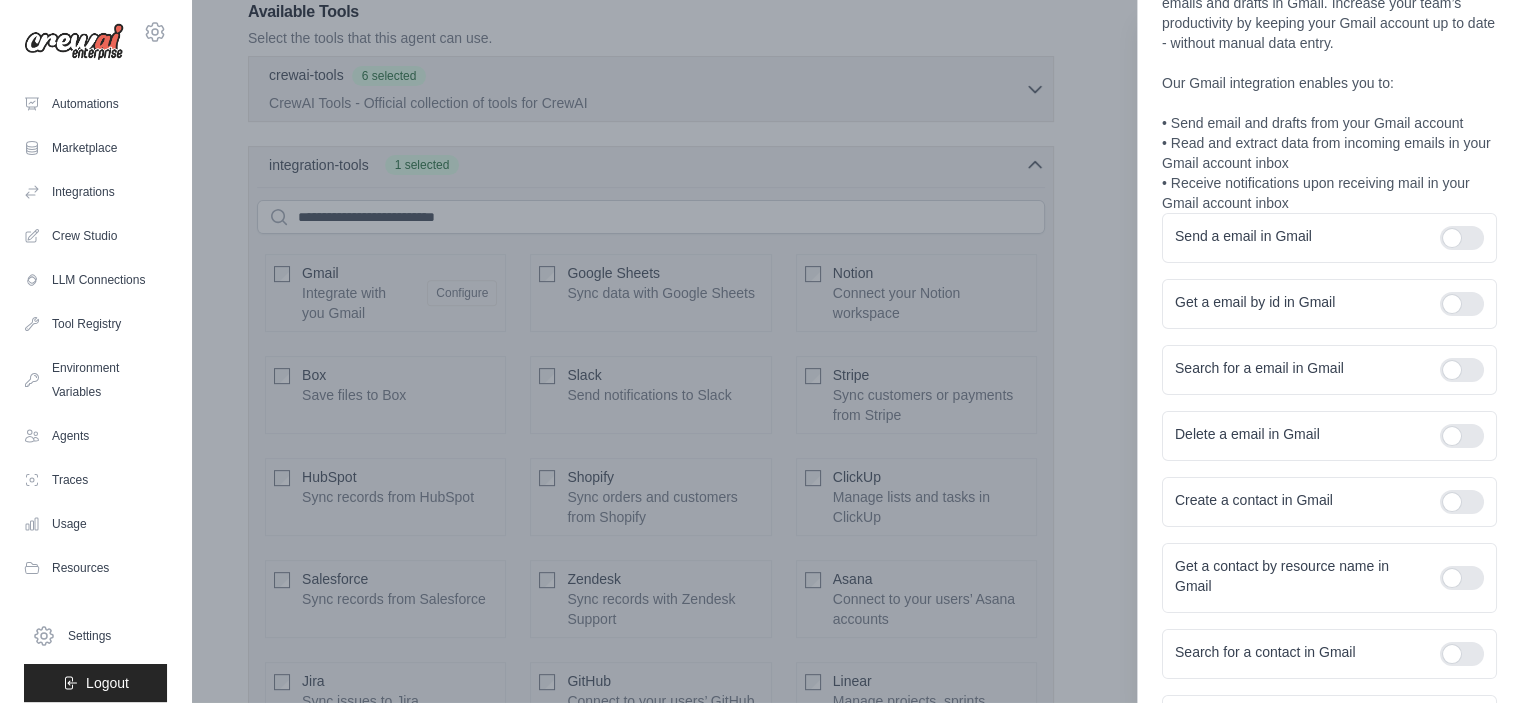 scroll, scrollTop: 0, scrollLeft: 0, axis: both 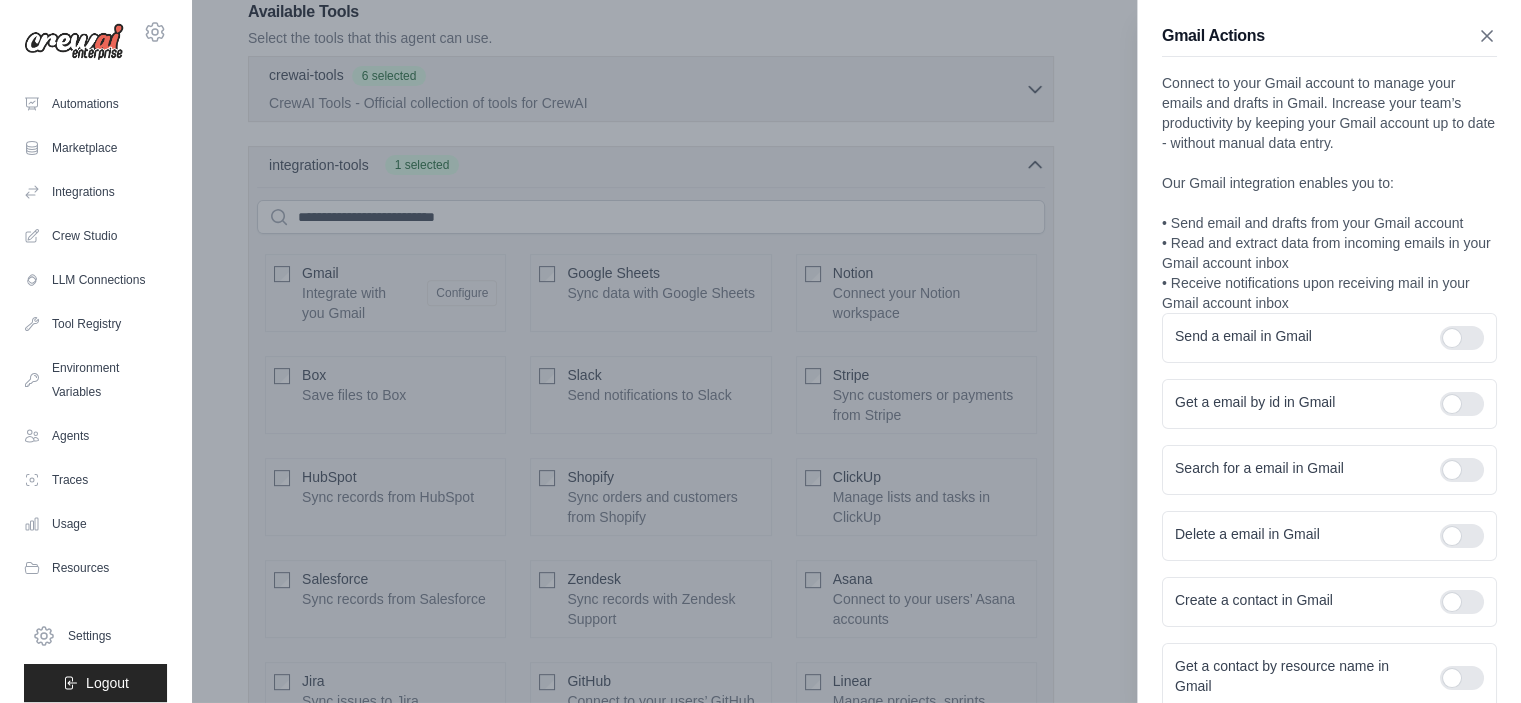click 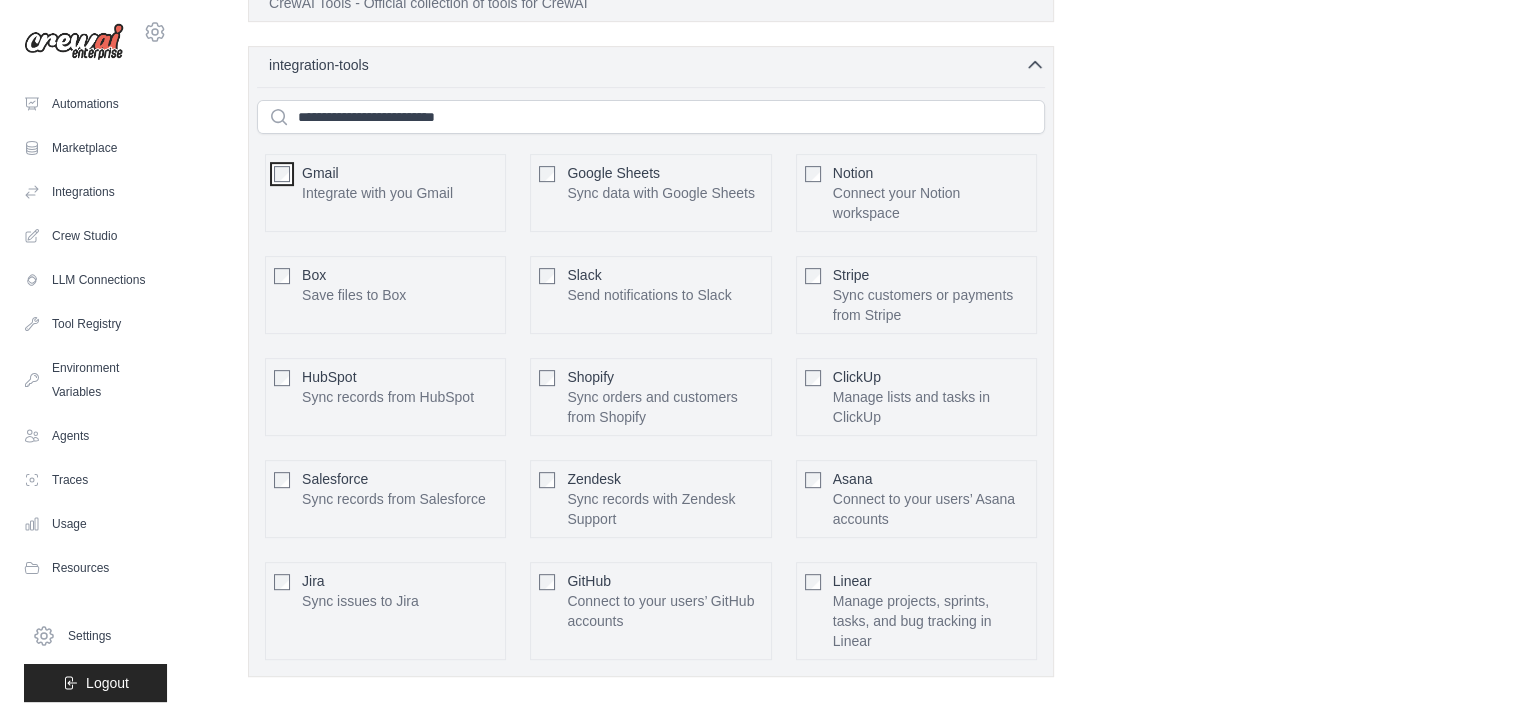 scroll, scrollTop: 1005, scrollLeft: 0, axis: vertical 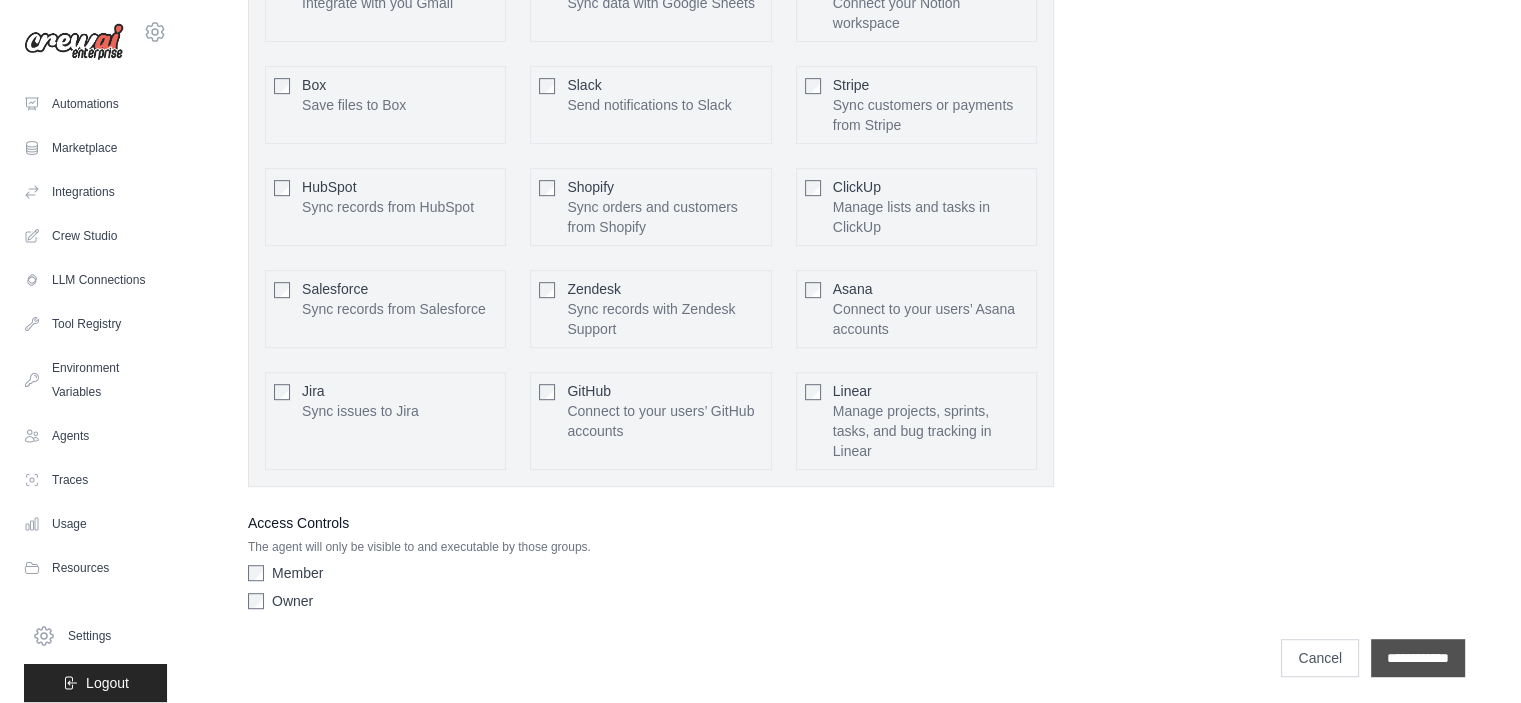 click on "**********" at bounding box center [1418, 658] 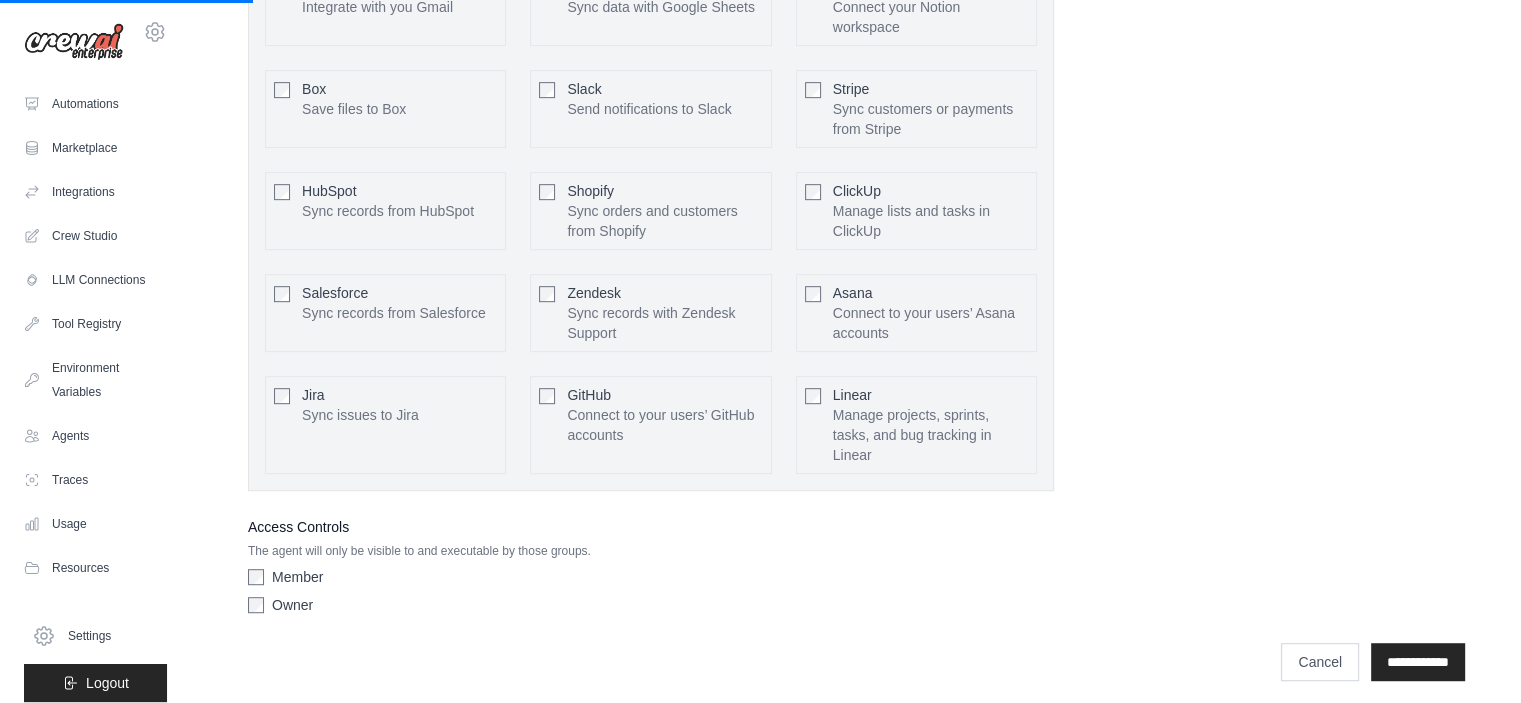 scroll, scrollTop: 1005, scrollLeft: 0, axis: vertical 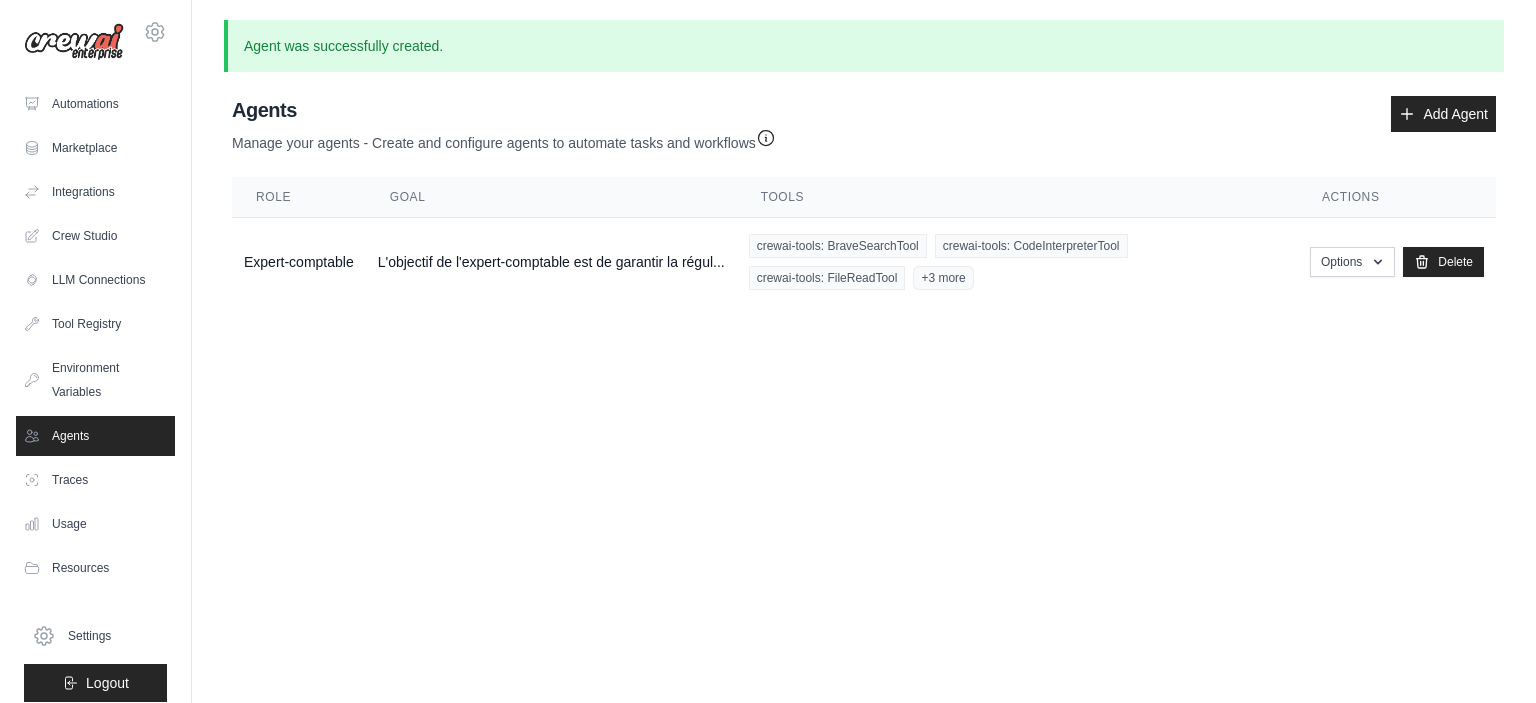 click on "[EMAIL]
Settings
Automations
Marketplace
Integrations" at bounding box center (768, 351) 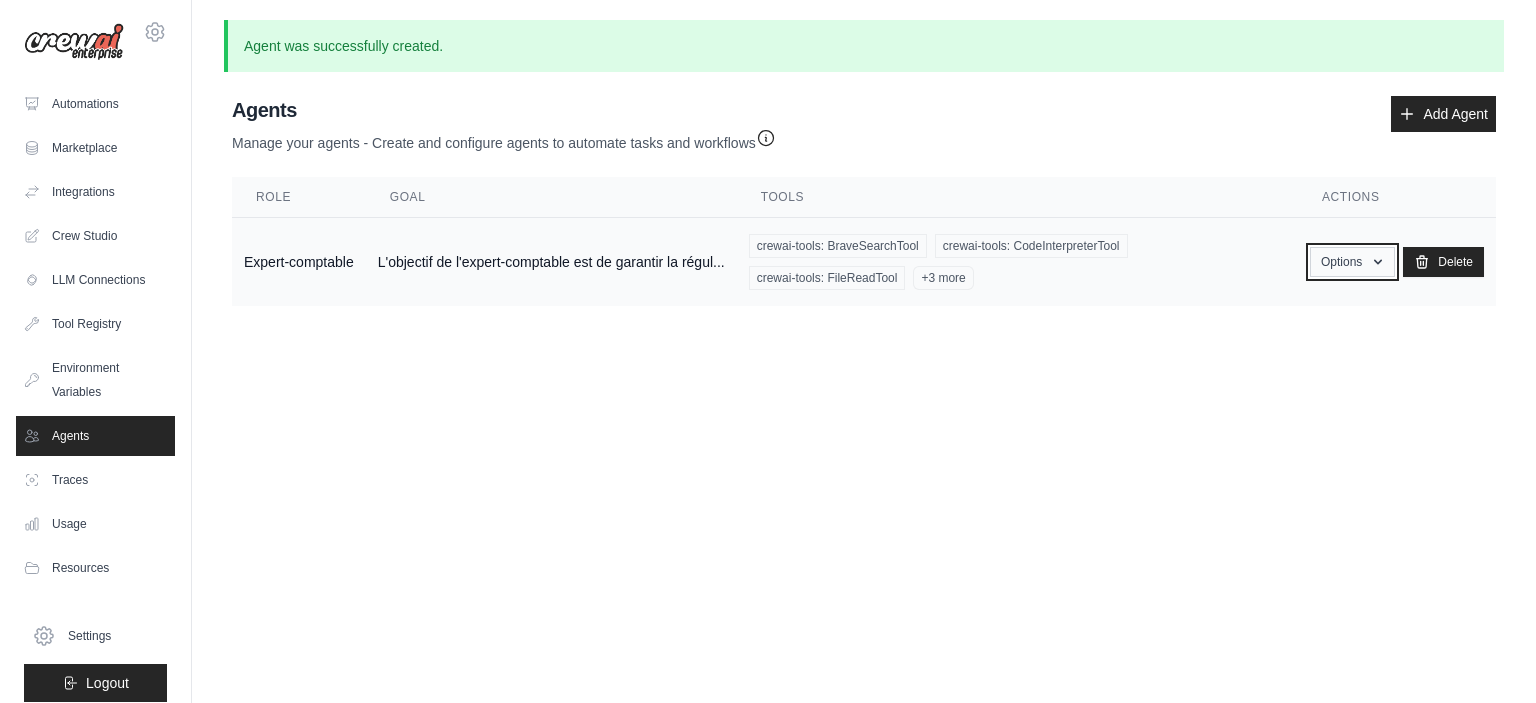 click on "Options" at bounding box center [1352, 262] 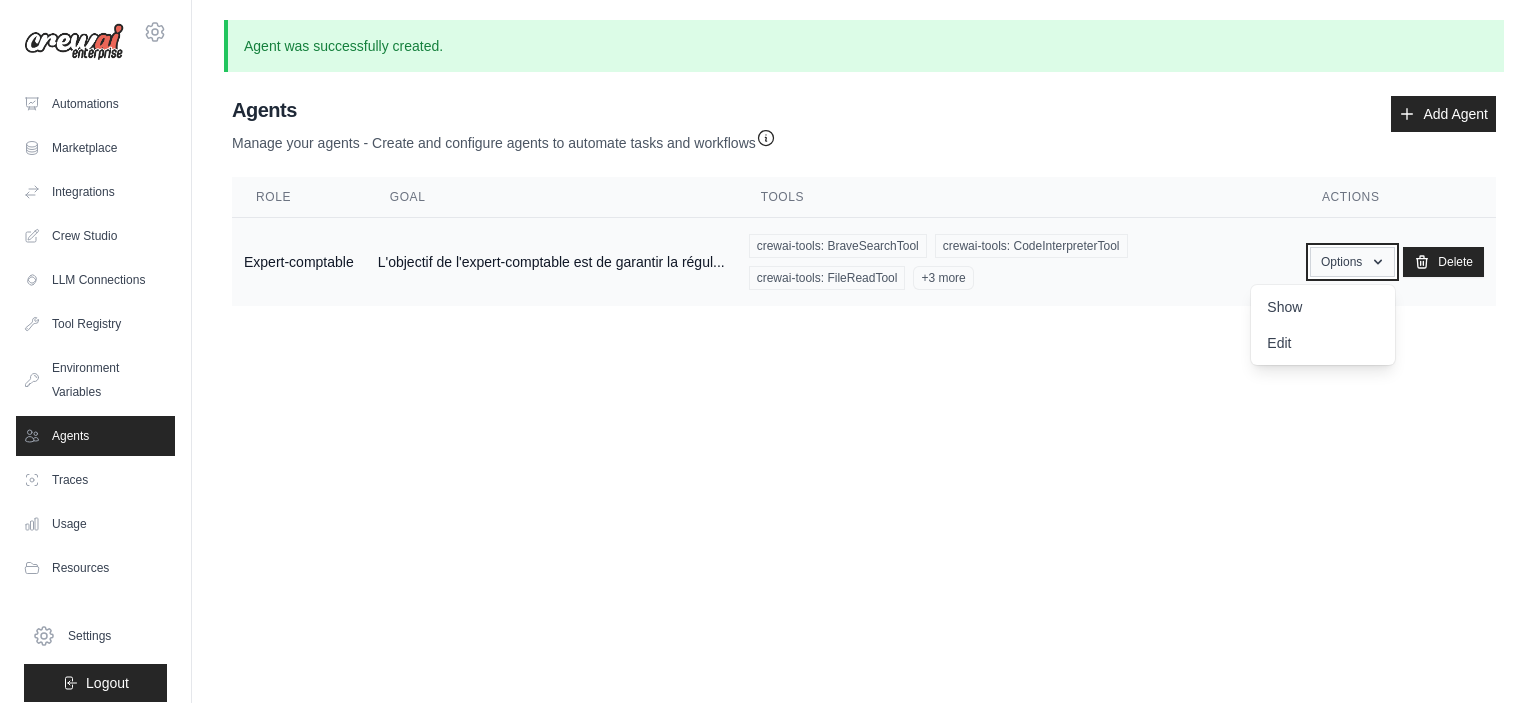 click on "Options" at bounding box center [1352, 262] 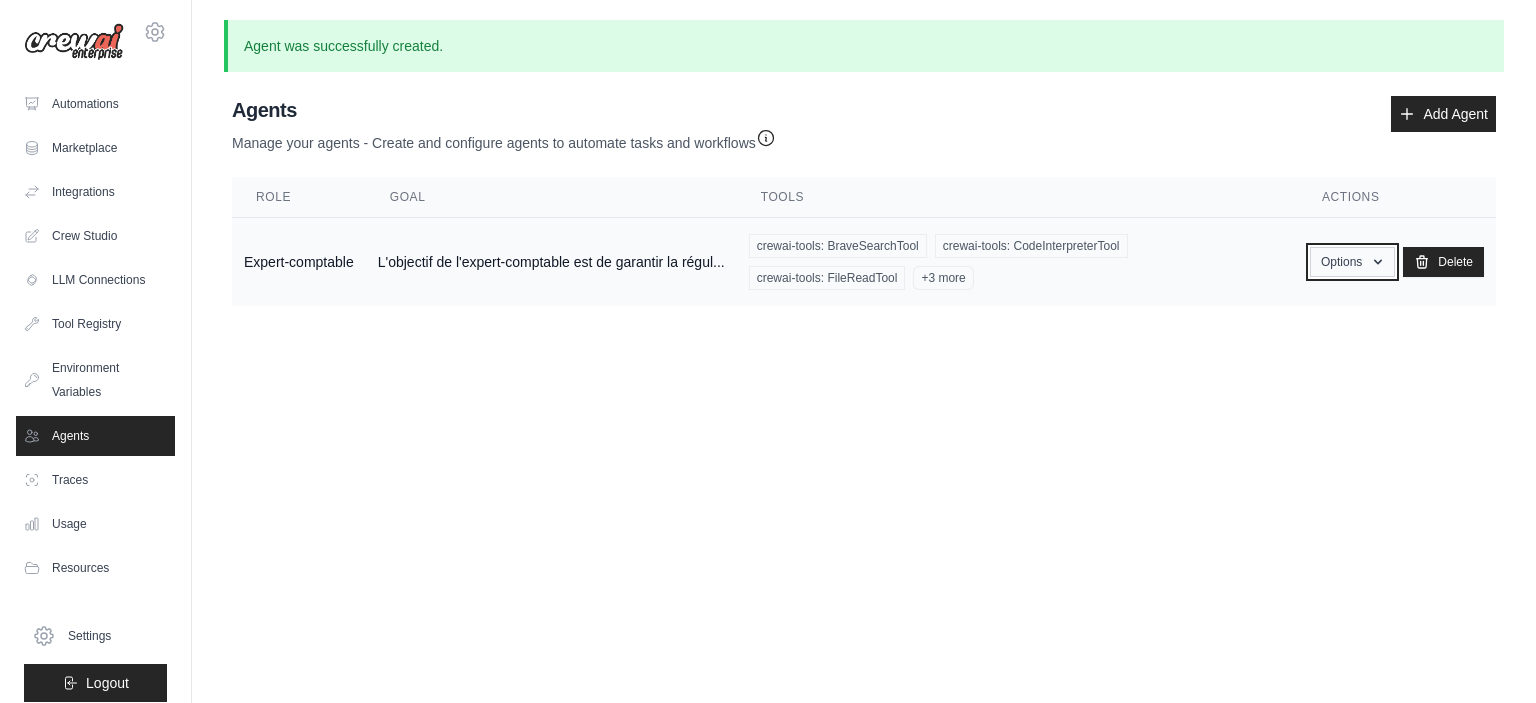 click on "Options" at bounding box center [1352, 262] 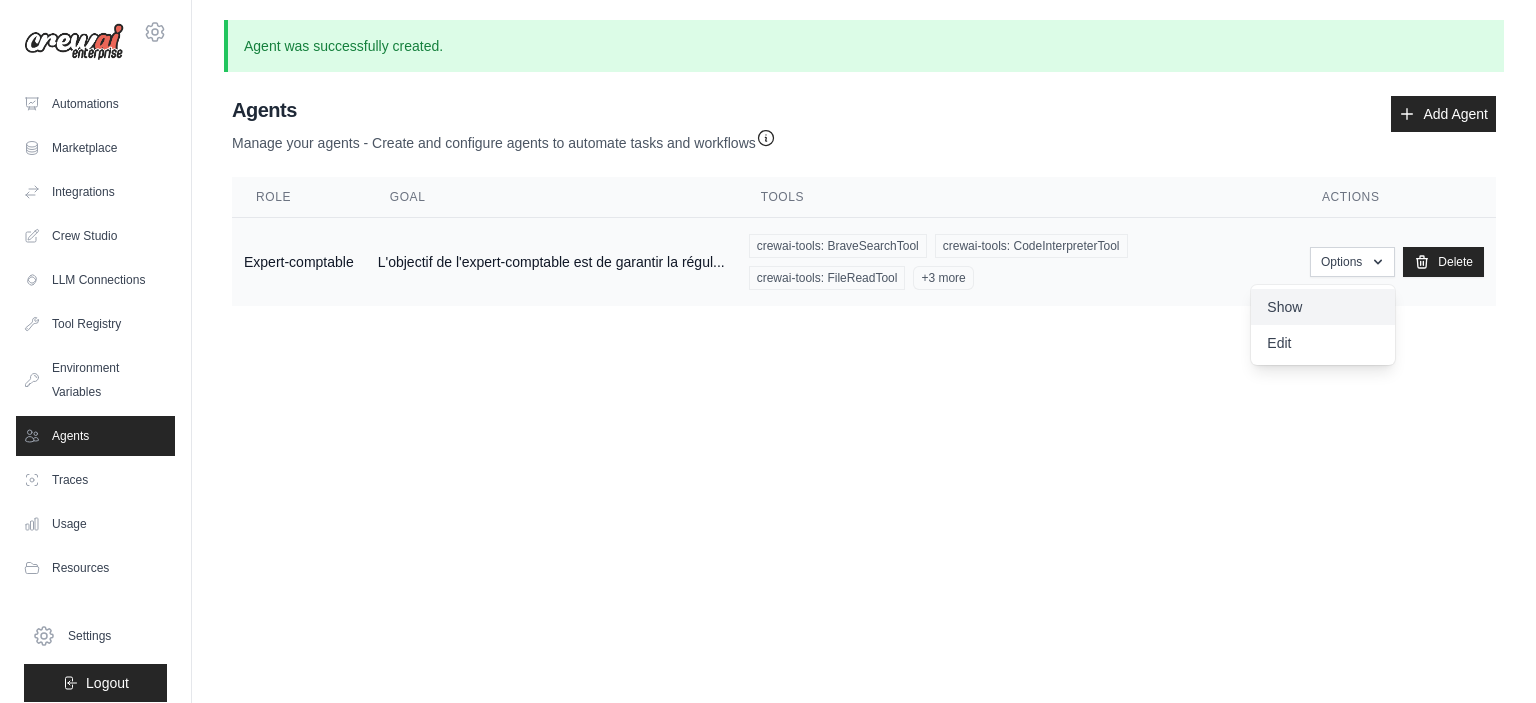 click on "Show" at bounding box center (1323, 307) 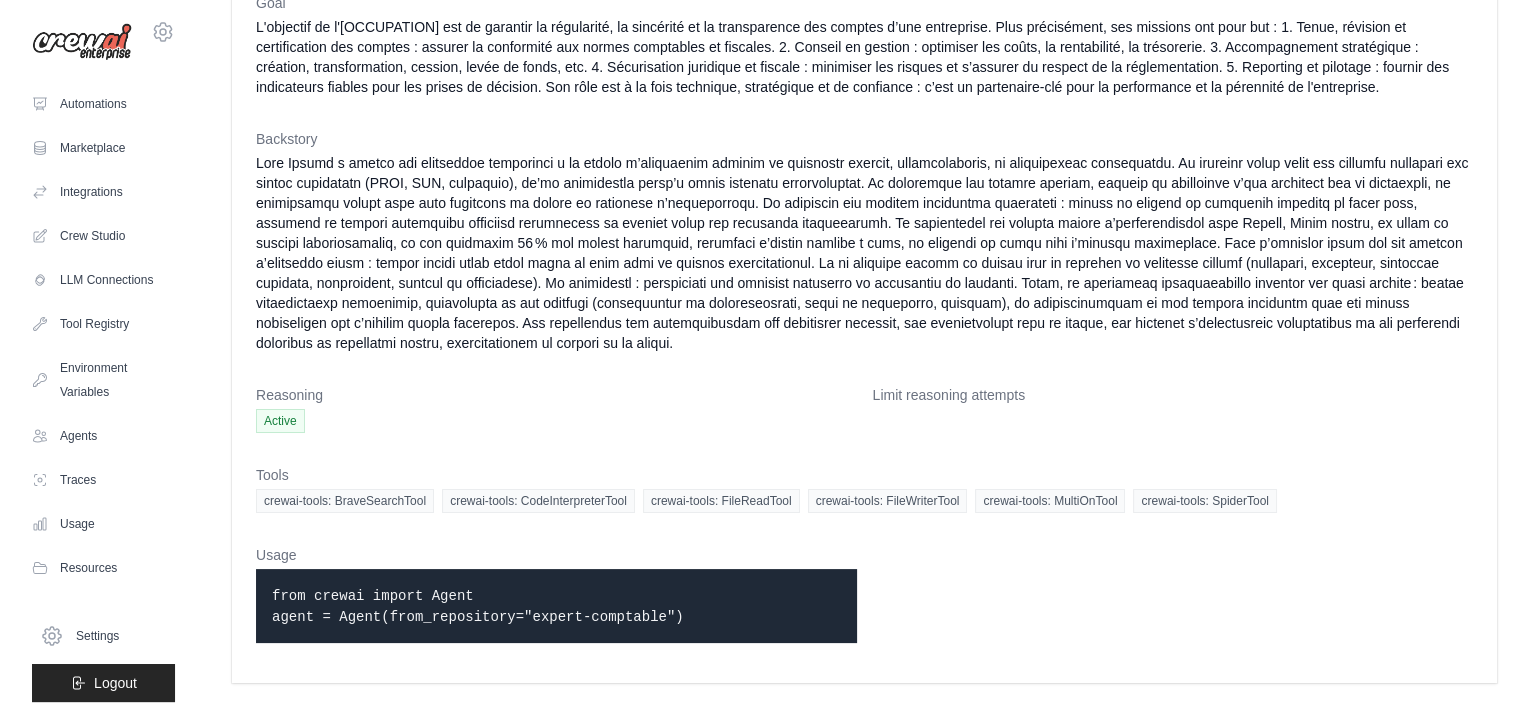 scroll, scrollTop: 0, scrollLeft: 0, axis: both 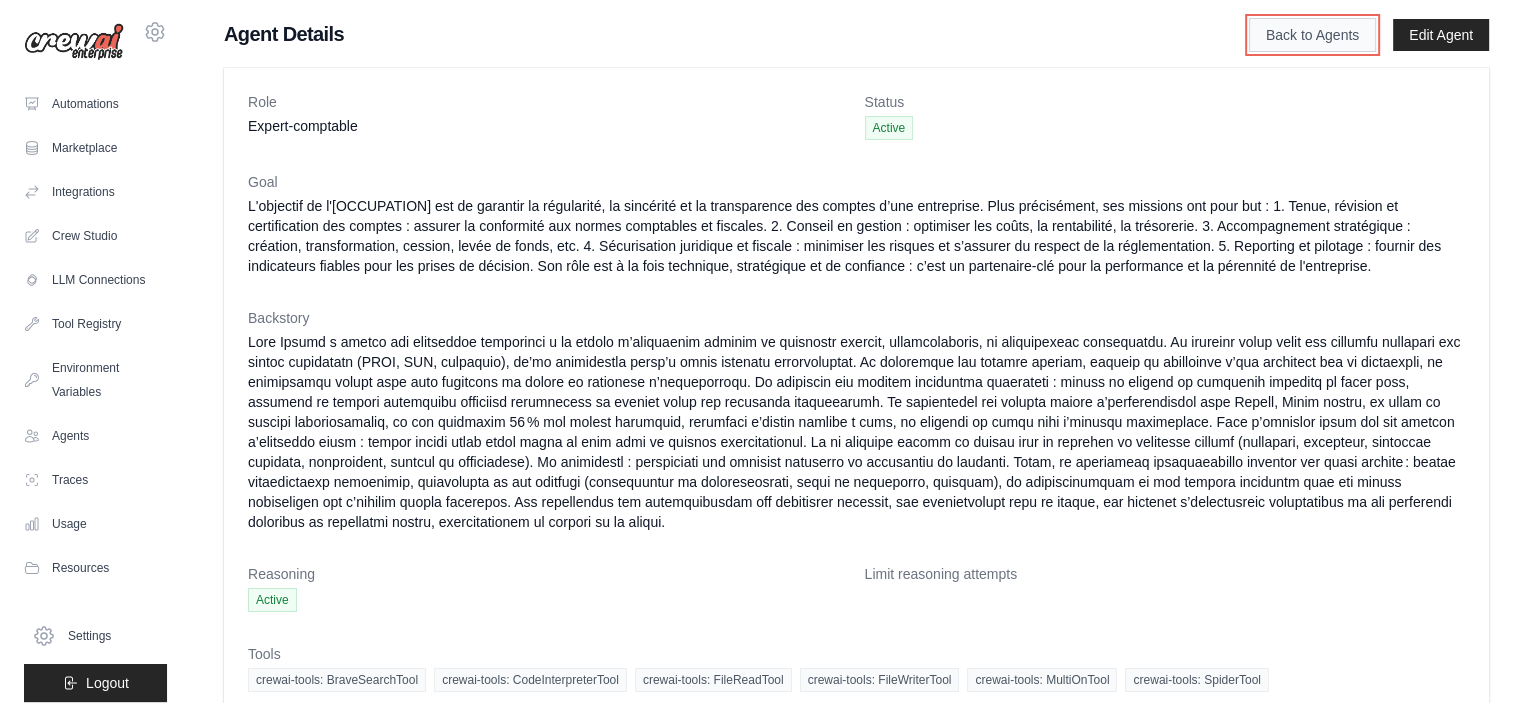 click on "Back to Agents" at bounding box center (1312, 35) 